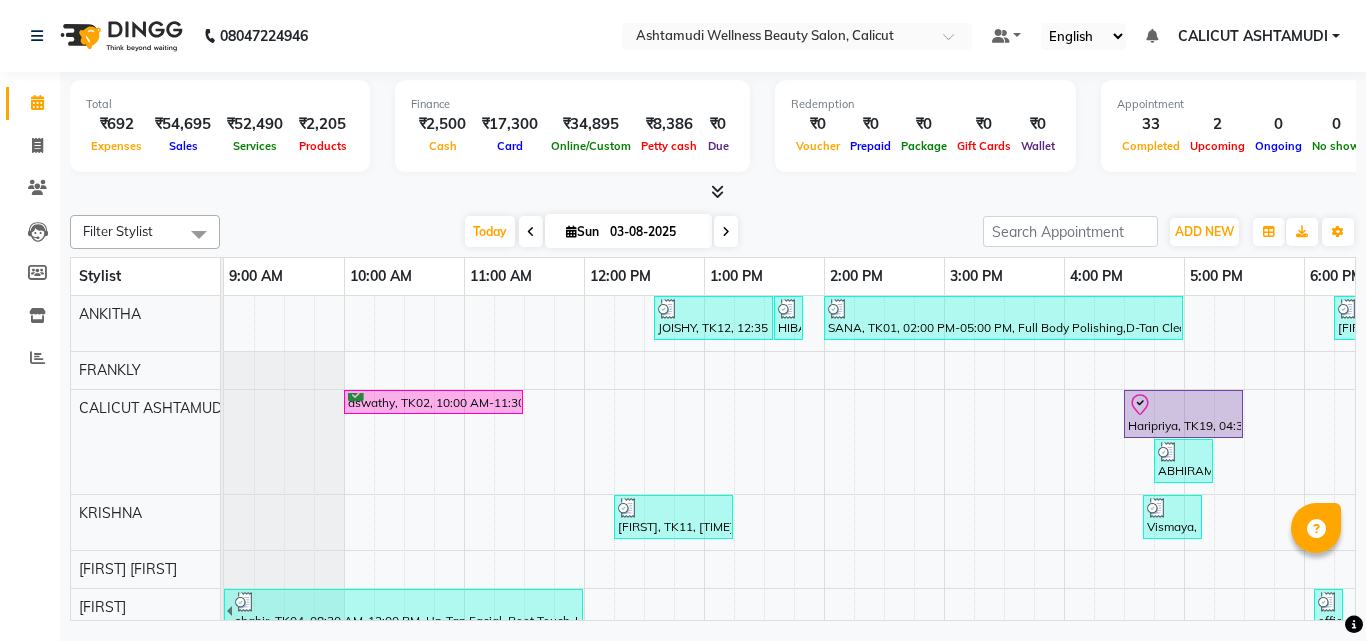scroll, scrollTop: 0, scrollLeft: 0, axis: both 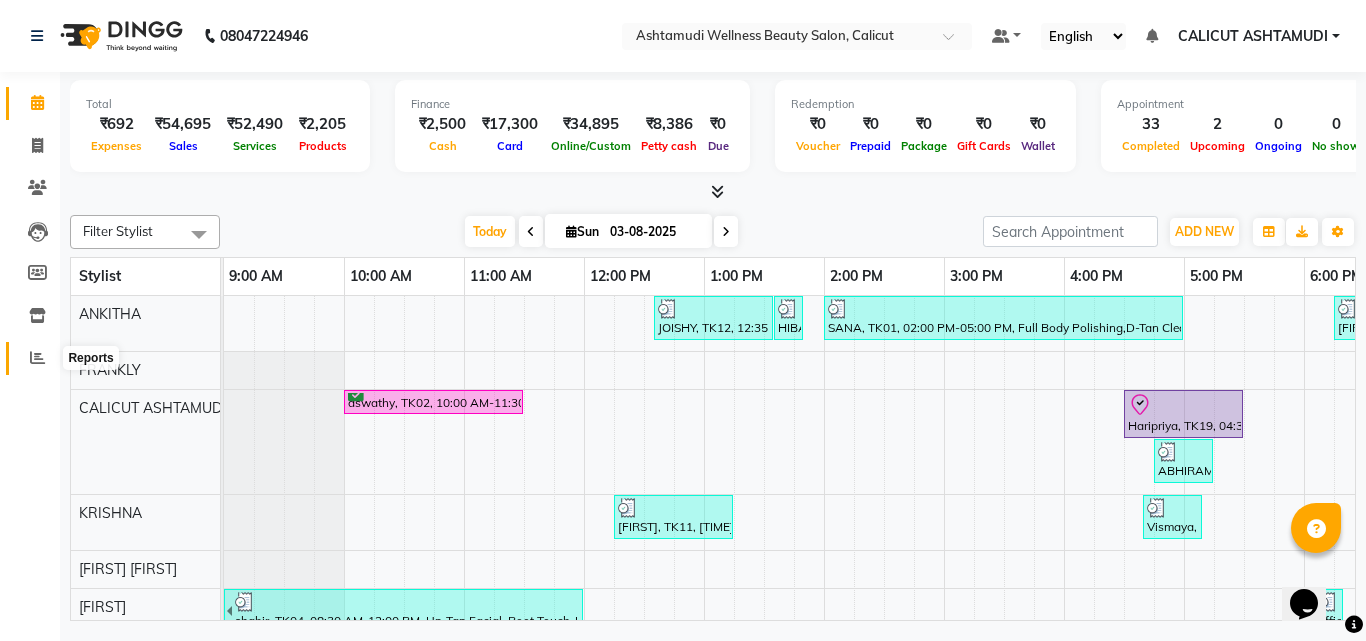 click 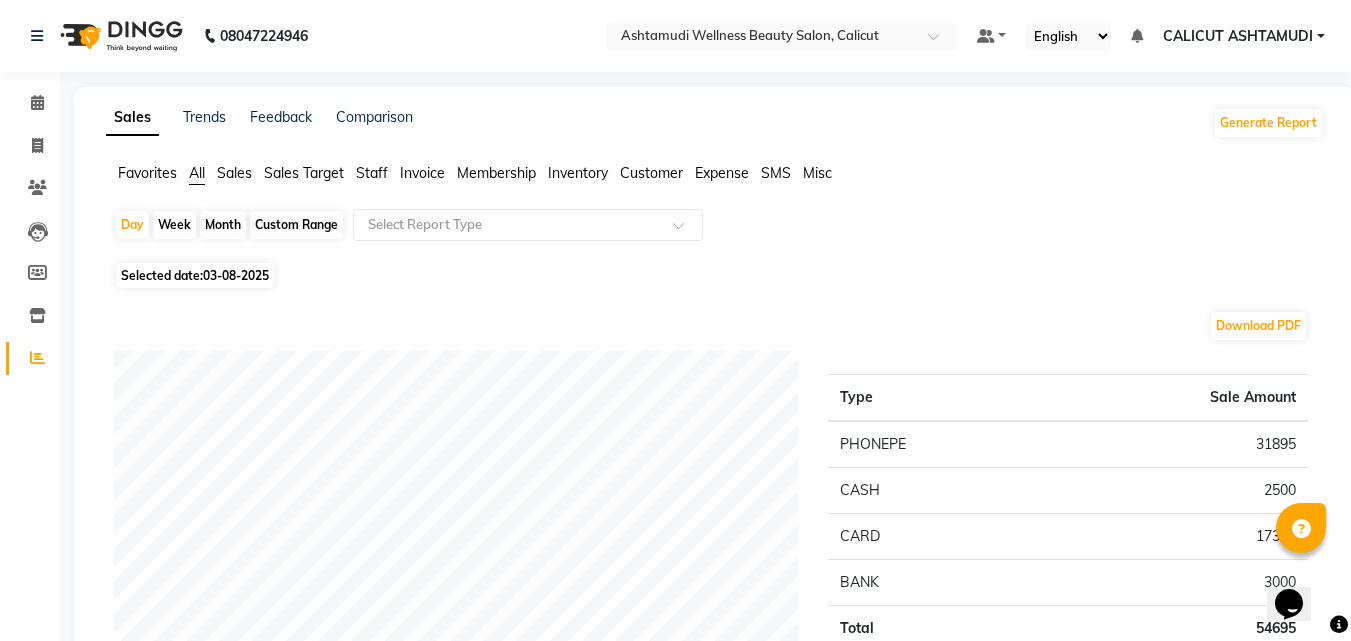 click on "Customer" 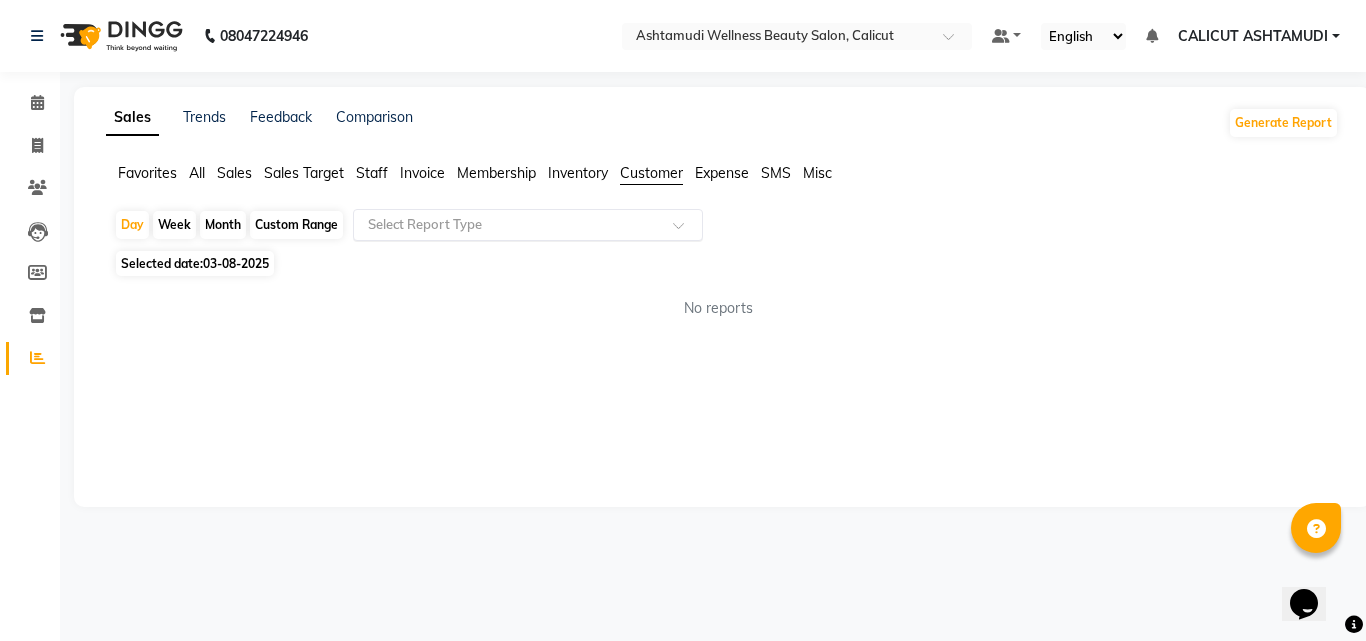 click on "Select Report Type" 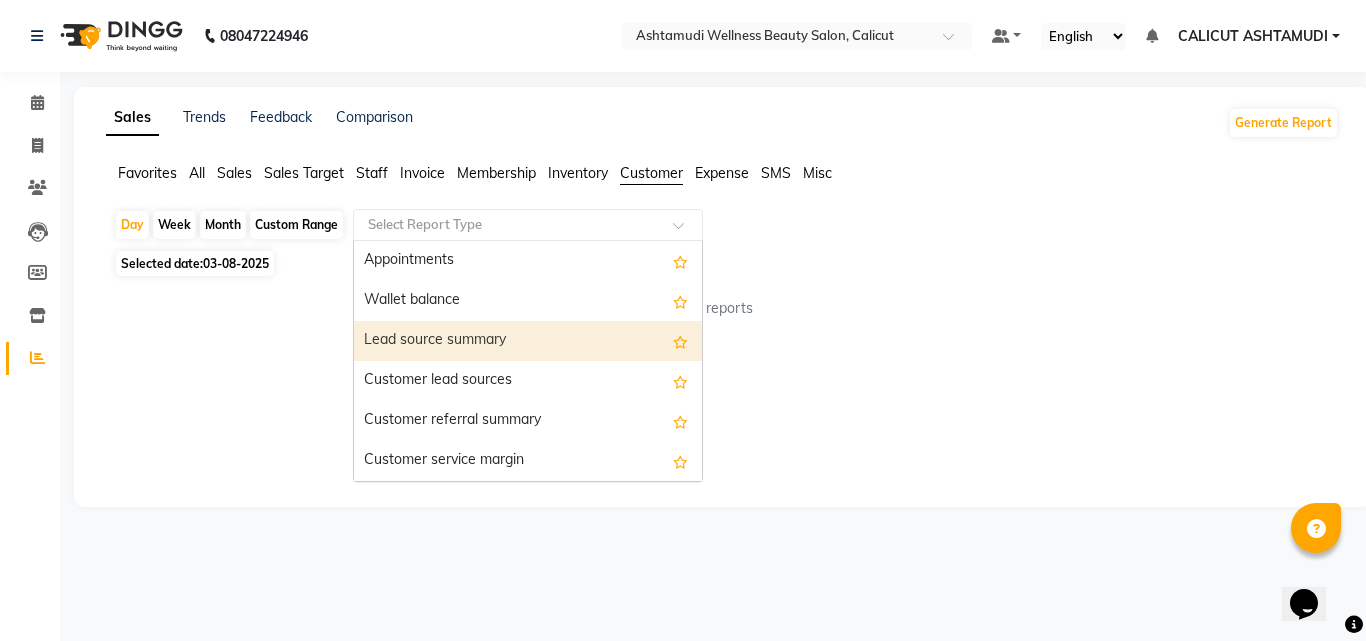 click on "Lead source summary" at bounding box center (528, 341) 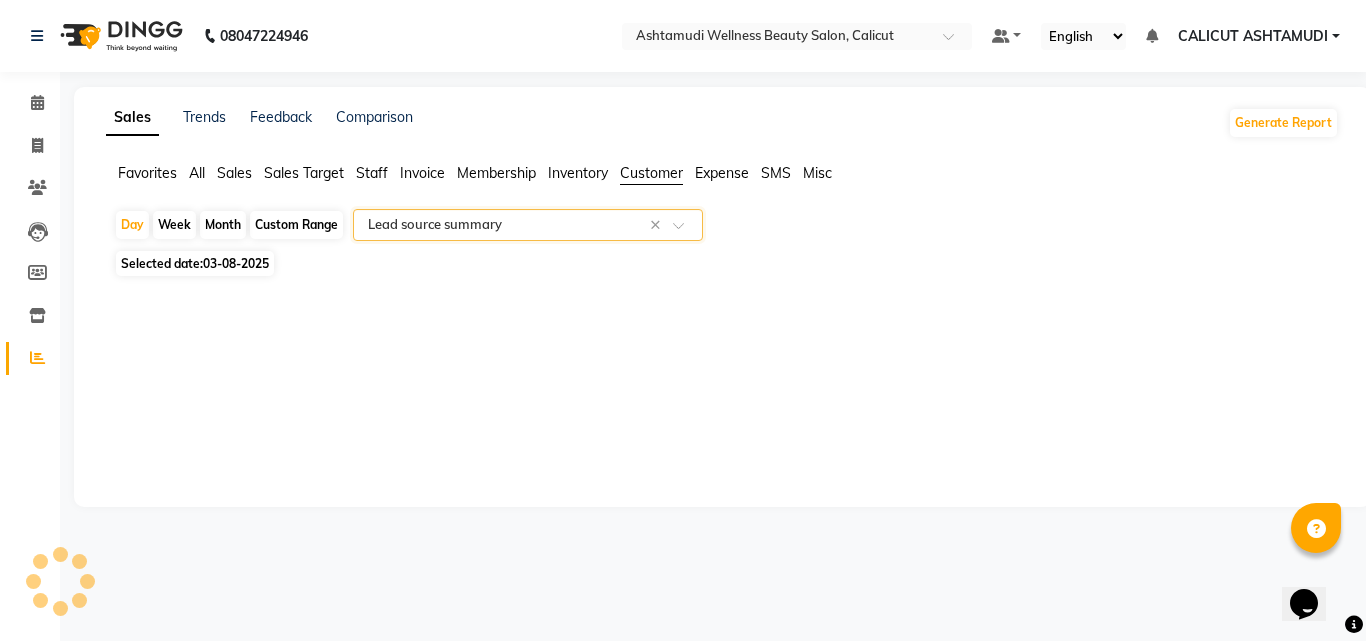 select on "full_report" 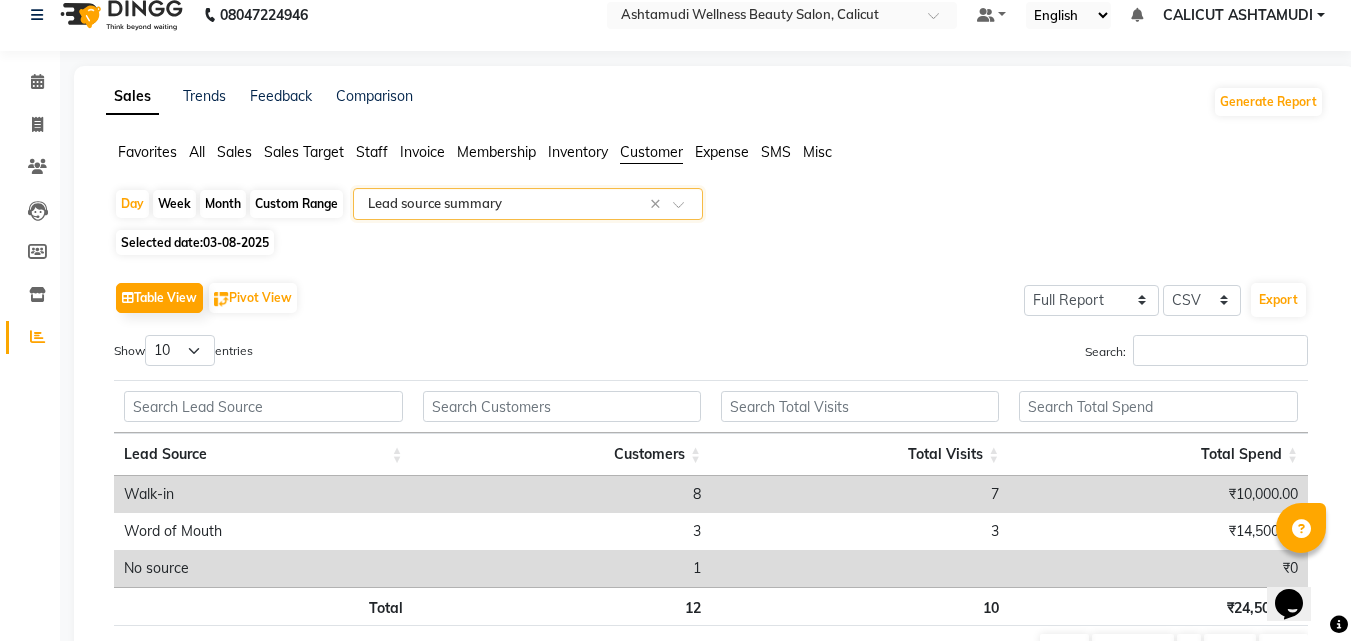 scroll, scrollTop: 0, scrollLeft: 0, axis: both 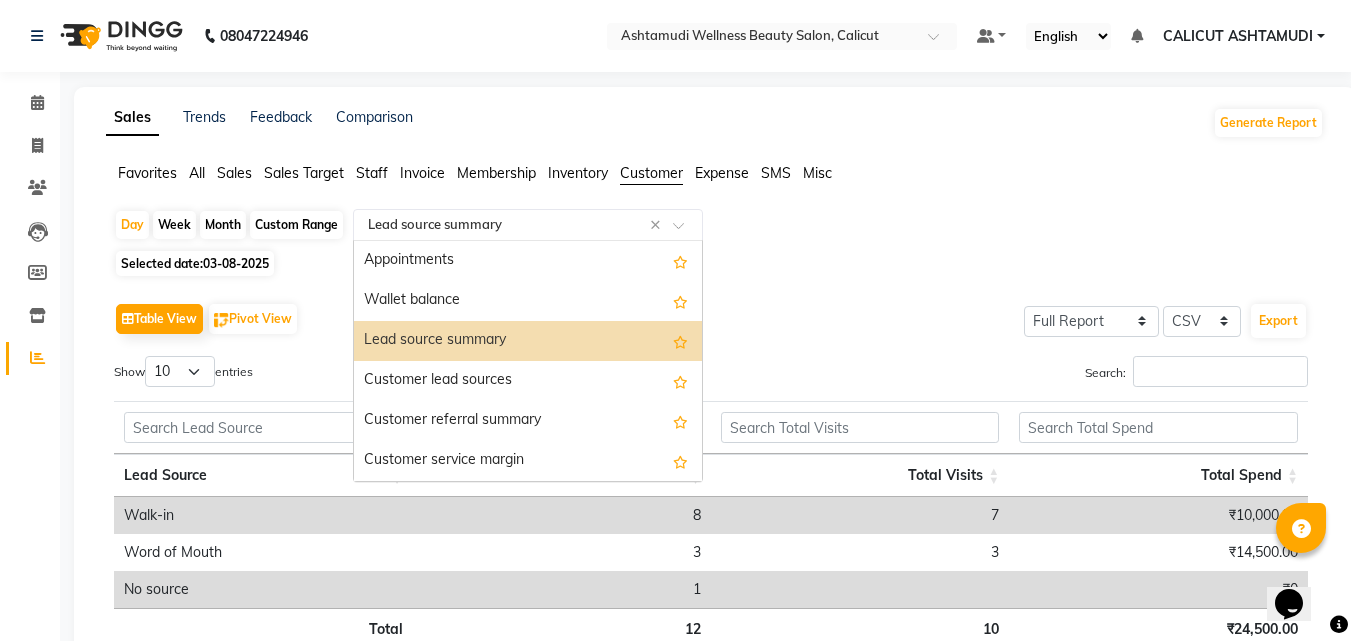 click on "Select Report Type × Lead source summary ×" 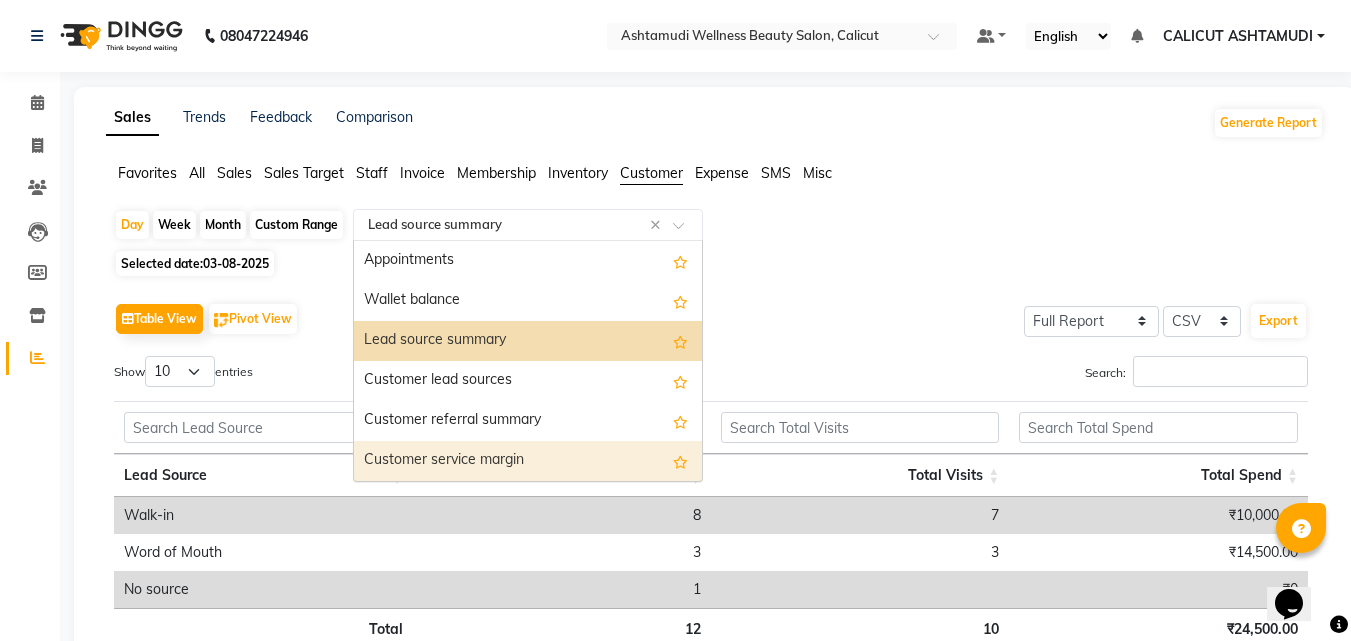 click on "Customer service margin" at bounding box center (528, 461) 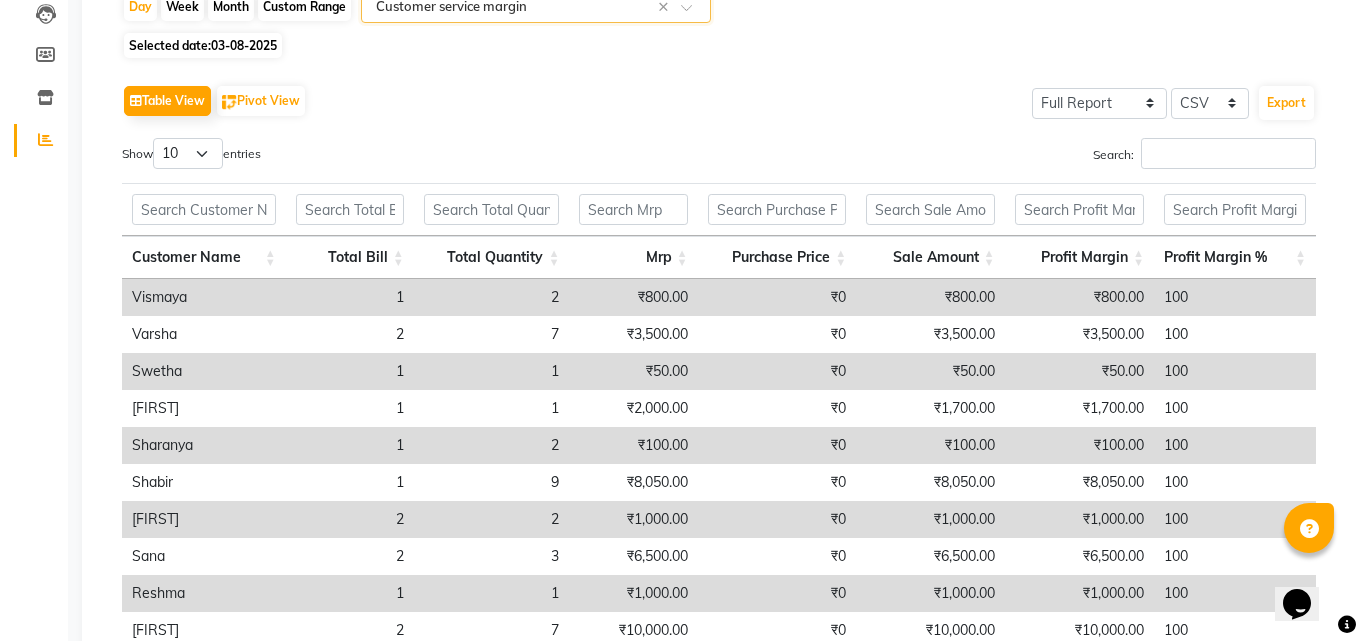 scroll, scrollTop: 0, scrollLeft: 0, axis: both 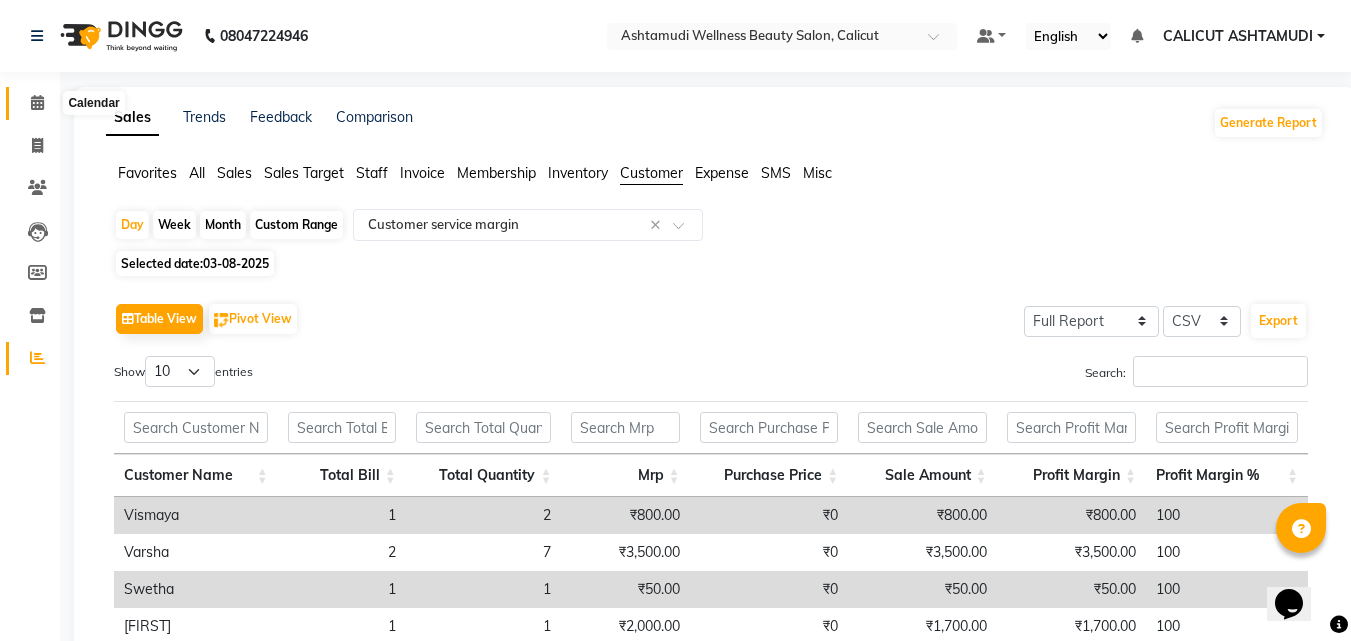 click 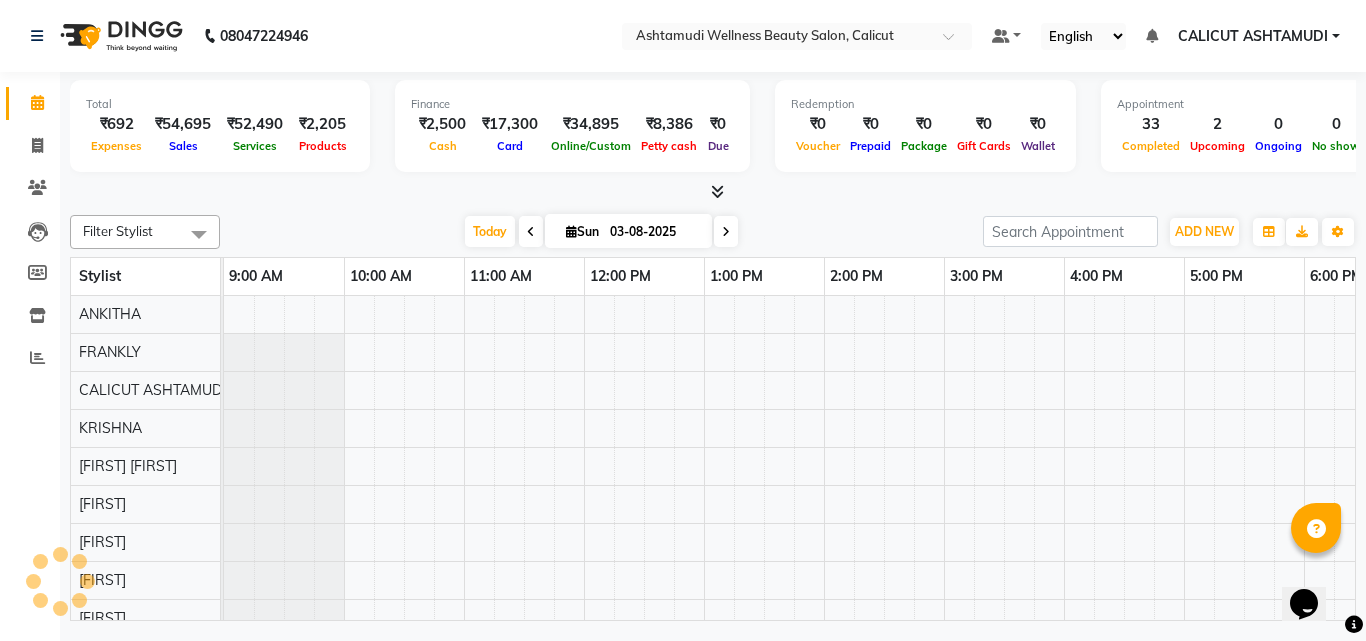scroll, scrollTop: 0, scrollLeft: 0, axis: both 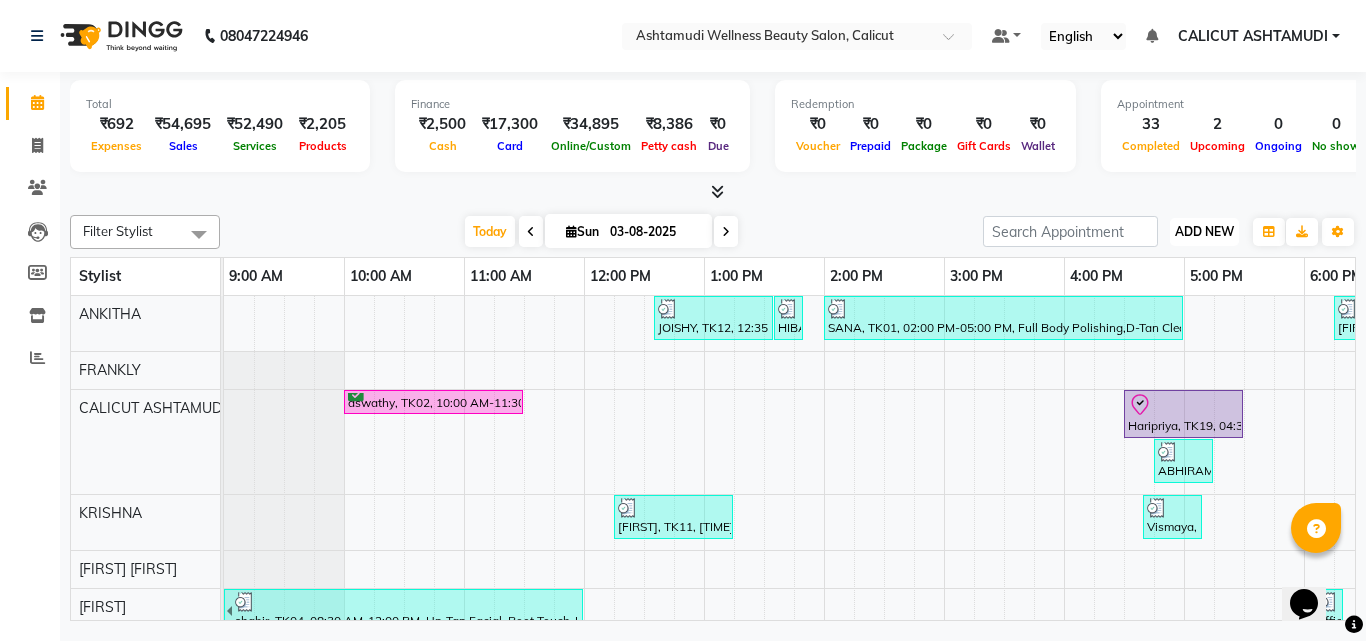 click on "ADD NEW" at bounding box center (1204, 231) 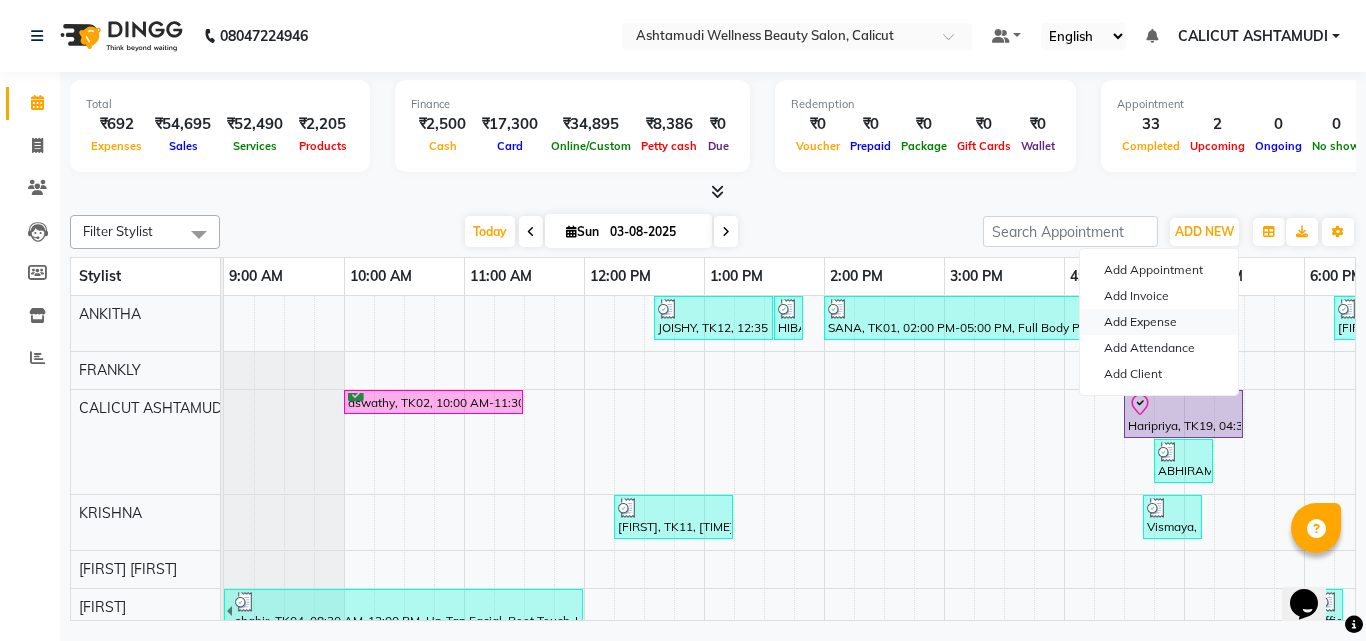 click on "Add Expense" at bounding box center [1159, 322] 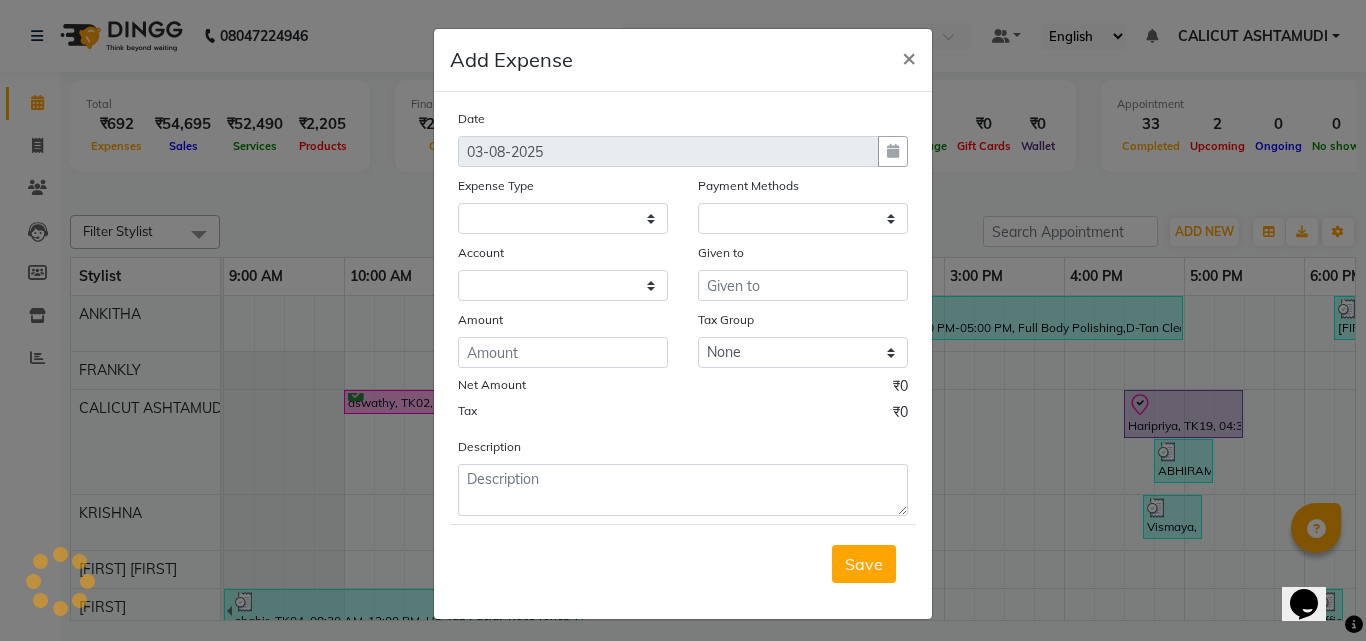 select 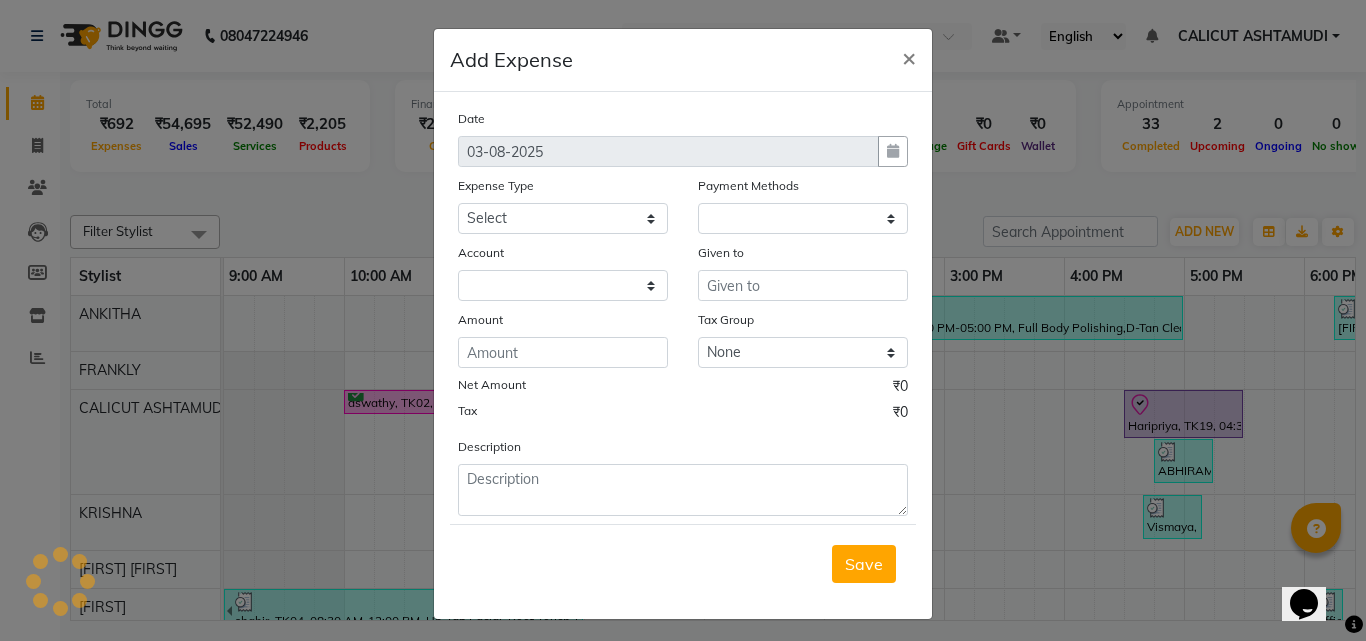 select on "1" 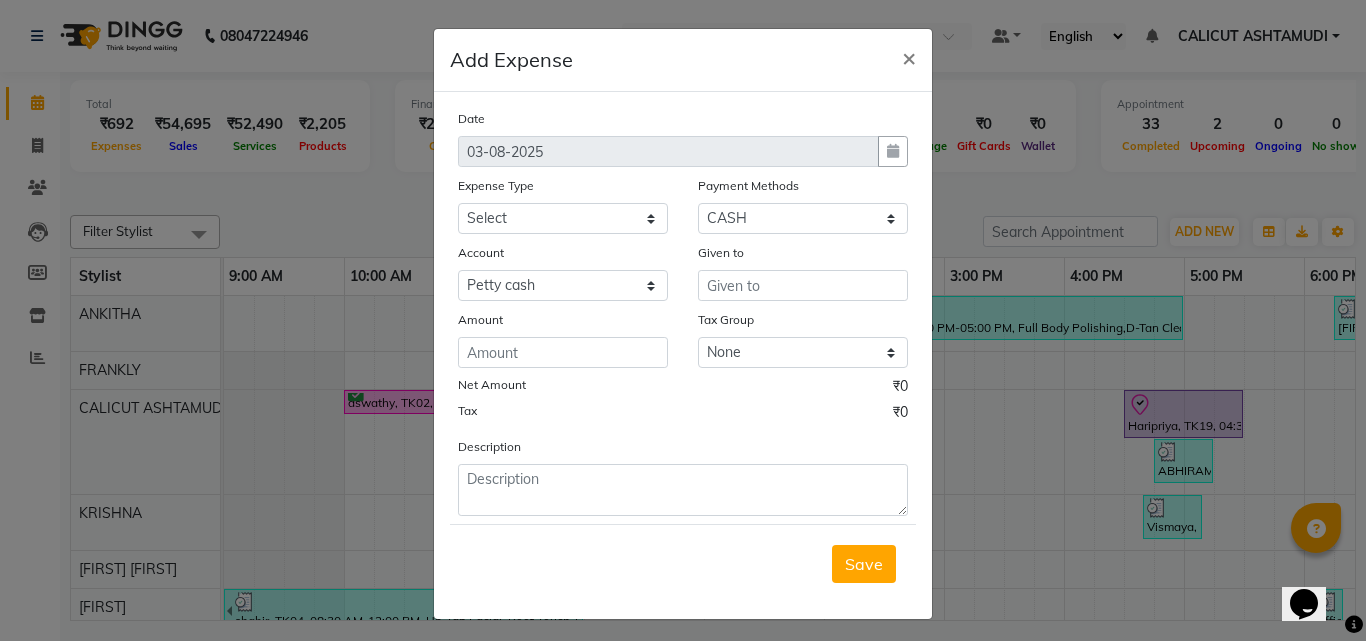 click on "Add Expense  × Date 03-08-2025 Expense Type Select ACCOMODATION EXPENSES ADVERTISEMENT SALES PROMOTIONAL EXPENSES Bonus BRIDAL ACCESSORIES REFUND BRIDAL COMMISSION BRIDAL FOOD BRIDAL INCENTIVES BRIDAL ORNAMENTS REFUND BRIDAL TA CASH DEPOSIT RAK BANK COMPUTER ACCESSORIES MOBILE PHONE Donation and Charity Expenses ELECTRICITY CHARGES ELECTRONICS FITTINGS Event Expense FISH FOOD EXPENSES FOOD REFRESHMENT FOR CLIENTS FOOD REFRESHMENT FOR STAFFS Freight And Forwarding Charges FUEL FOR GENERATOR FURNITURE AND EQUIPMENTS Gifts for Clients GIFTS FOR STAFFS GOKULAM CHITS HOSTEL RENT LAUNDRY EXPENSES LICENSE OTHER FEES LOADING UNLOADING CHARGES Medical Expenses MEHNDI PAYMENTS MISCELLANEOUS EXPENSES NEWSPAPER PERIODICALS Ornaments Maintenance Expense OVERTIME ALLOWANCES Payment For Pest Control Perfomance based incentives POSTAGE COURIER CHARGES Printing PRINTING STATIONERY EXPENSES PROFESSIONAL TAX REPAIRS MAINTENANCE ROUND OFF Salary SALARY ADVANCE Sales Incentives Membership Card SALES INCENTIVES PRODUCT Select" 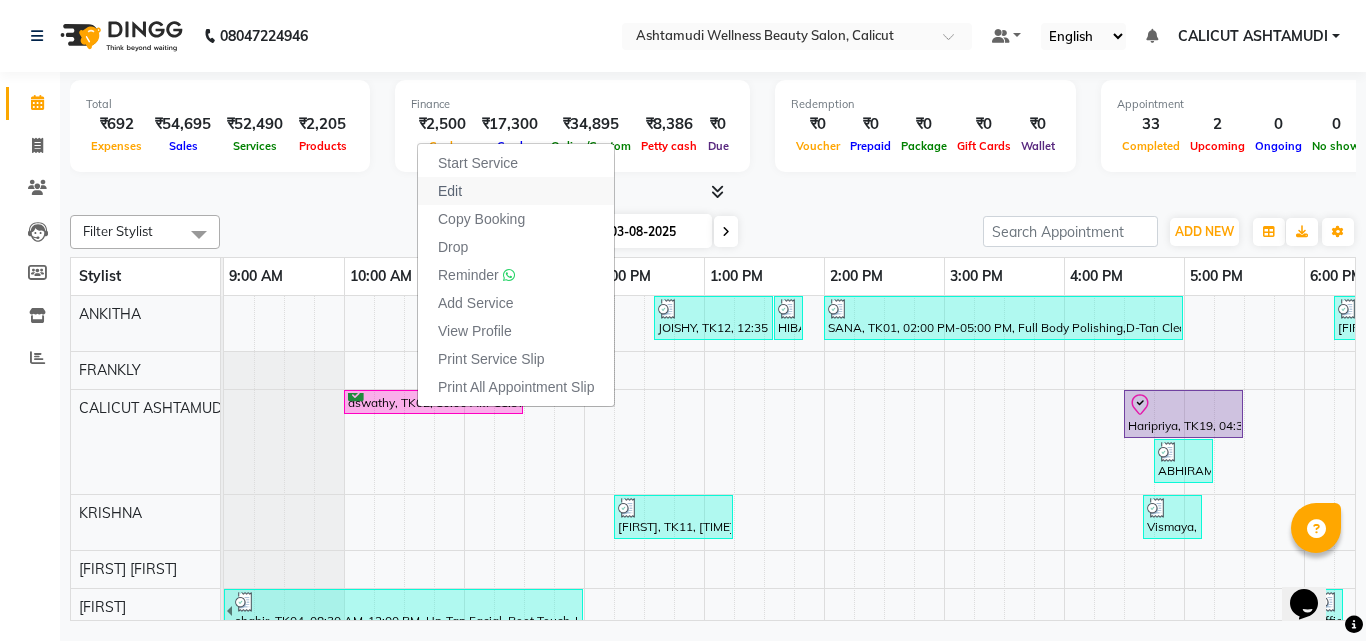 click on "Edit" at bounding box center (516, 191) 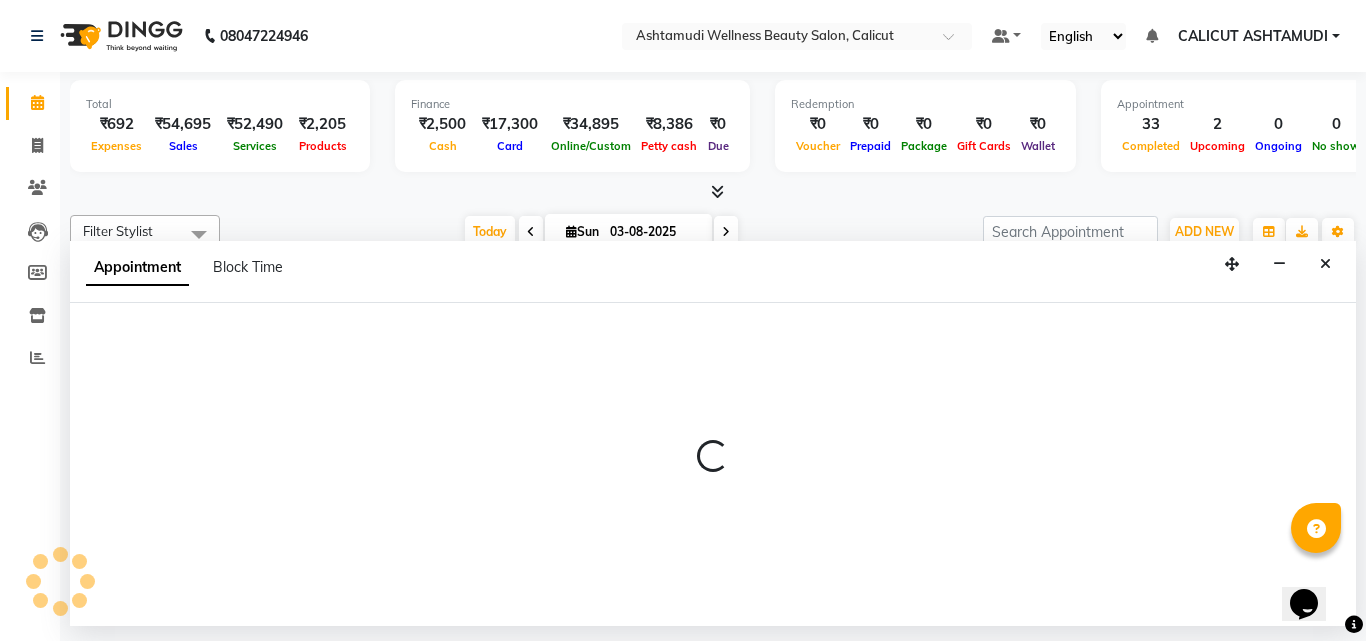 select on "tentative" 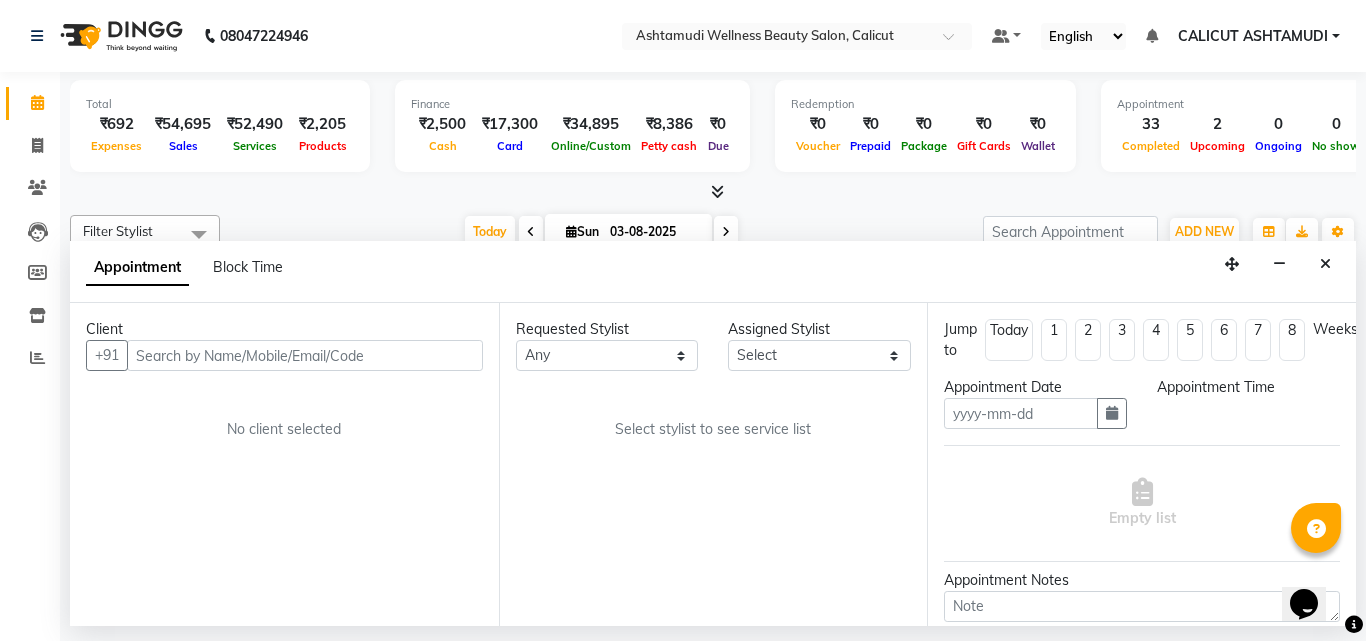 type on "03-08-2025" 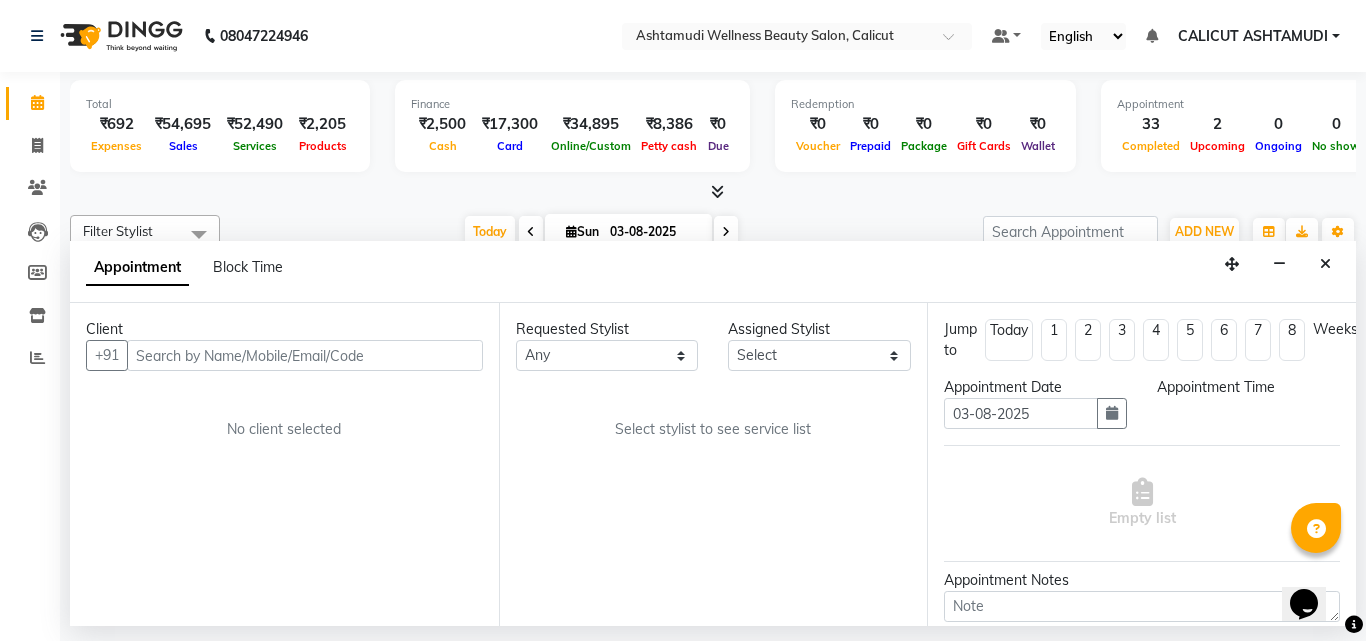 select on "confirm booking" 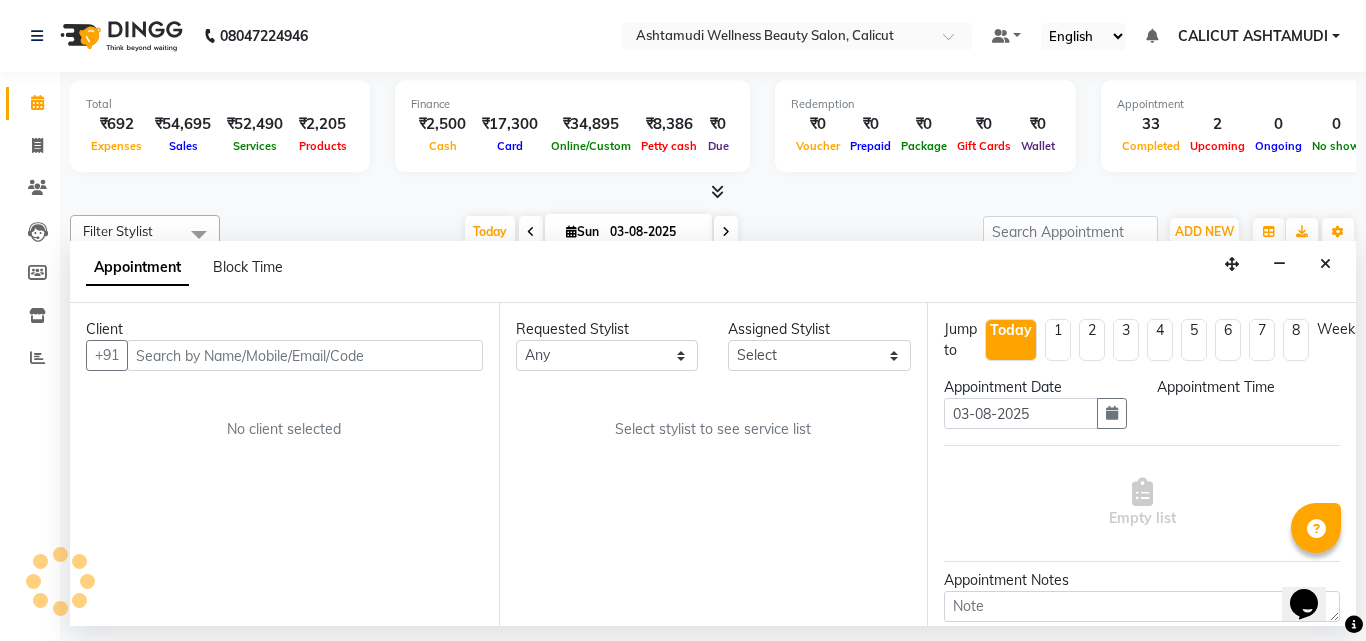 select on "27314" 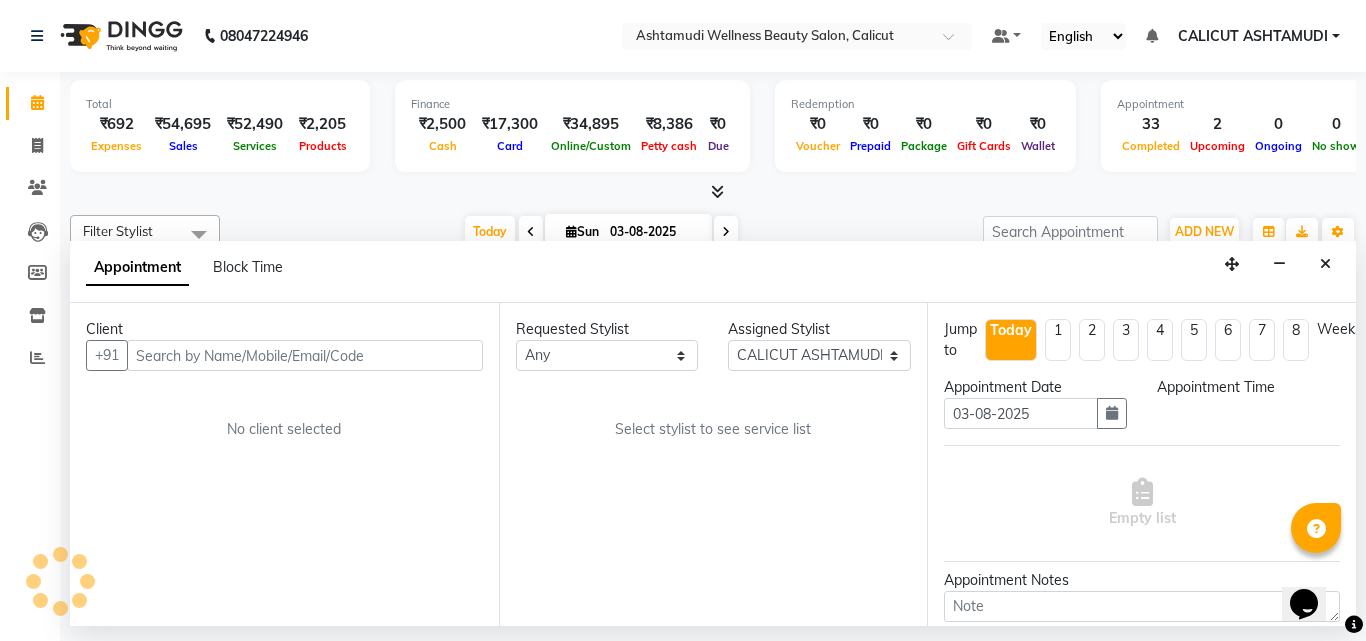 select on "600" 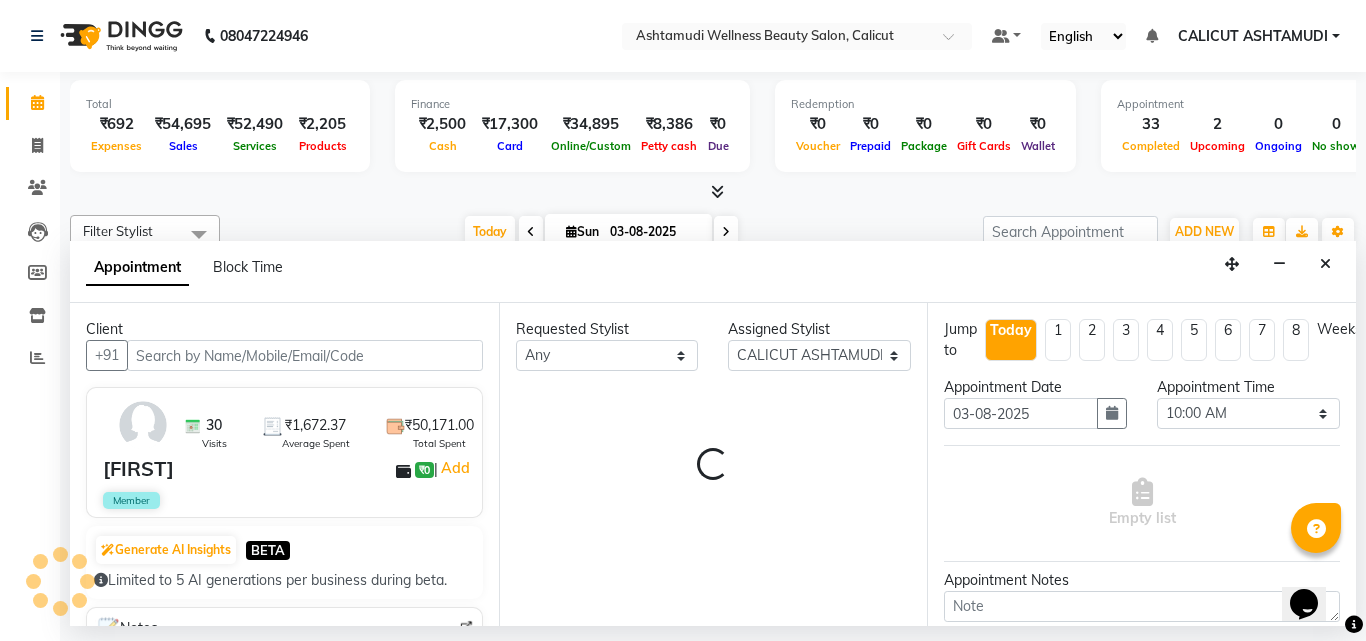 scroll, scrollTop: 0, scrollLeft: 669, axis: horizontal 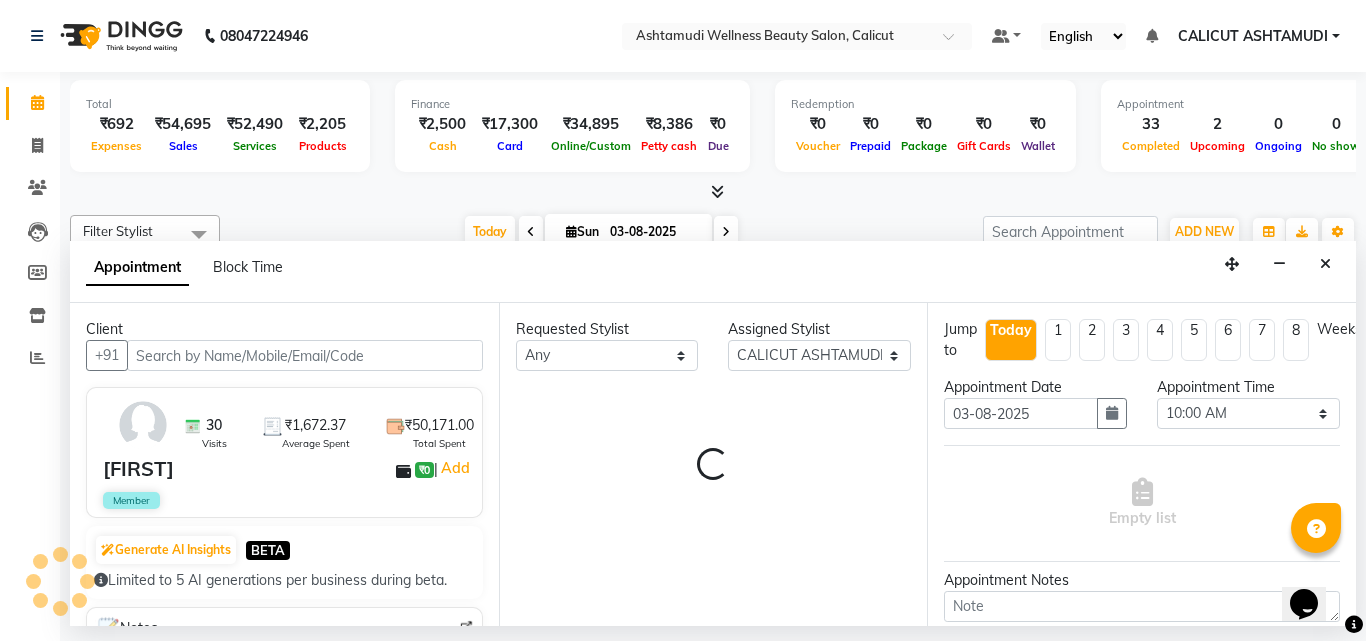select on "2006" 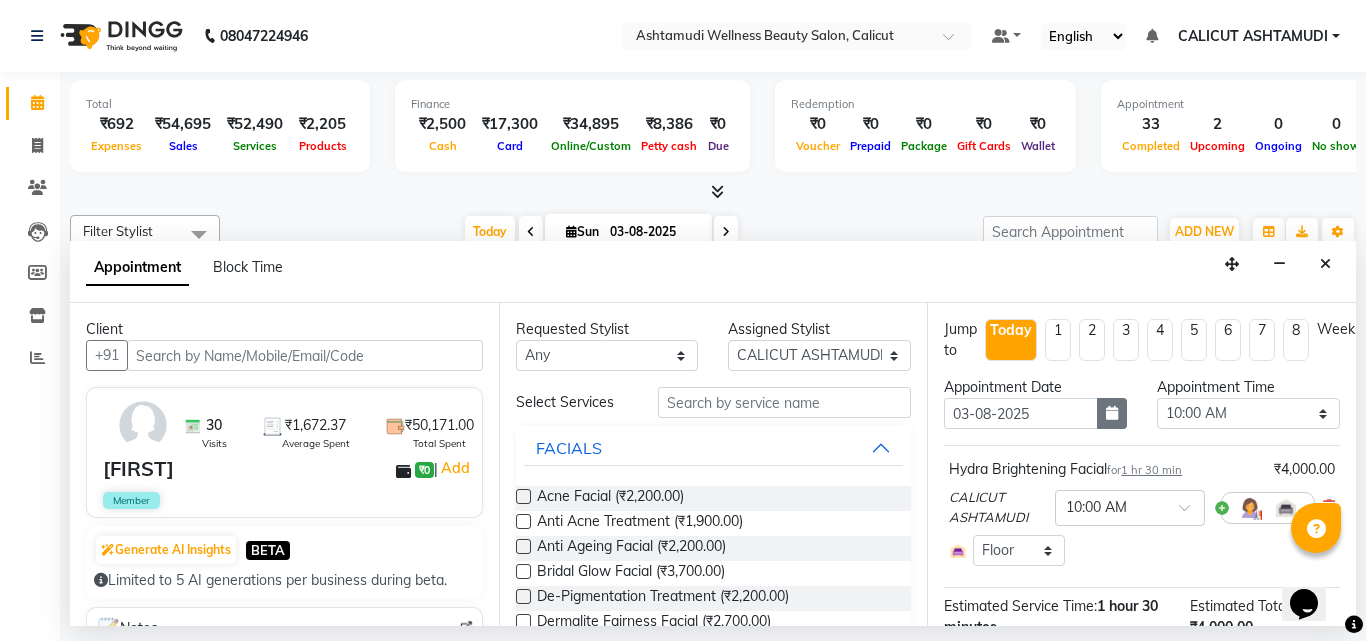 click at bounding box center [1112, 413] 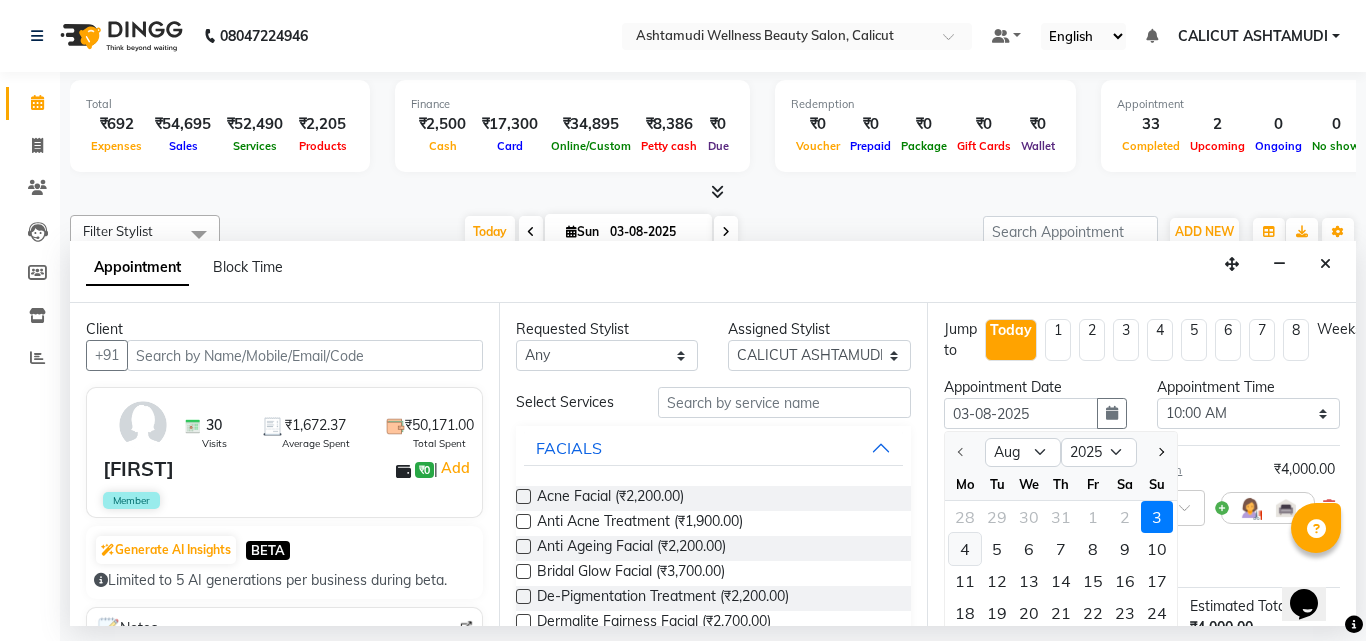 click on "4" at bounding box center (965, 549) 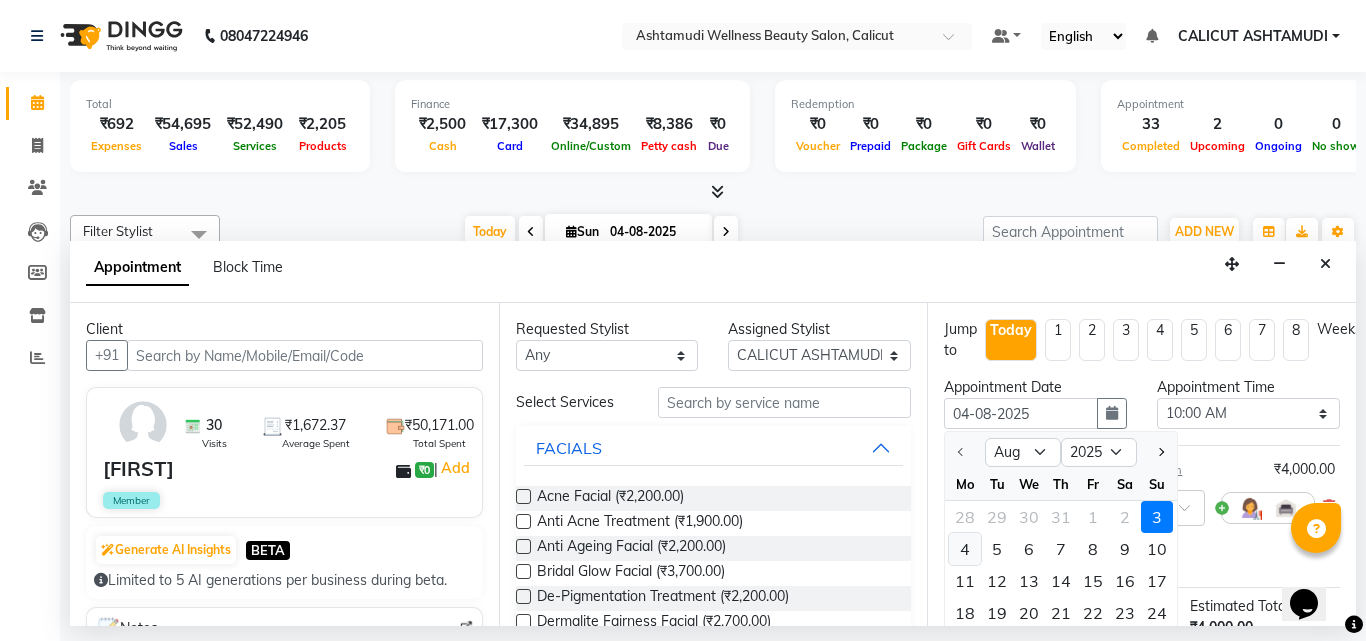 select on "600" 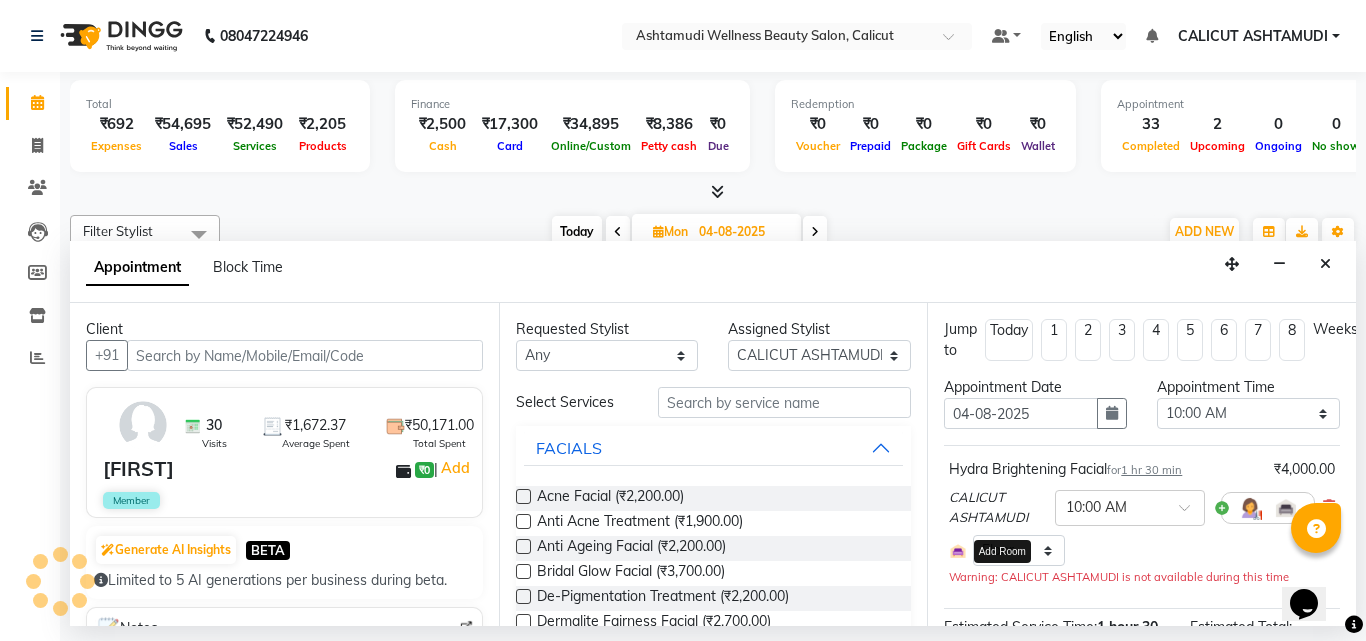scroll, scrollTop: 0, scrollLeft: 0, axis: both 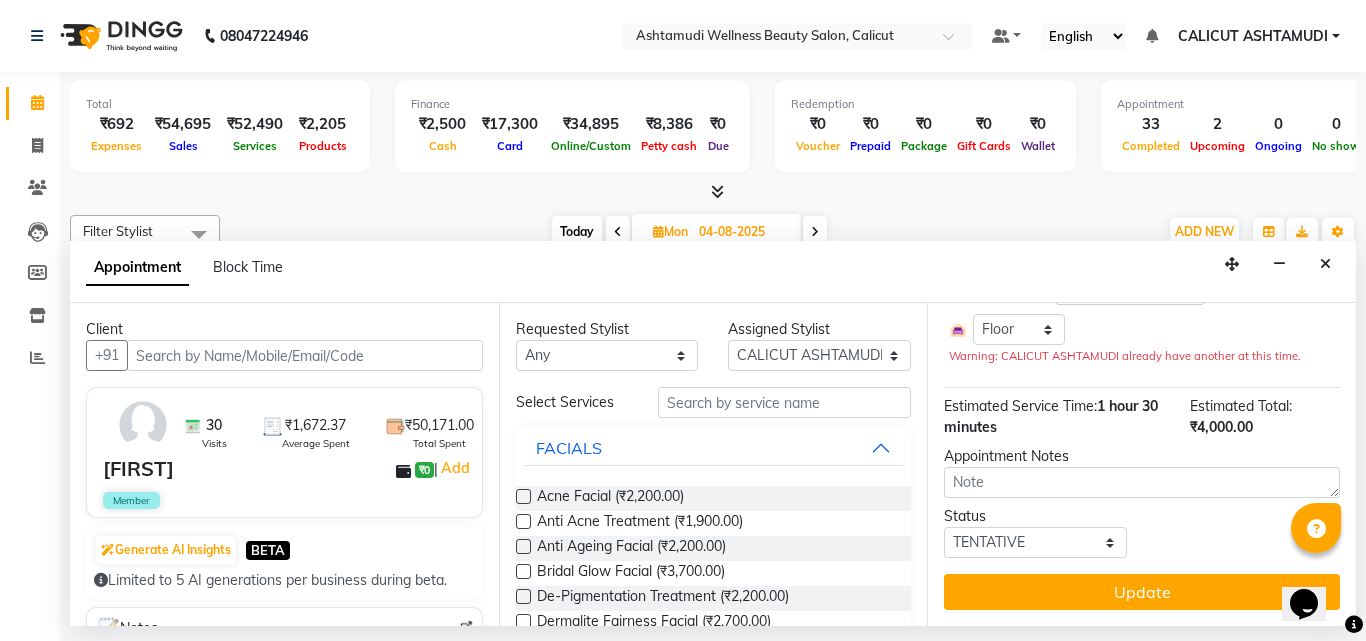 click on "Update" at bounding box center (1142, 592) 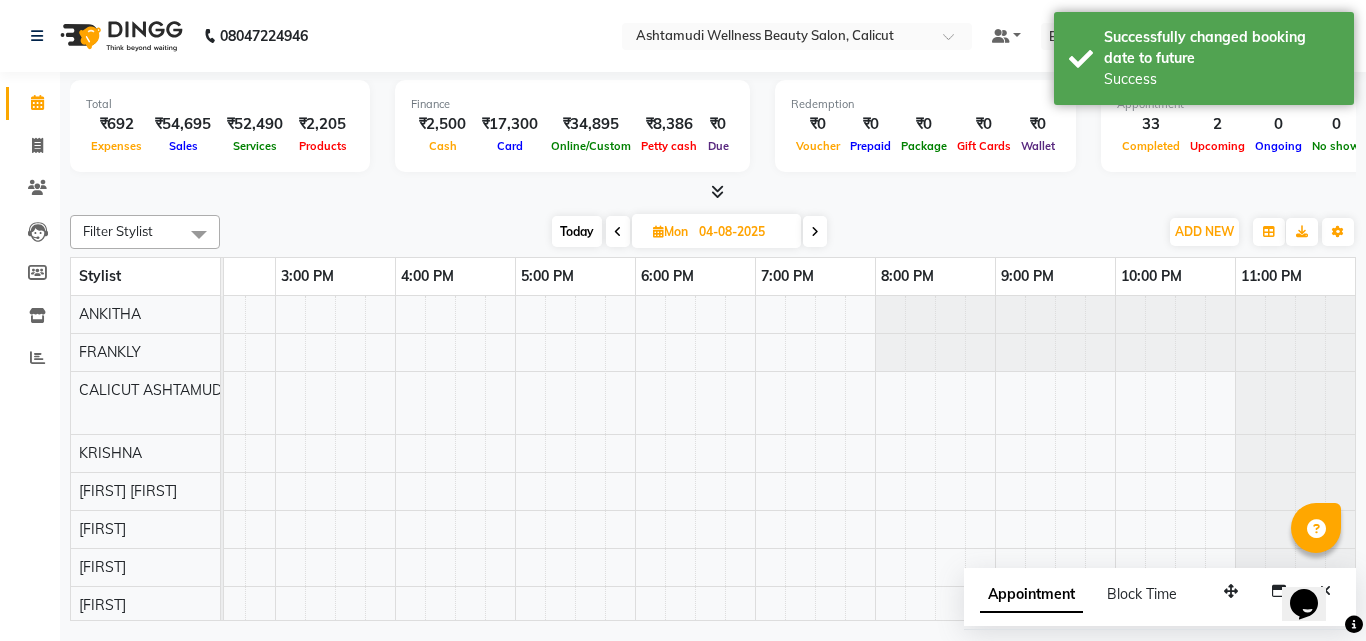 click on "Today" at bounding box center (577, 231) 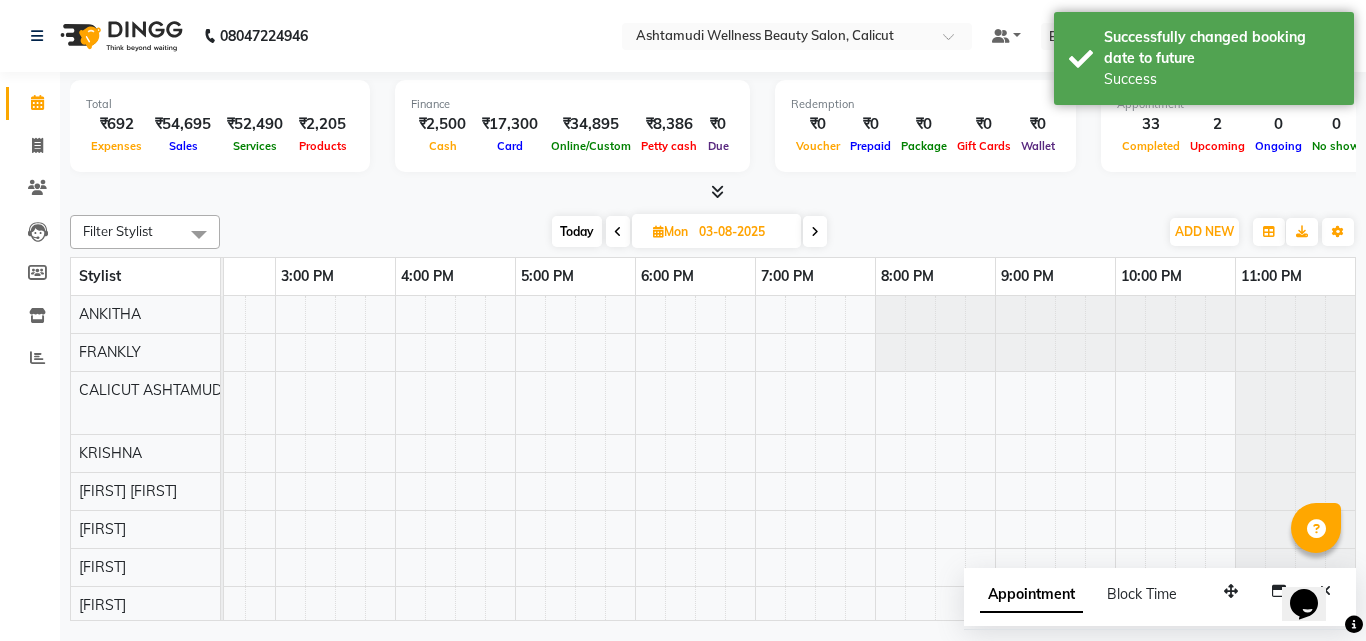 scroll, scrollTop: 0, scrollLeft: 0, axis: both 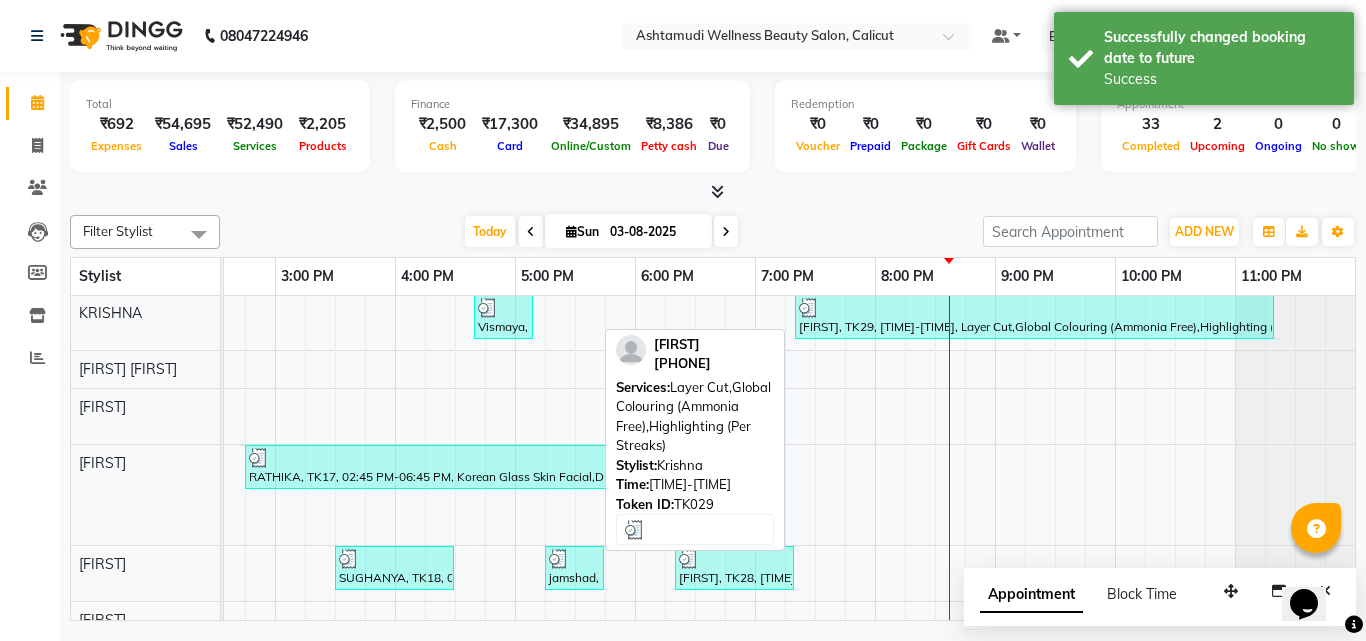 click on "[FIRST], TK29, [TIME]-[TIME], Layer Cut,Global Colouring (Ammonia Free),Highlighting (Per Streaks)" at bounding box center [1034, 317] 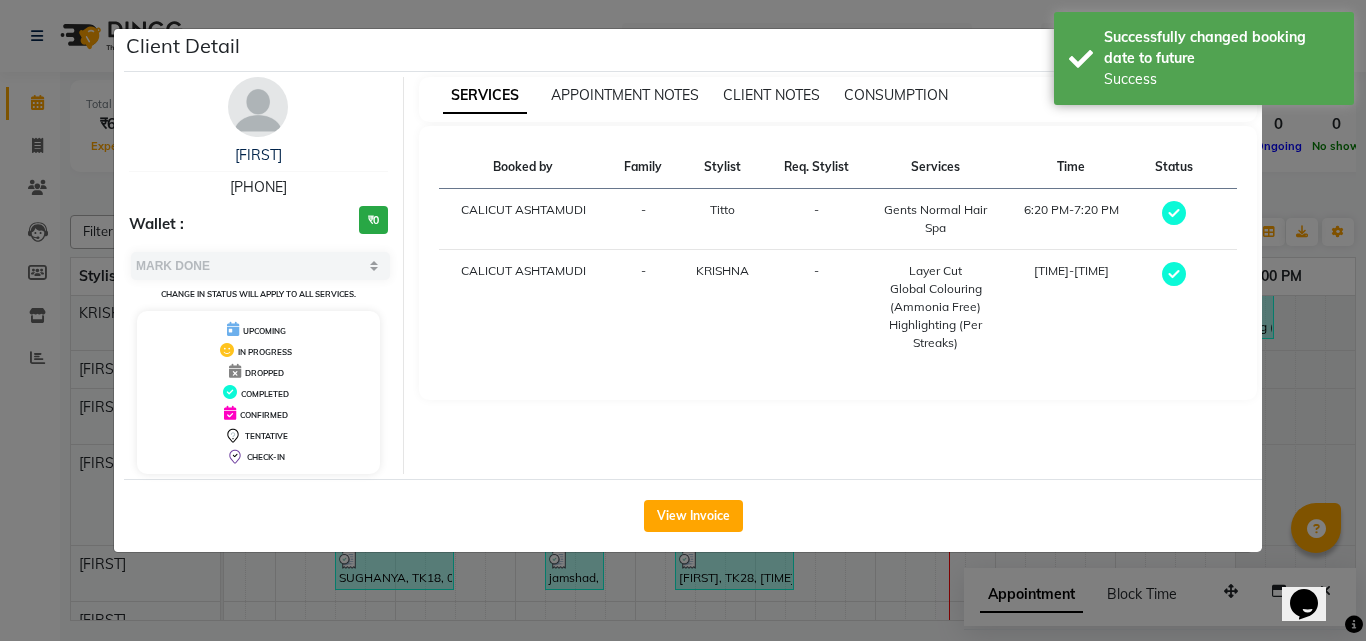 click on "Client Detail [FIRST] [PHONE] Wallet : ₹0 Select MARK DONE UPCOMING Change in status will apply to all services. UPCOMING IN PROGRESS DROPPED COMPLETED CONFIRMED TENTATIVE CHECK-IN SERVICES APPOINTMENT NOTES CLIENT NOTES CONSUMPTION Booked by Family Stylist Req. Stylist Services Time Status CALICUT ASHTAMUDI - Titto - Gents Normal Hair Spa [TIME]-[TIME] CALICUT ASHTAMUDI - KRISHNA - Layer Cut Global Colouring (Ammonia Free) Highlighting (Per Streaks) [TIME]-[TIME] View Invoice" 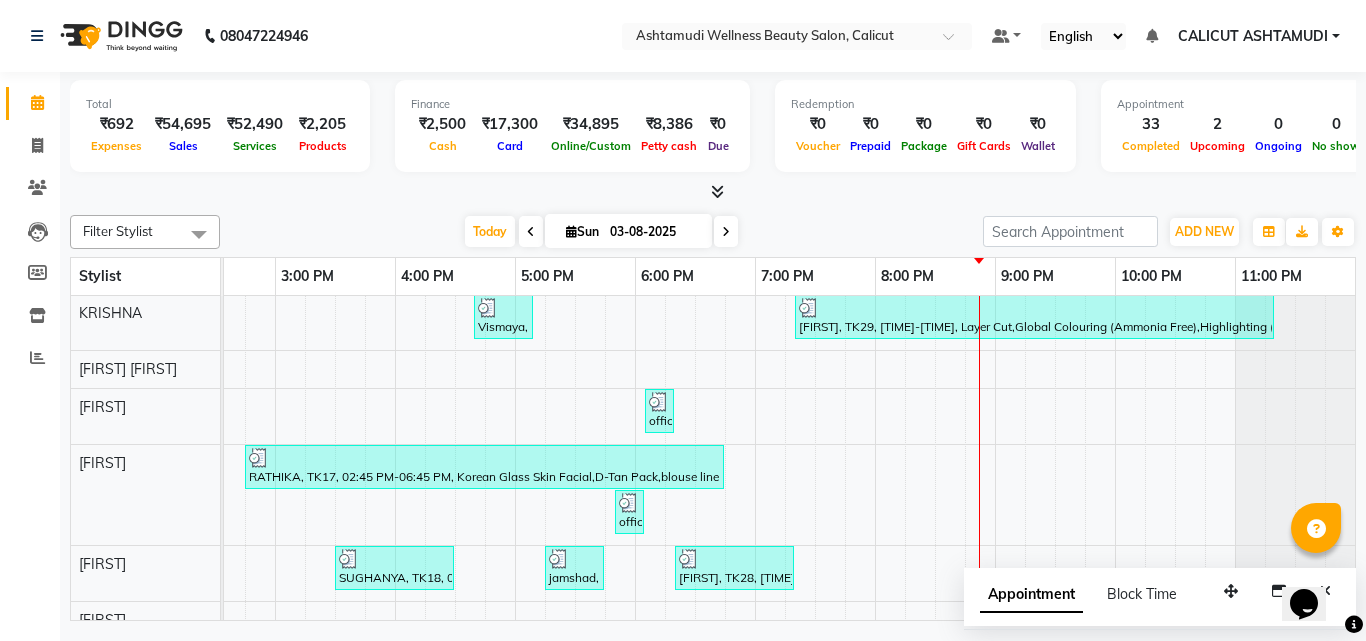 click on "Total ₹692 Expenses ₹54,695 Sales ₹52,490 Services ₹2,205 Products Finance ₹2,500 Cash ₹17,300 Card ₹34,895 Online/Custom ₹8,386 Petty cash ₹0 Due Redemption ₹0 Voucher ₹0 Prepaid ₹0 Package ₹0 Gift Cards ₹0 Wallet Appointment 33 Completed 2 Upcoming 0 Ongoing 0 No show Other sales ₹0 Packages ₹0 Memberships ₹0 Vouchers ₹0 Prepaids ₹0 Gift Cards Filter Stylist Select All Amala George AMBILI C ANJANA DAS ANKITHA Arya CALICUT ASHTAMUDI FRANKLY KRISHNA Nitesh Punam Gurung Sewan ali Sheela SUHANA SHABU Titto Today Sun 03-08-2025 Toggle Dropdown Add Appointment Add Invoice Add Expense Add Attendance Add Client Toggle Dropdown Add Appointment Add Invoice Add Expense Add Attendance Add Client ADD NEW Toggle Dropdown Add Appointment Add Invoice Add Expense Add Attendance Add Client Filter Stylist Select All Amala George AMBILI C ANJANA DAS ANKITHA Arya CALICUT ASHTAMUDI FRANKLY KRISHNA Nitesh Punam Gurung Sewan ali Sheela SUHANA SHABU Titto Group By" 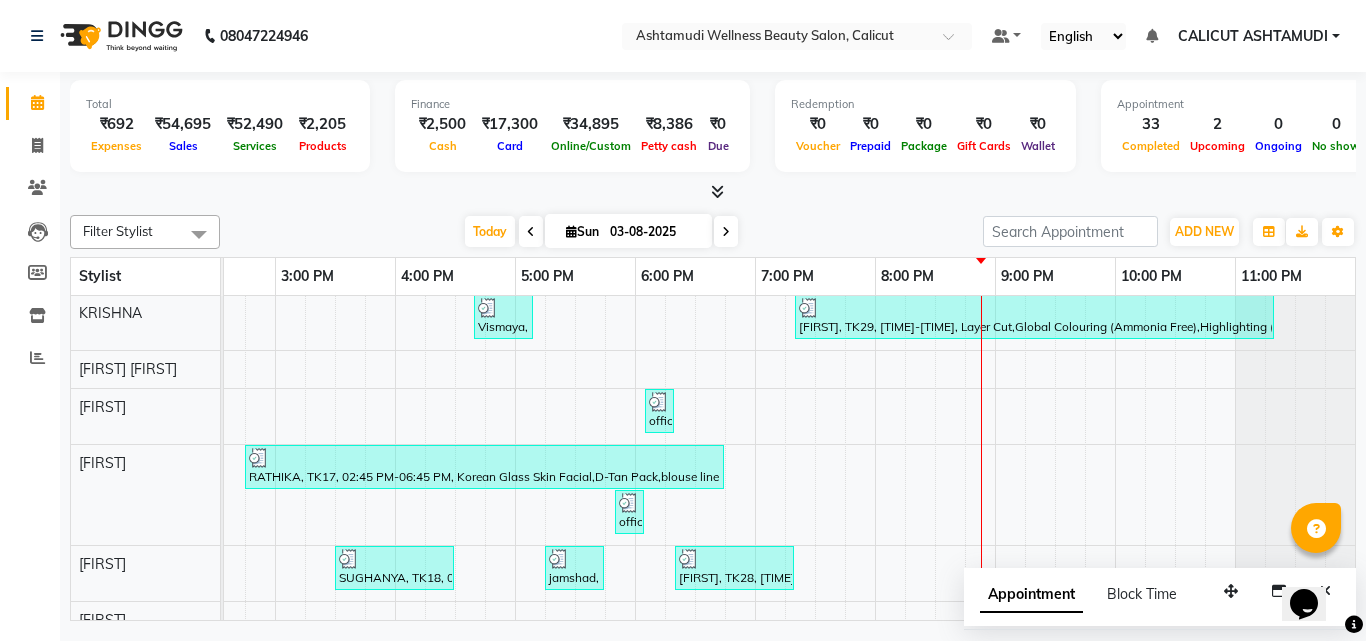 drag, startPoint x: 1363, startPoint y: 184, endPoint x: 904, endPoint y: 226, distance: 460.91757 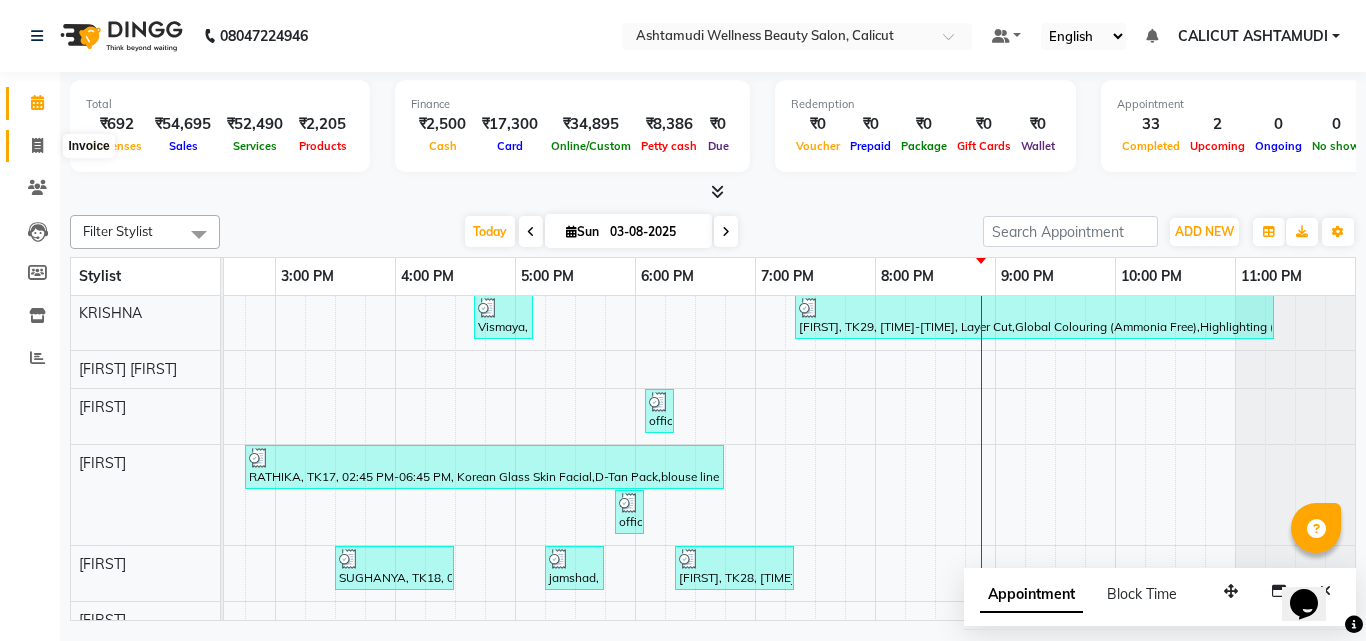 click 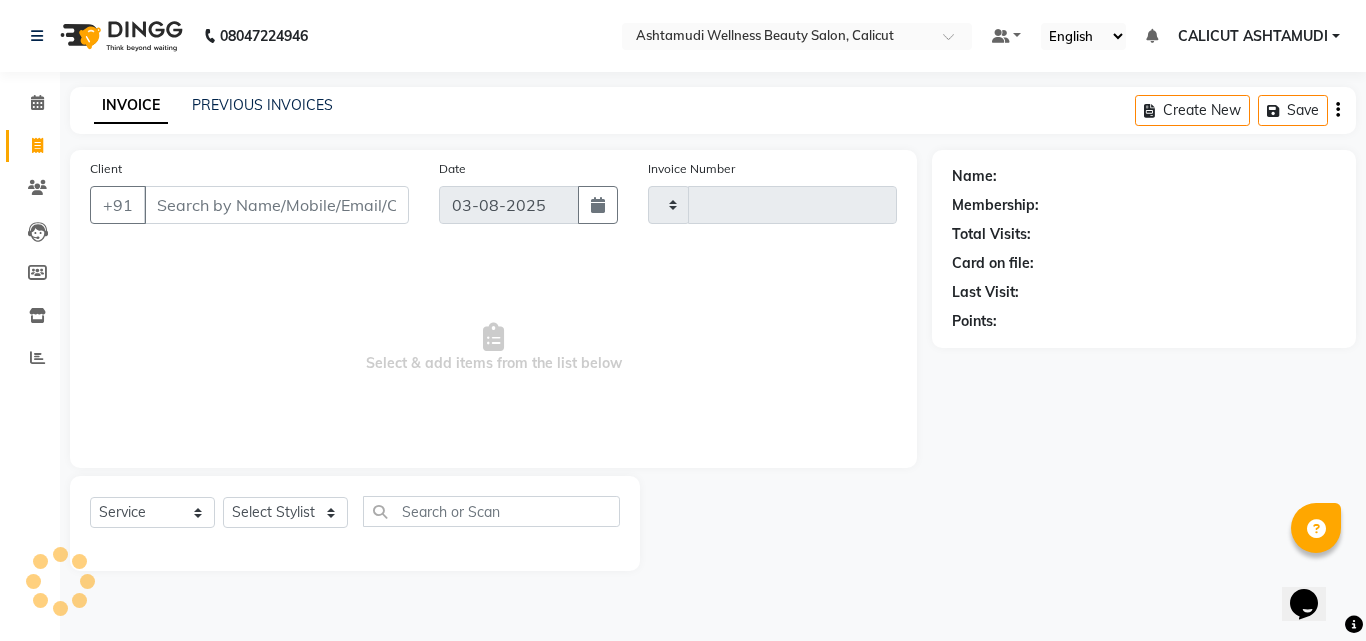 click 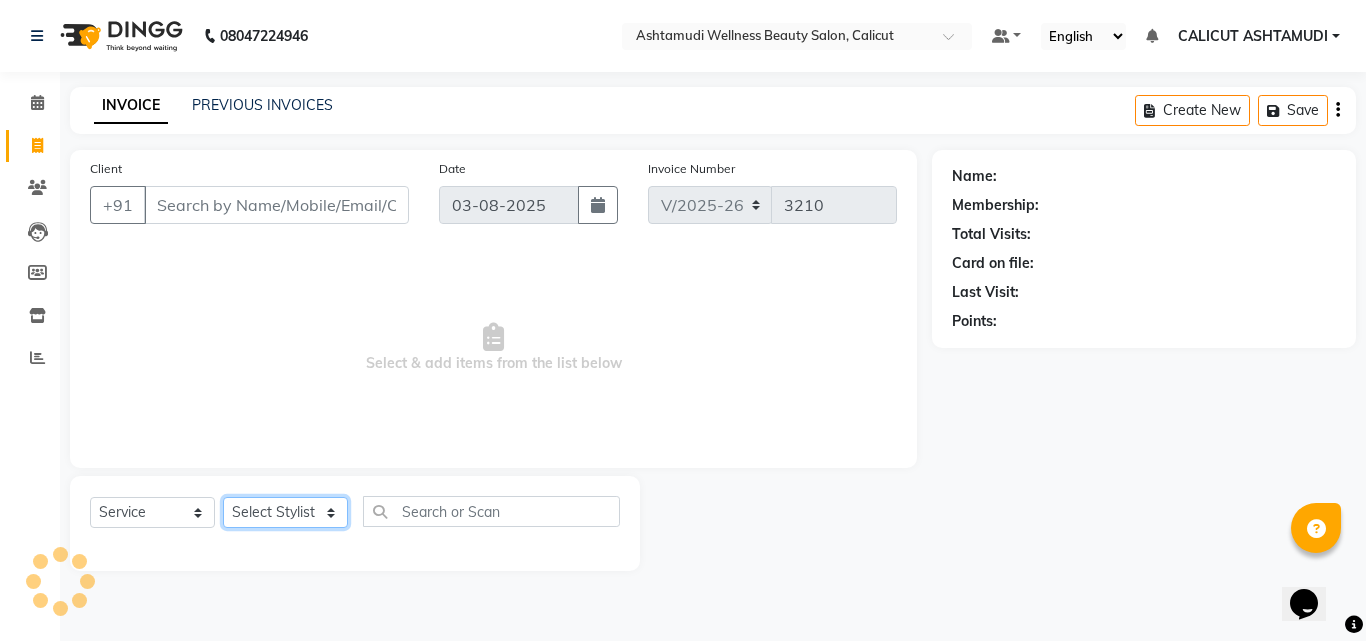 click on "Select Stylist" 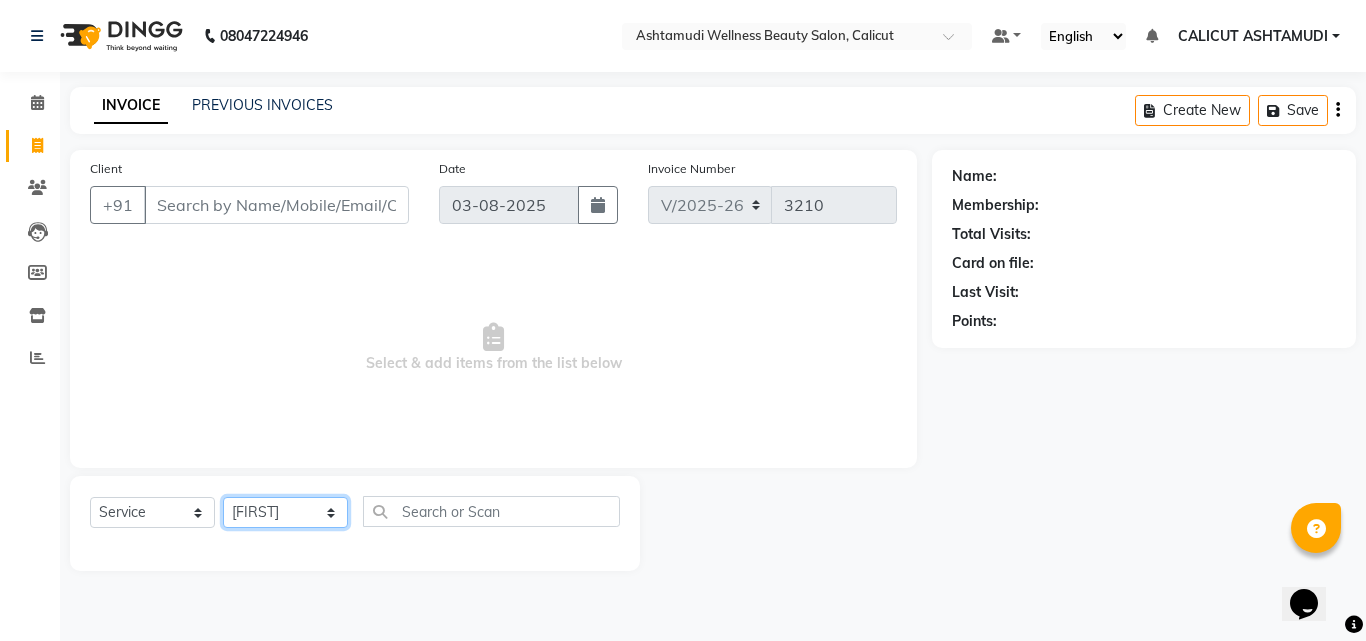 click on "Select Stylist Amala George AMBILI C ANJANA DAS ANKITHA Arya CALICUT ASHTAMUDI FRANKLY GRACY KRISHNA Nitesh Punam Gurung Sewan ali Sheela SUHANA SHABU Titto" 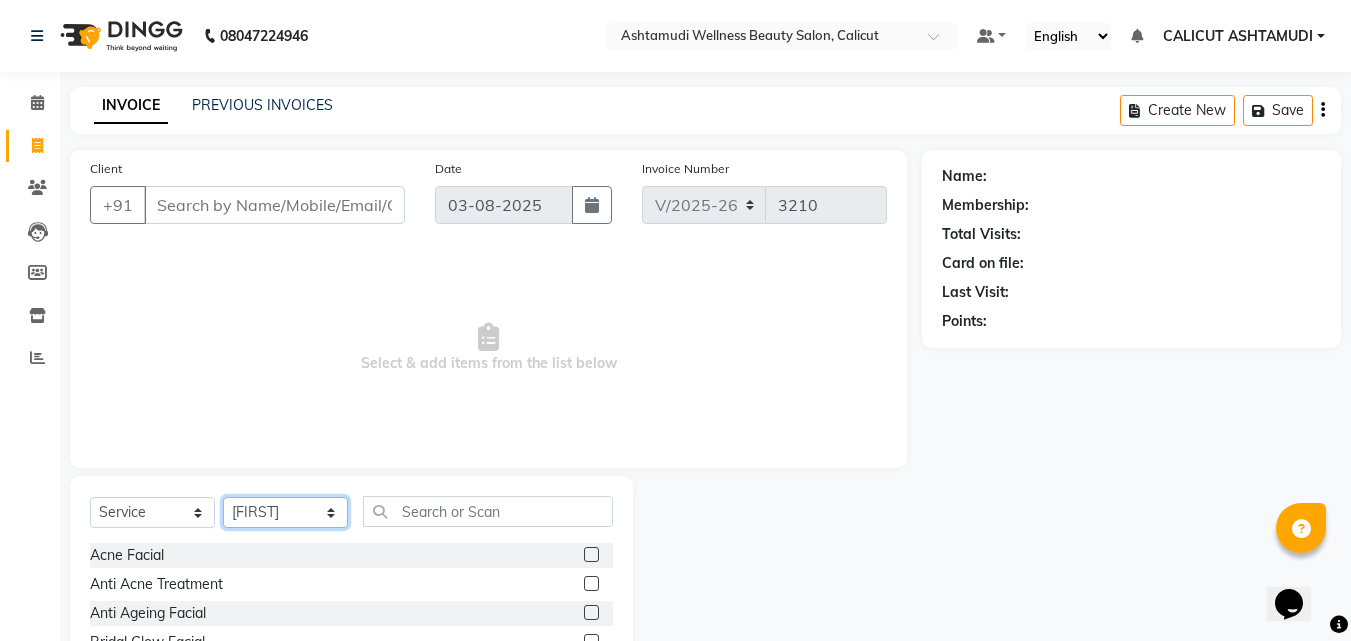 drag, startPoint x: 317, startPoint y: 521, endPoint x: 317, endPoint y: 507, distance: 14 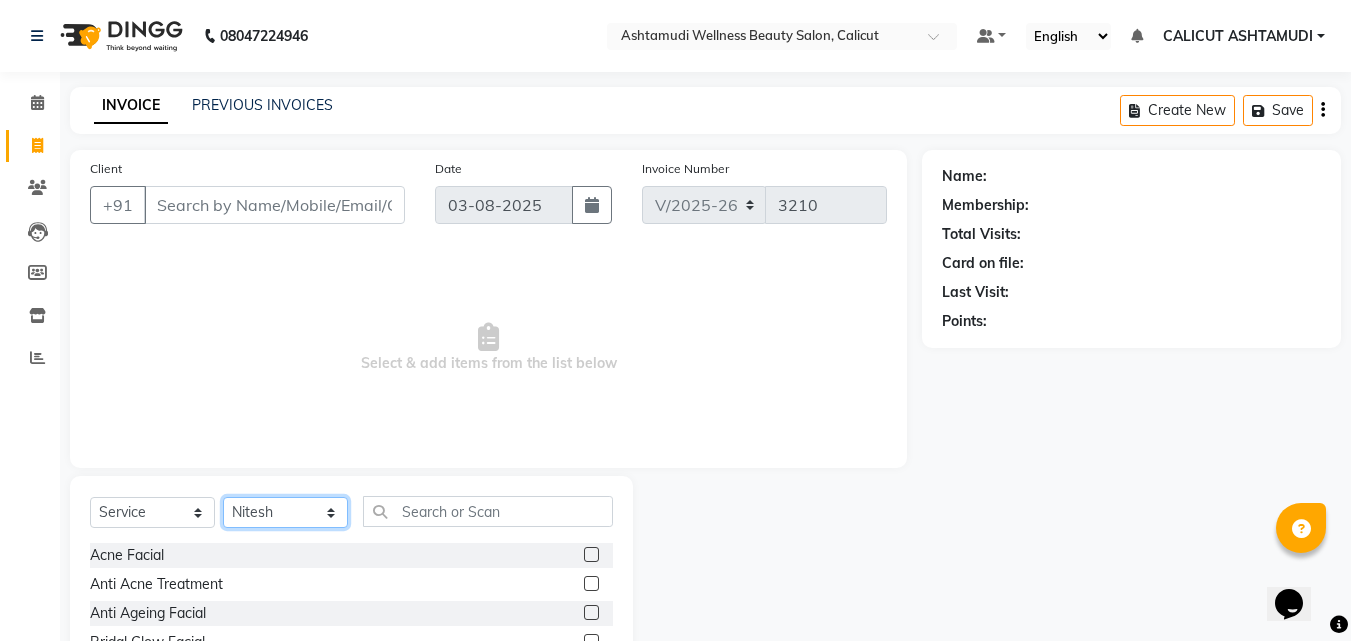 click on "Select Stylist Amala George AMBILI C ANJANA DAS ANKITHA Arya CALICUT ASHTAMUDI FRANKLY GRACY KRISHNA Nitesh Punam Gurung Sewan ali Sheela SUHANA SHABU Titto" 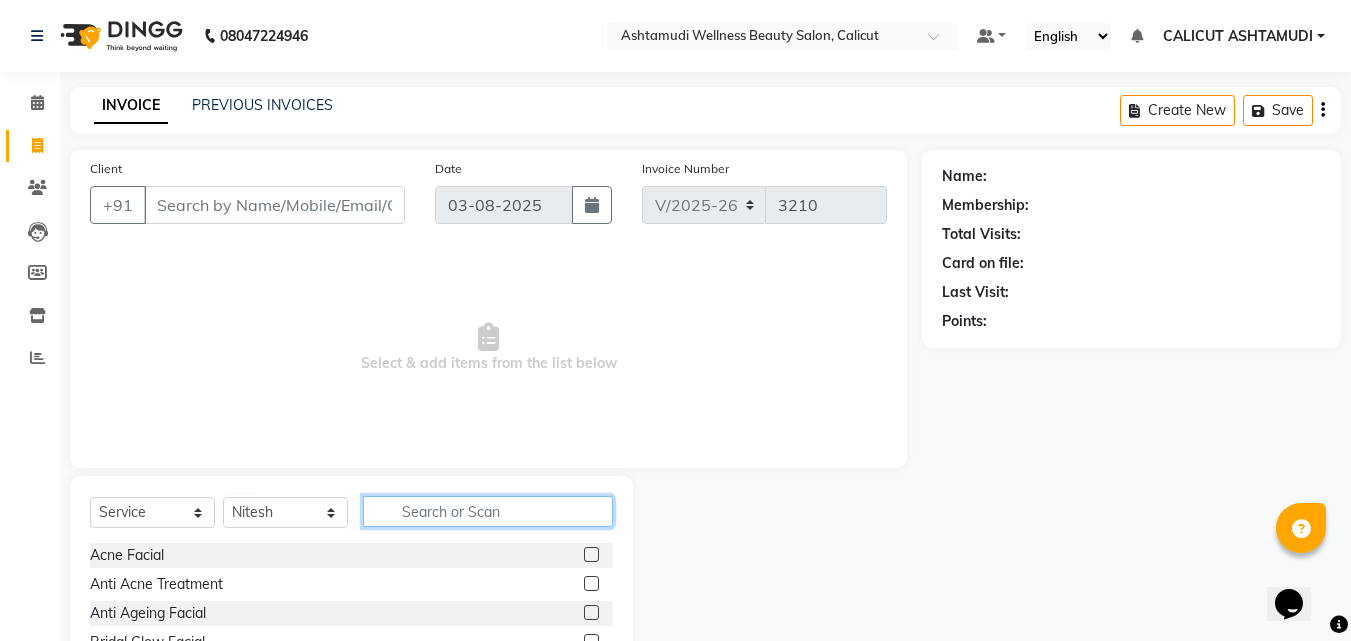 click 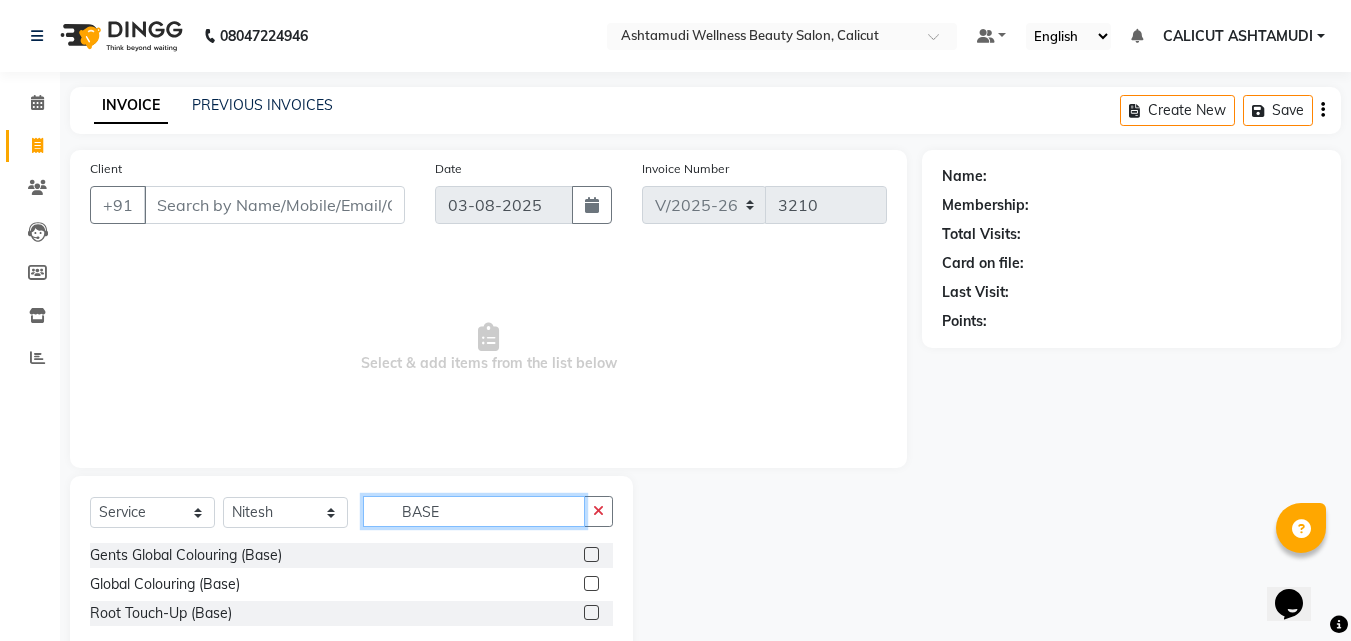 type on "BASE" 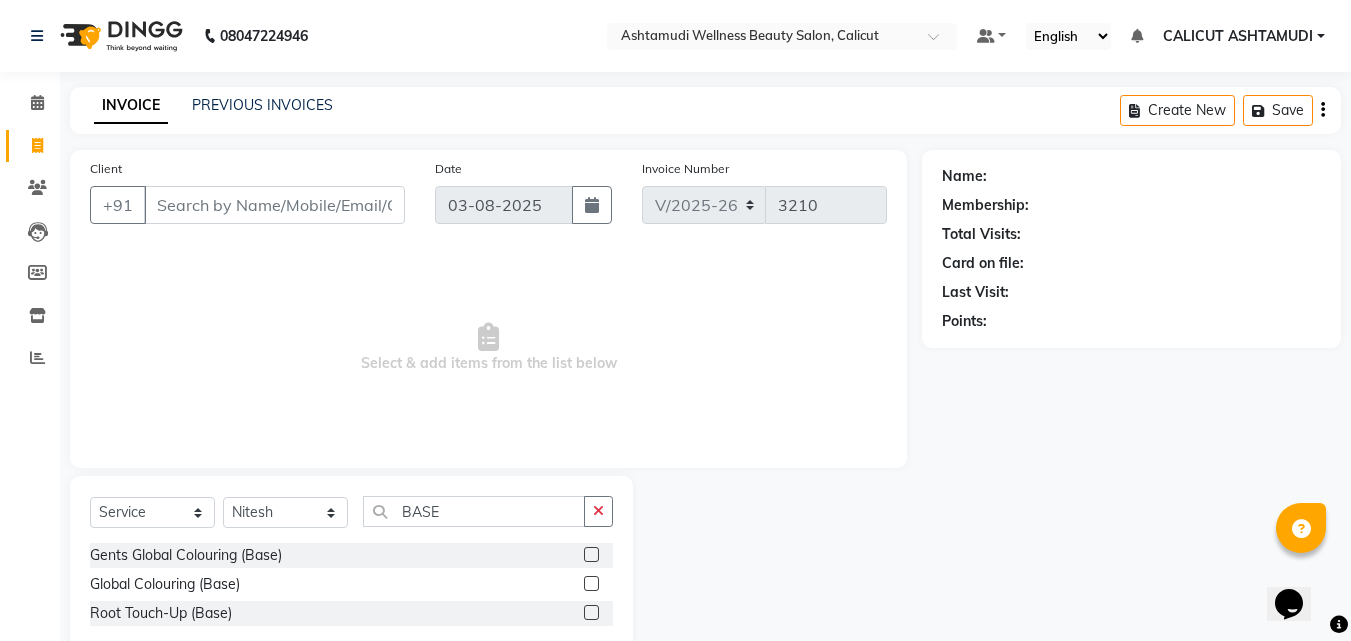 click 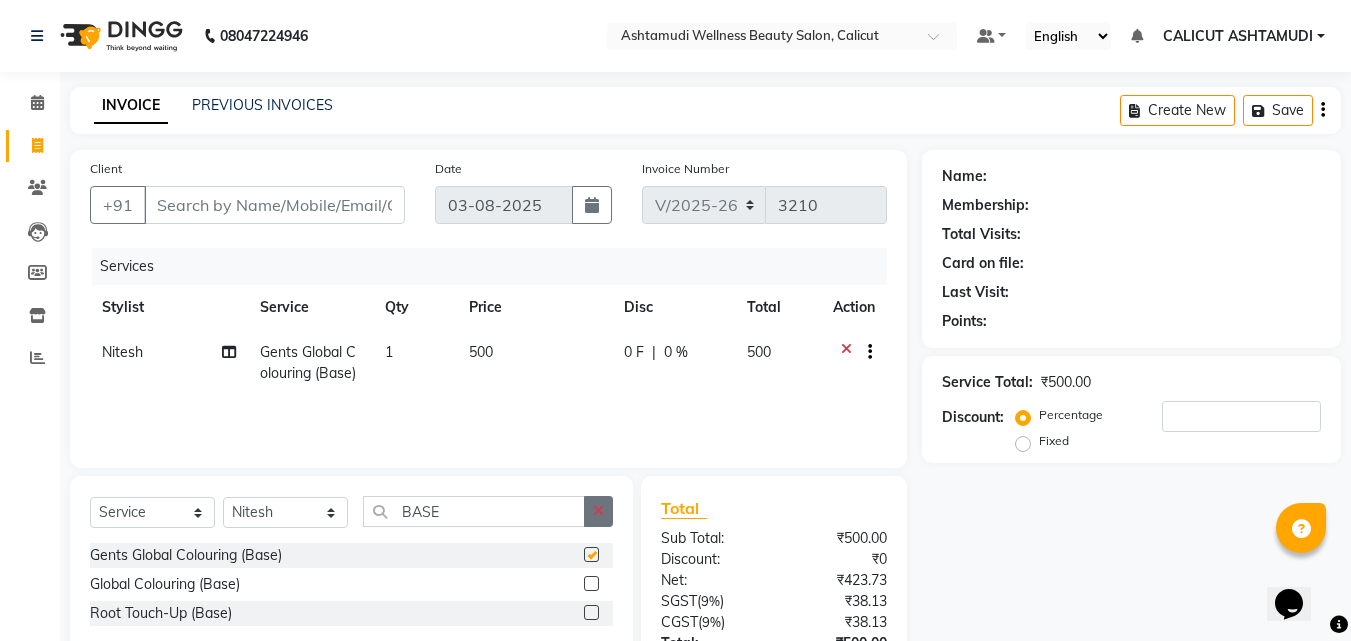 click 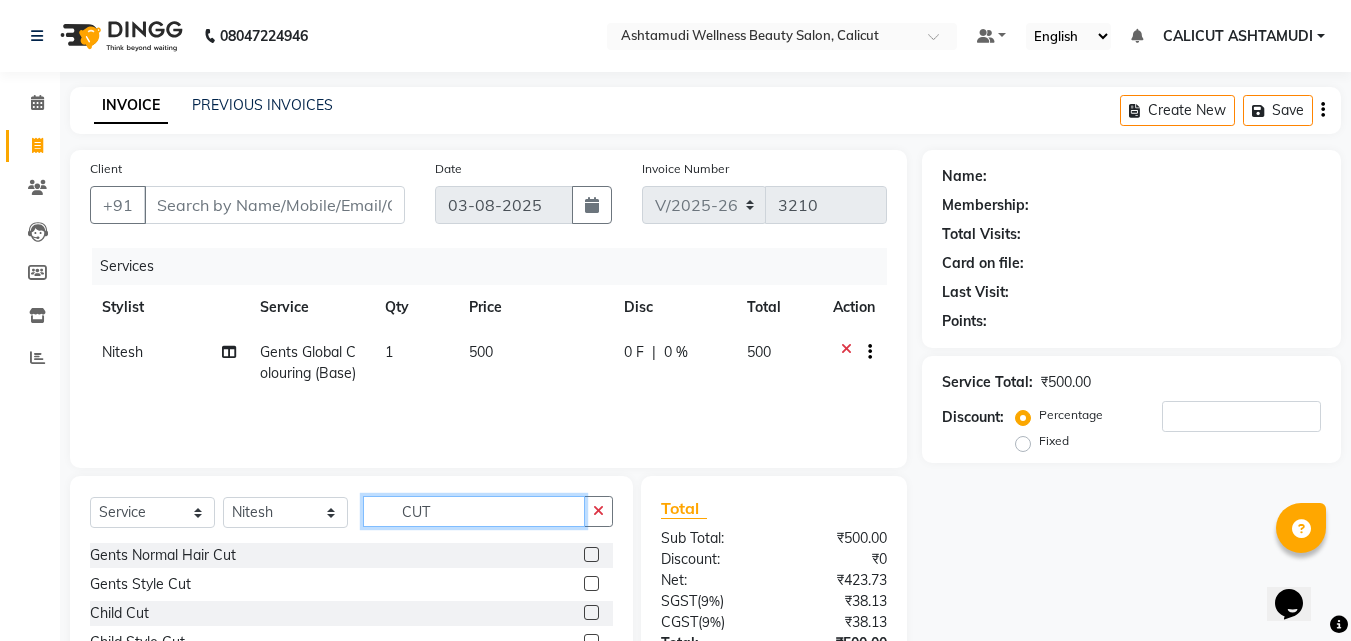 type on "CUT" 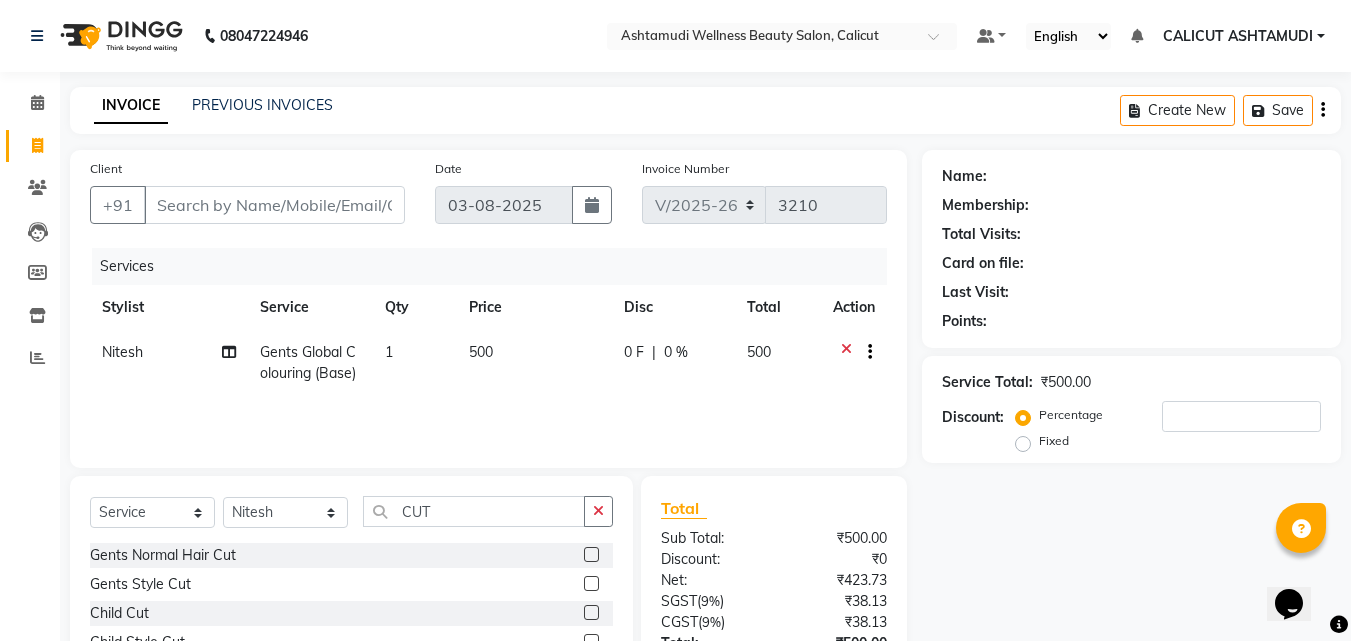 click on "Gents Normal Hair Cut" 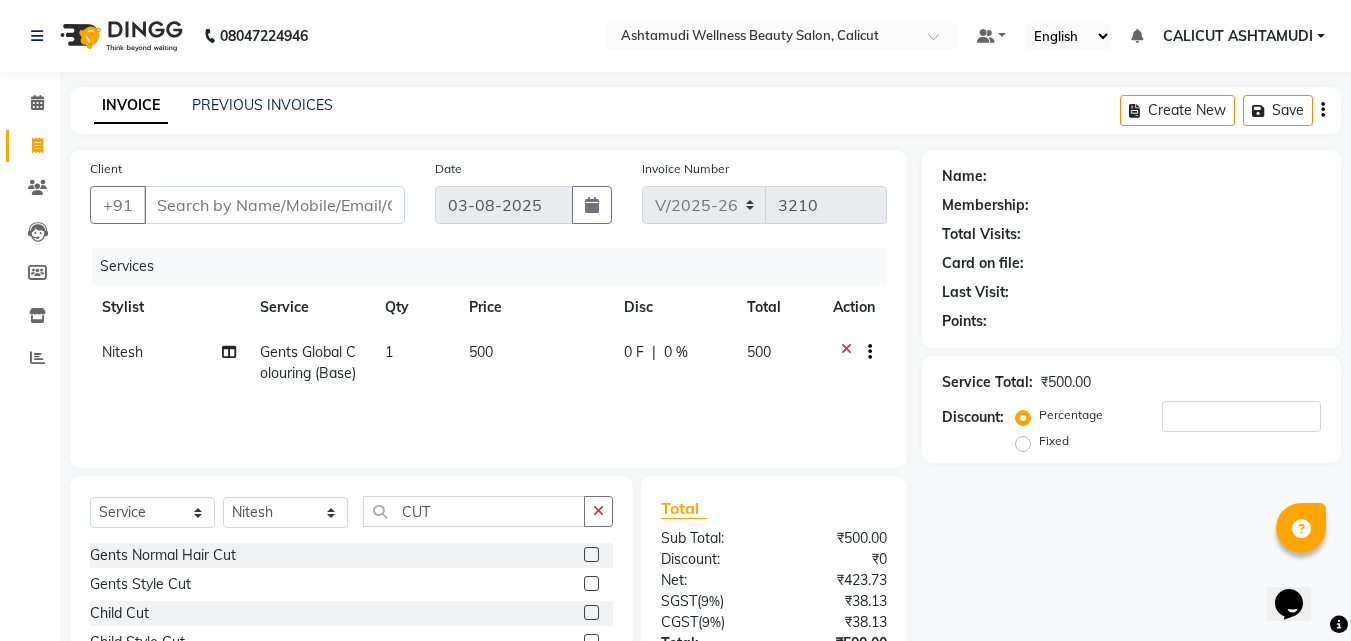 click 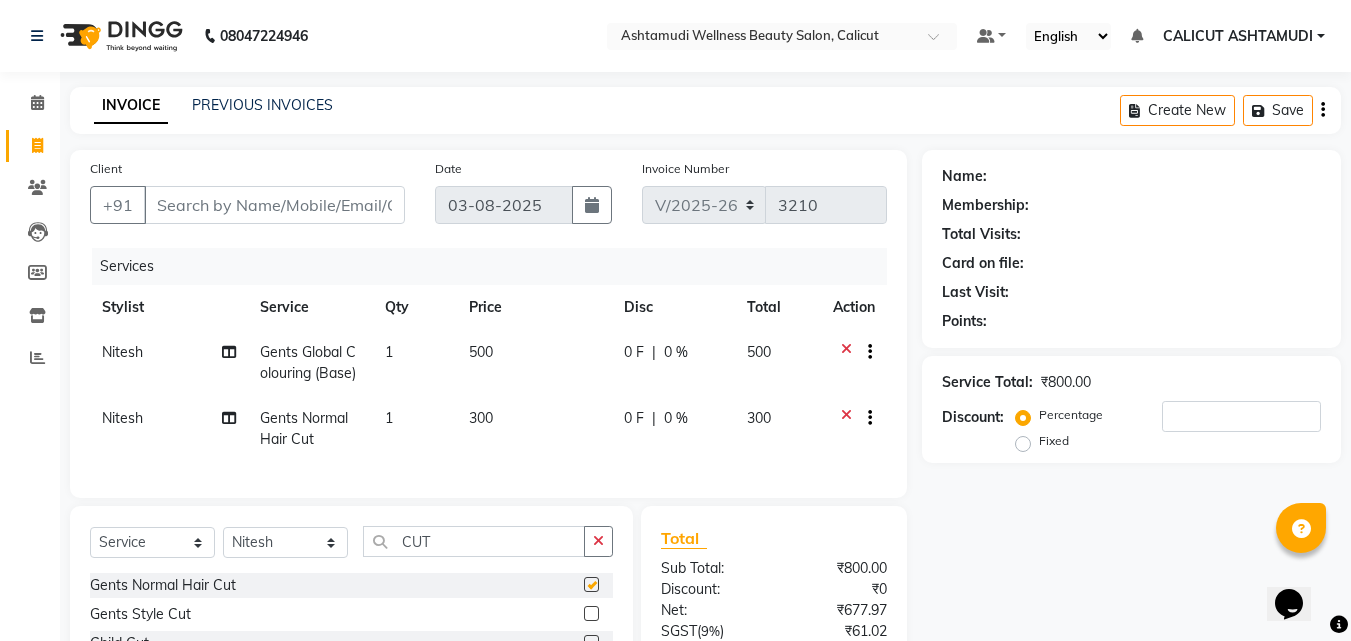 checkbox on "false" 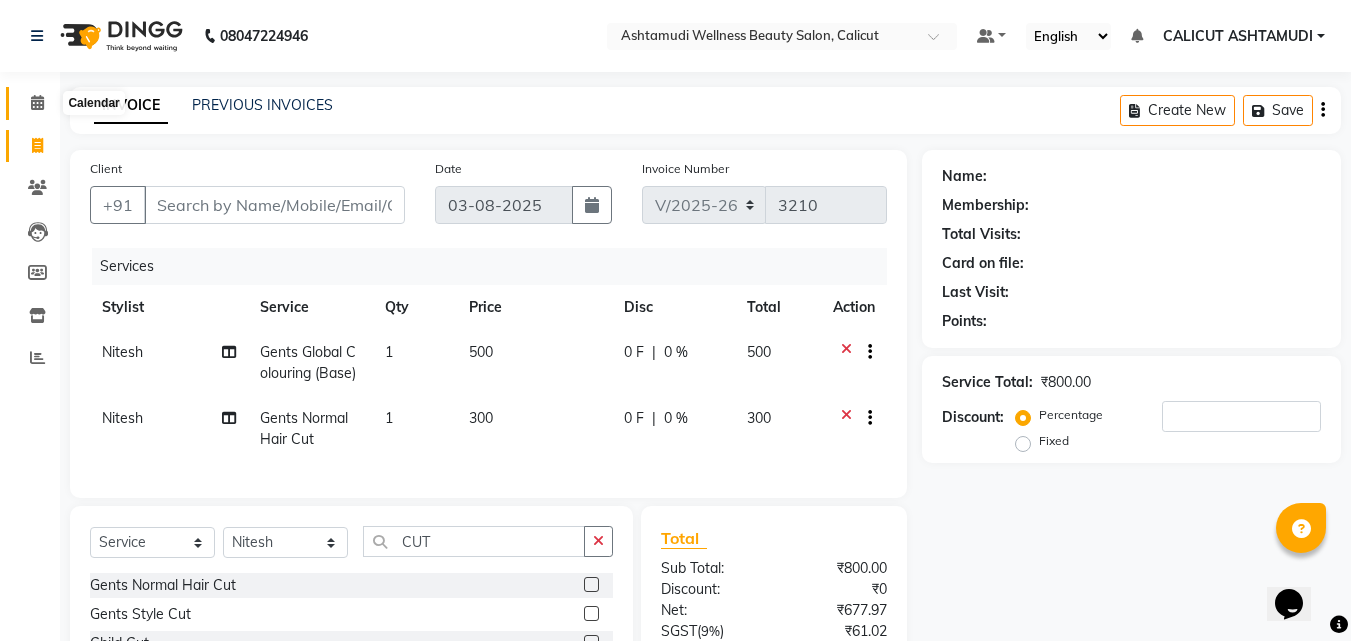 click 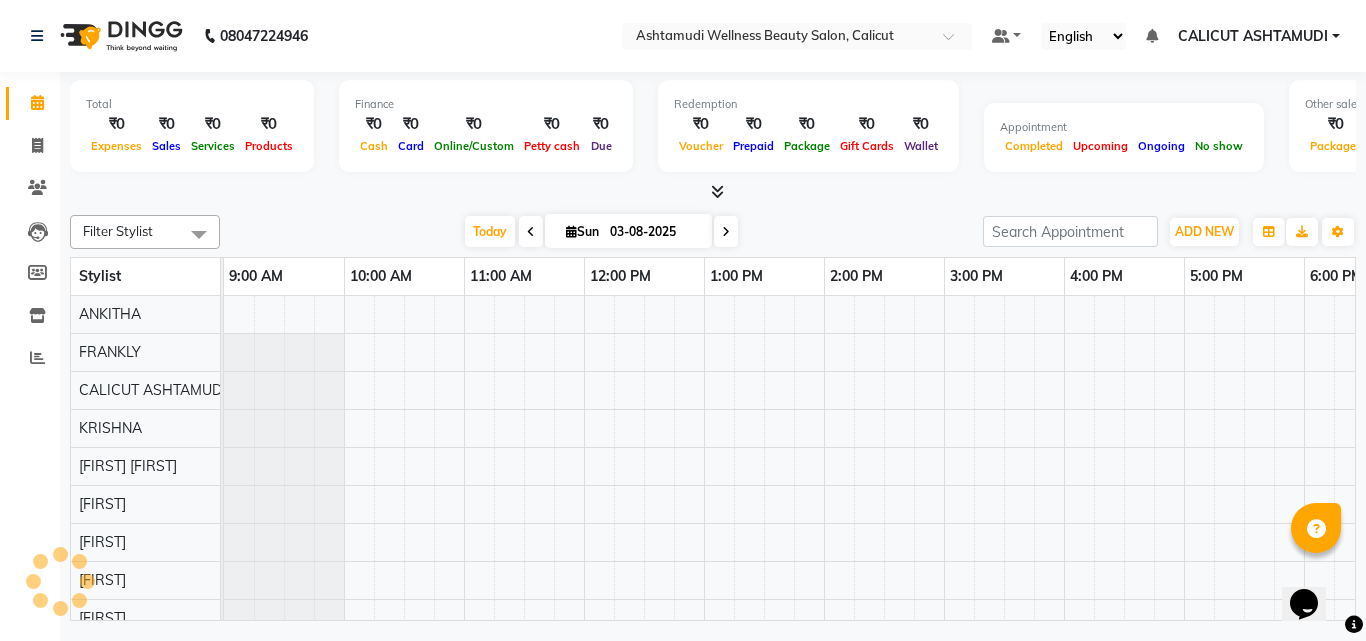 scroll, scrollTop: 0, scrollLeft: 0, axis: both 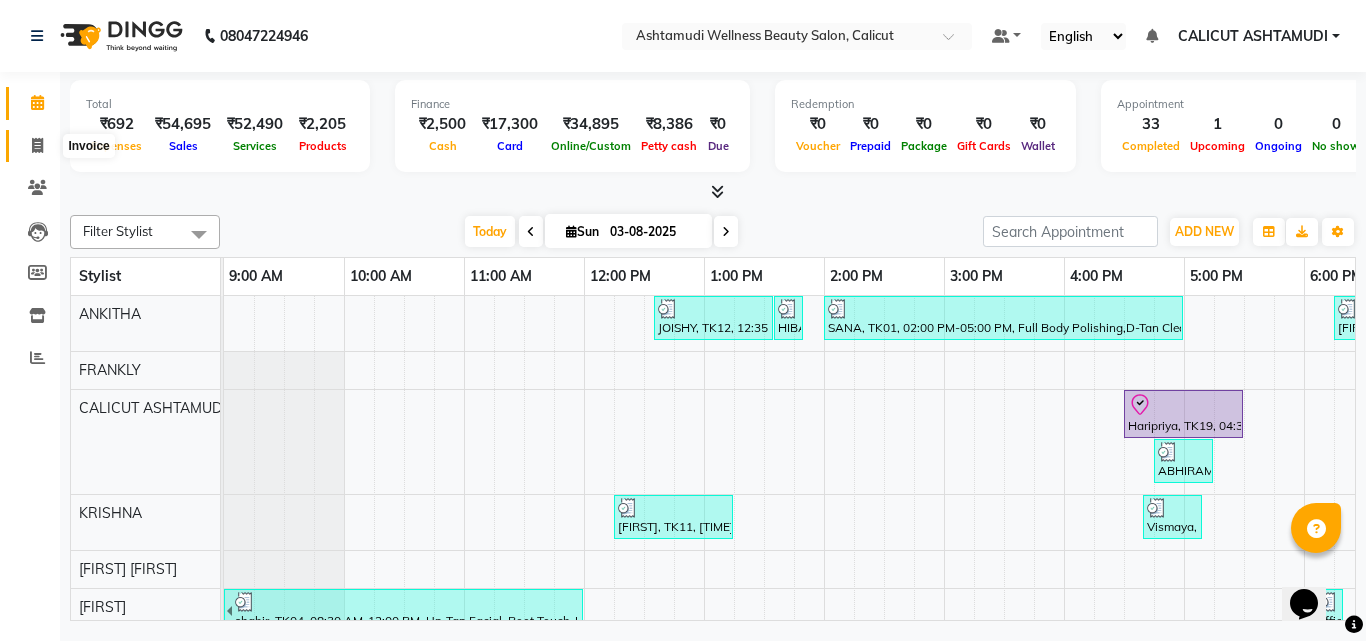 click 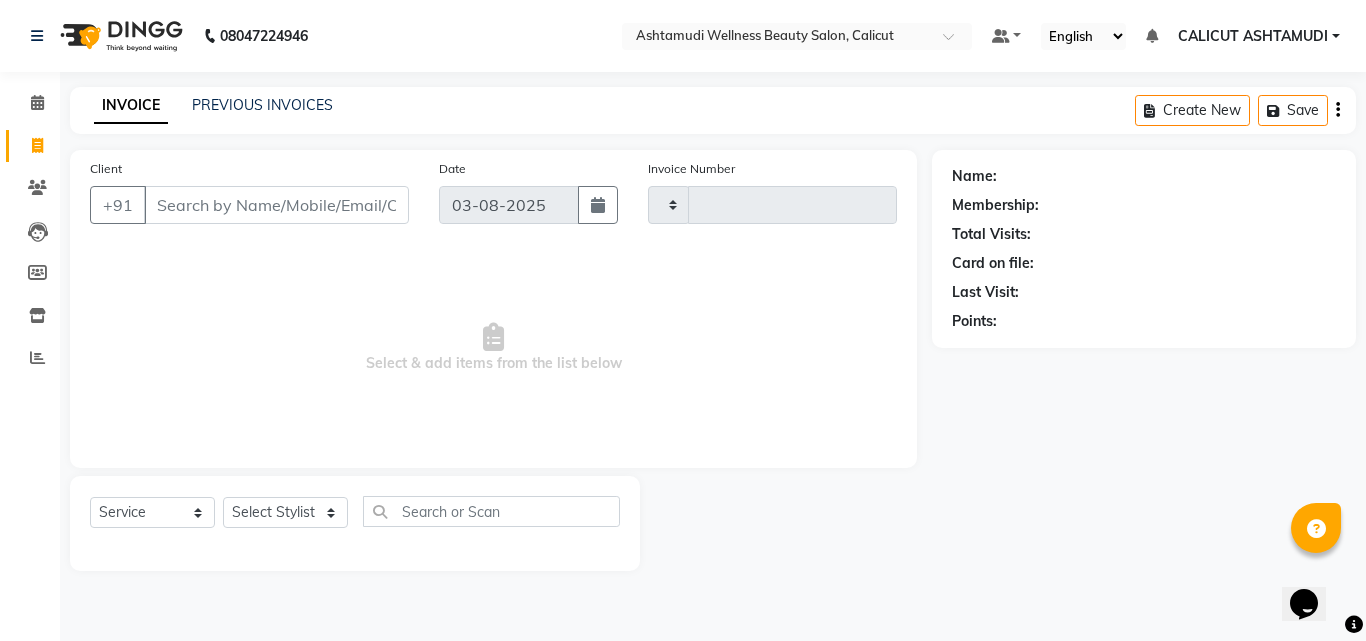 type on "3210" 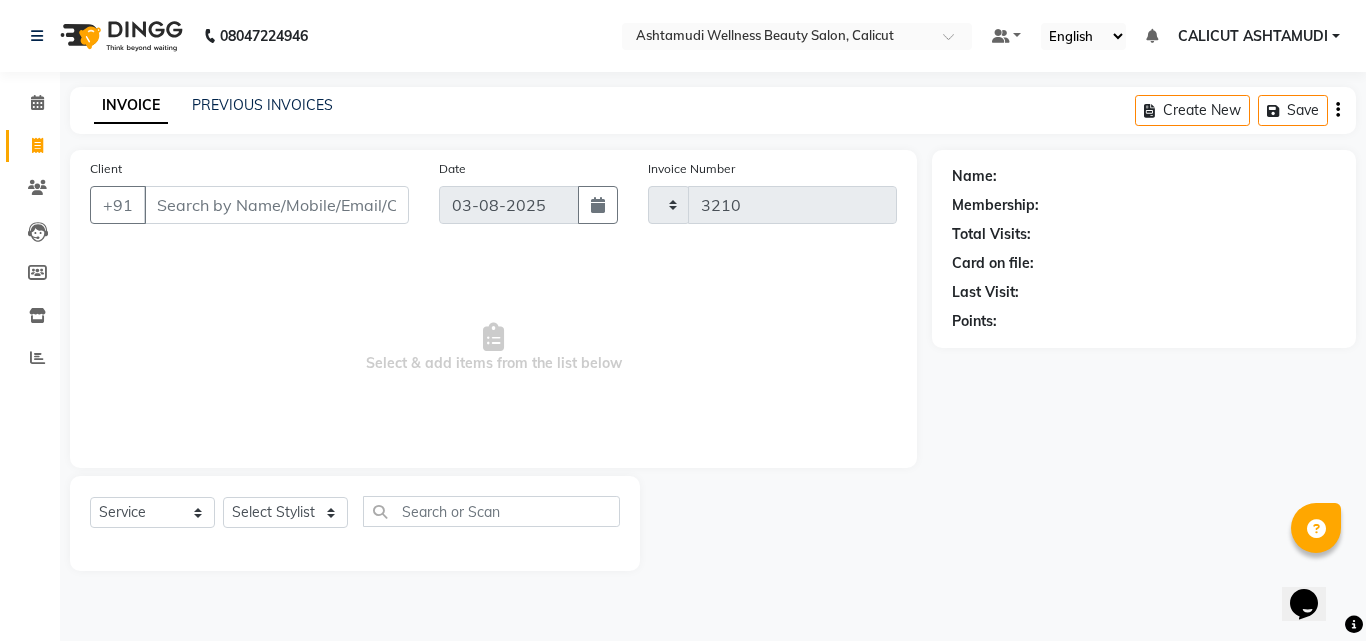 select on "4630" 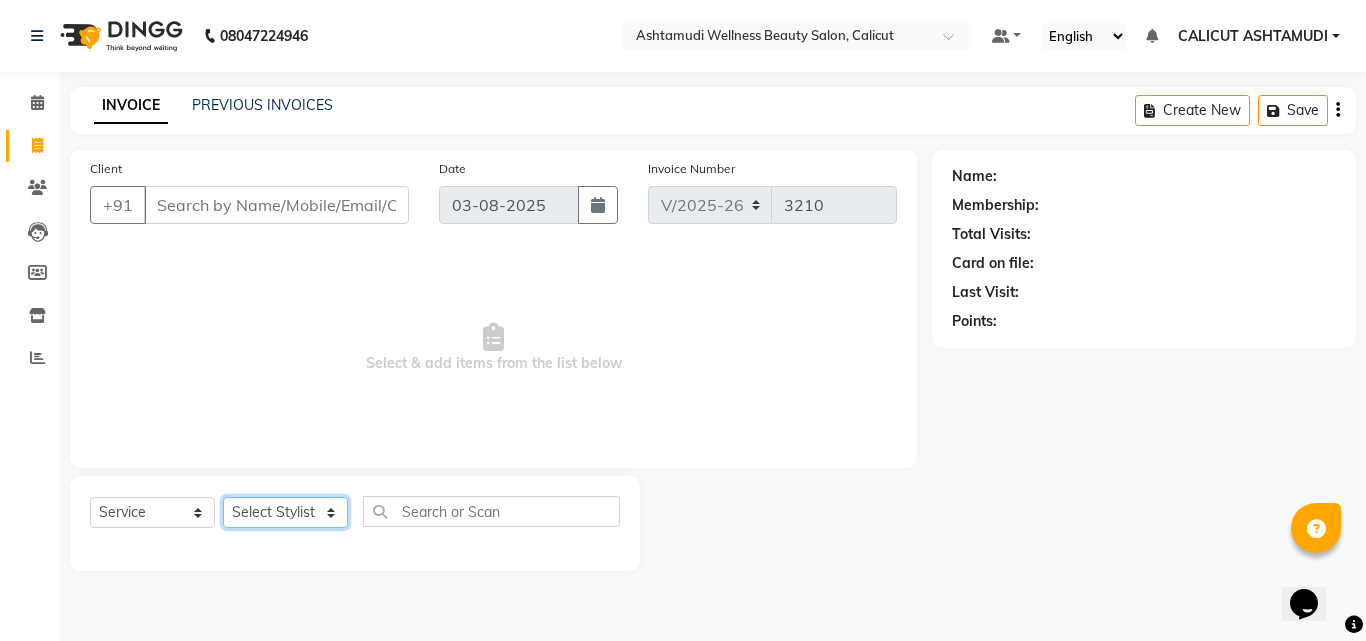 click on "Select Stylist" 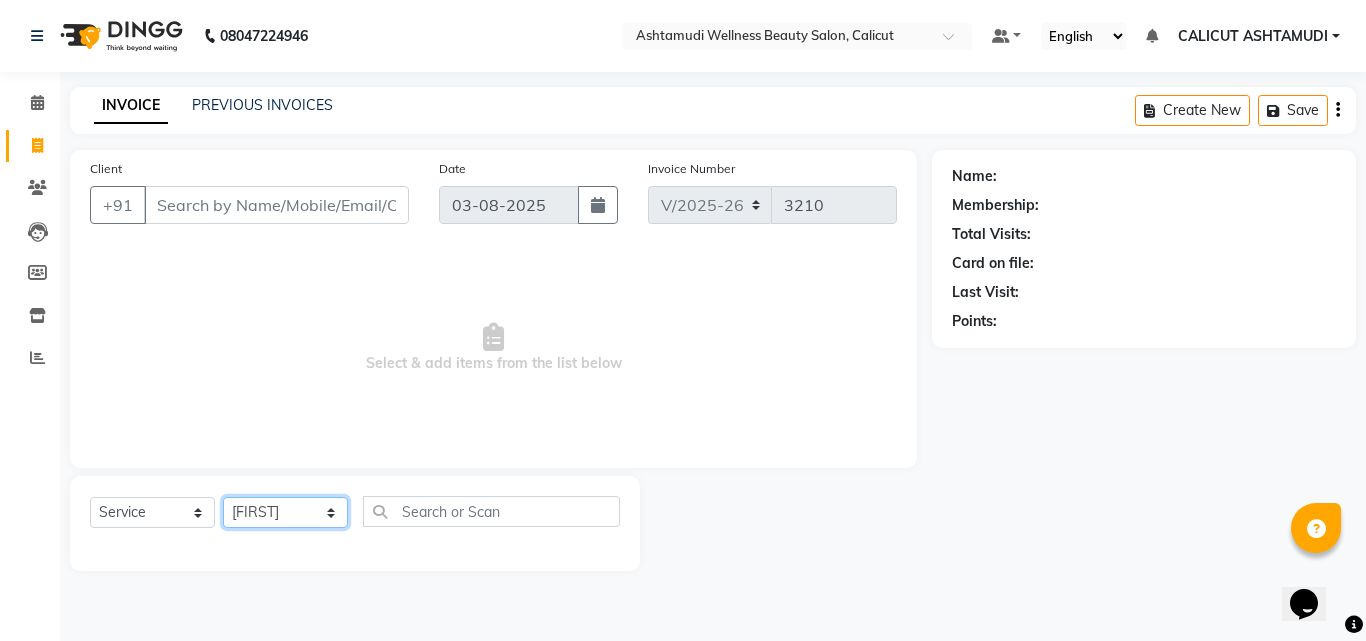 click on "Select Stylist Amala George AMBILI C ANJANA DAS ANKITHA Arya CALICUT ASHTAMUDI FRANKLY GRACY KRISHNA Nitesh Punam Gurung Sewan ali Sheela SUHANA SHABU Titto" 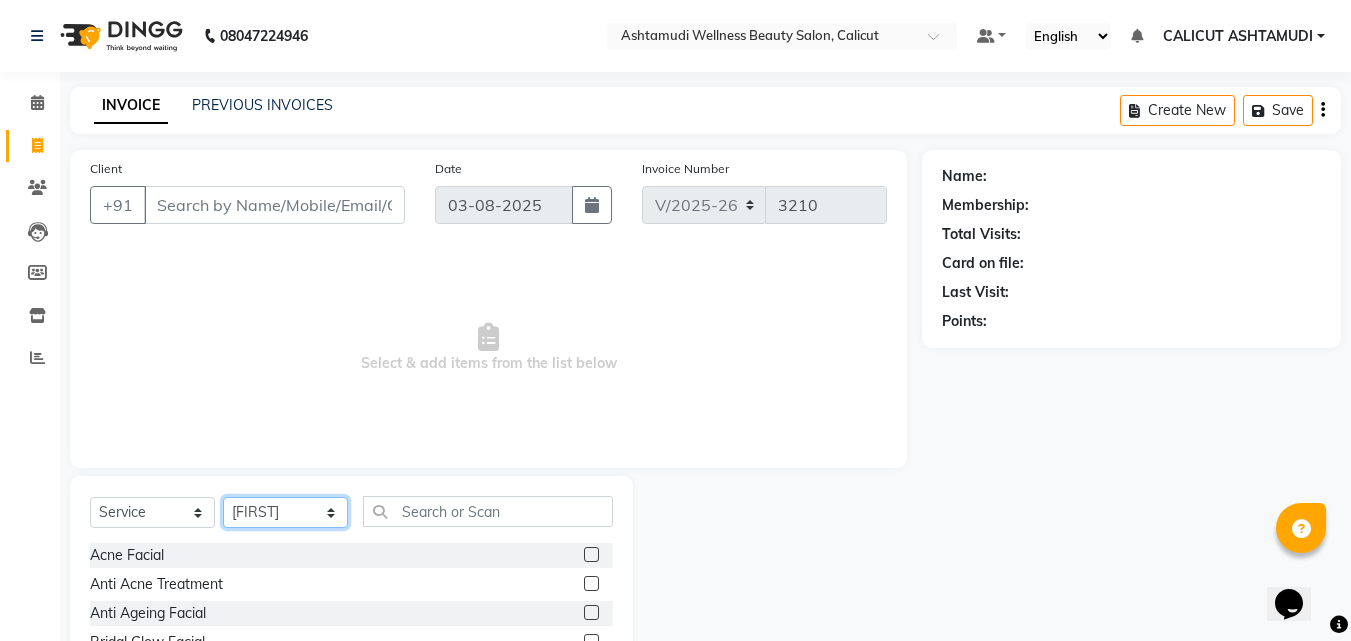 click on "Select Stylist Amala George AMBILI C ANJANA DAS ANKITHA Arya CALICUT ASHTAMUDI FRANKLY GRACY KRISHNA Nitesh Punam Gurung Sewan ali Sheela SUHANA SHABU Titto" 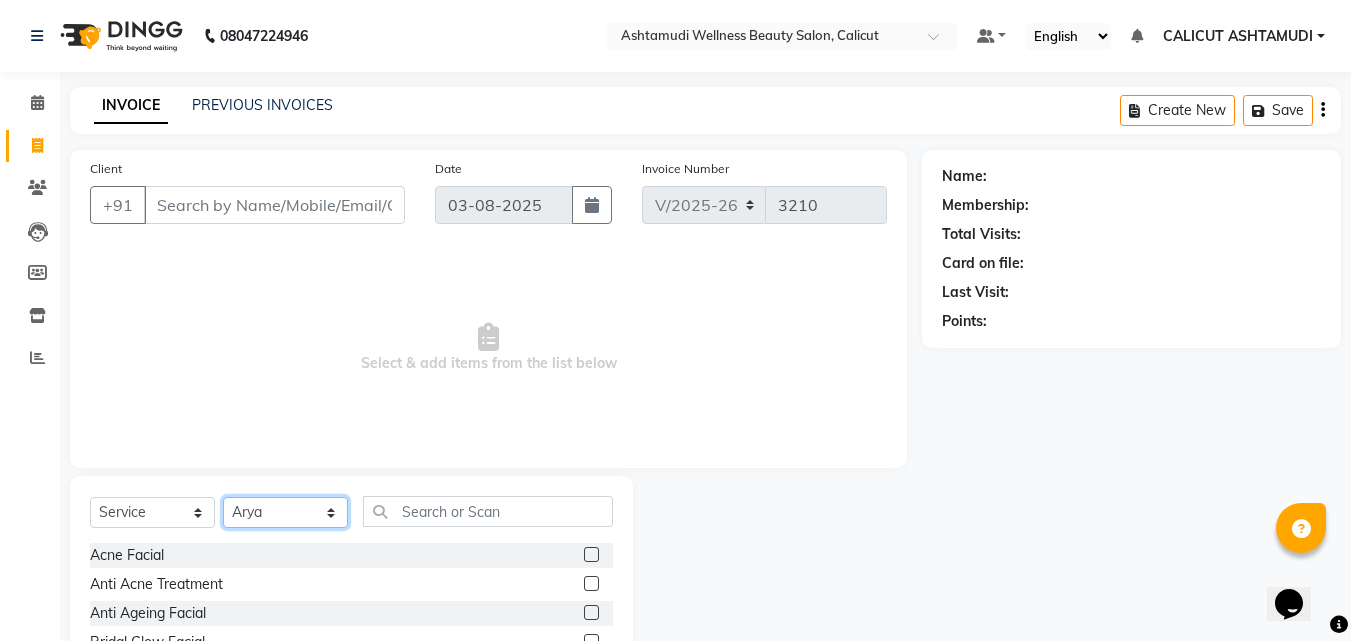 click on "Select Stylist Amala George AMBILI C ANJANA DAS ANKITHA Arya CALICUT ASHTAMUDI FRANKLY GRACY KRISHNA Nitesh Punam Gurung Sewan ali Sheela SUHANA SHABU Titto" 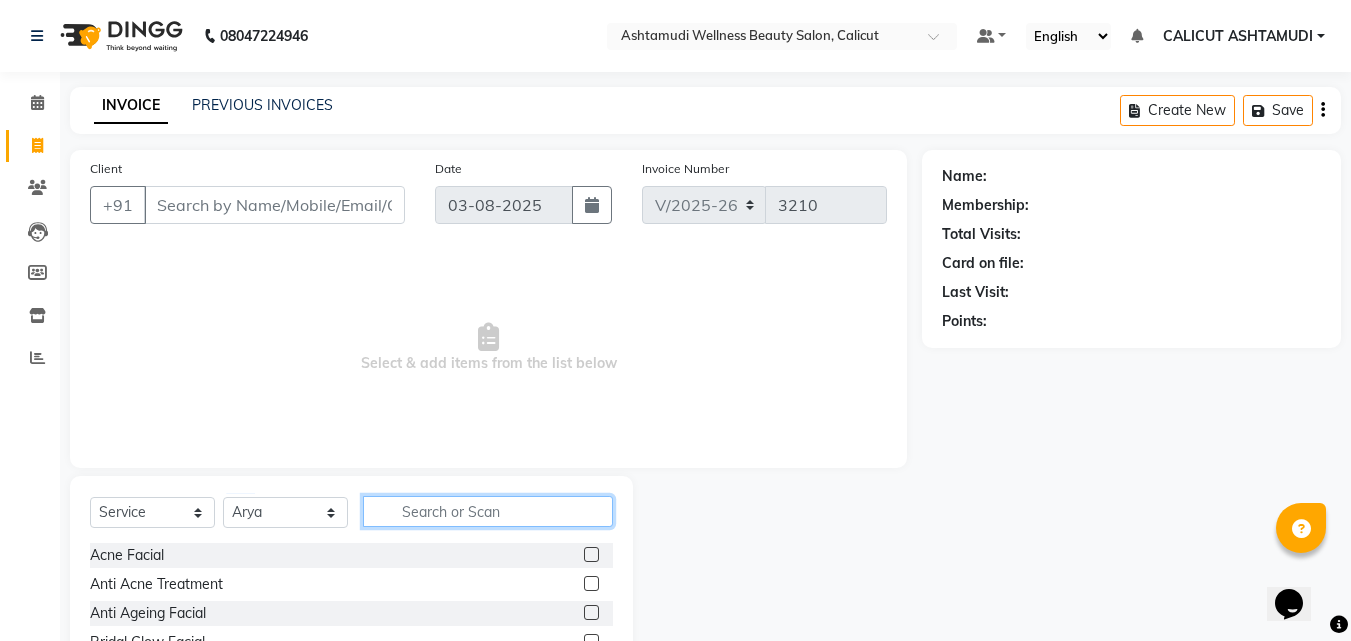 click 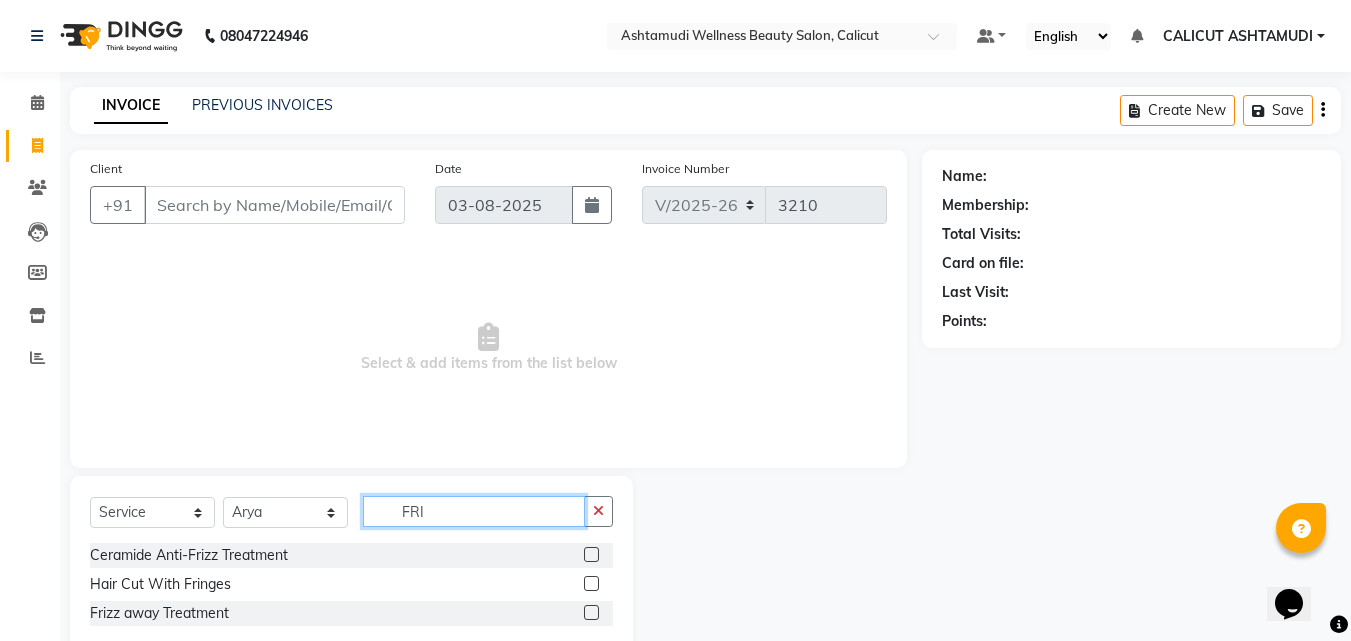 type on "FRI" 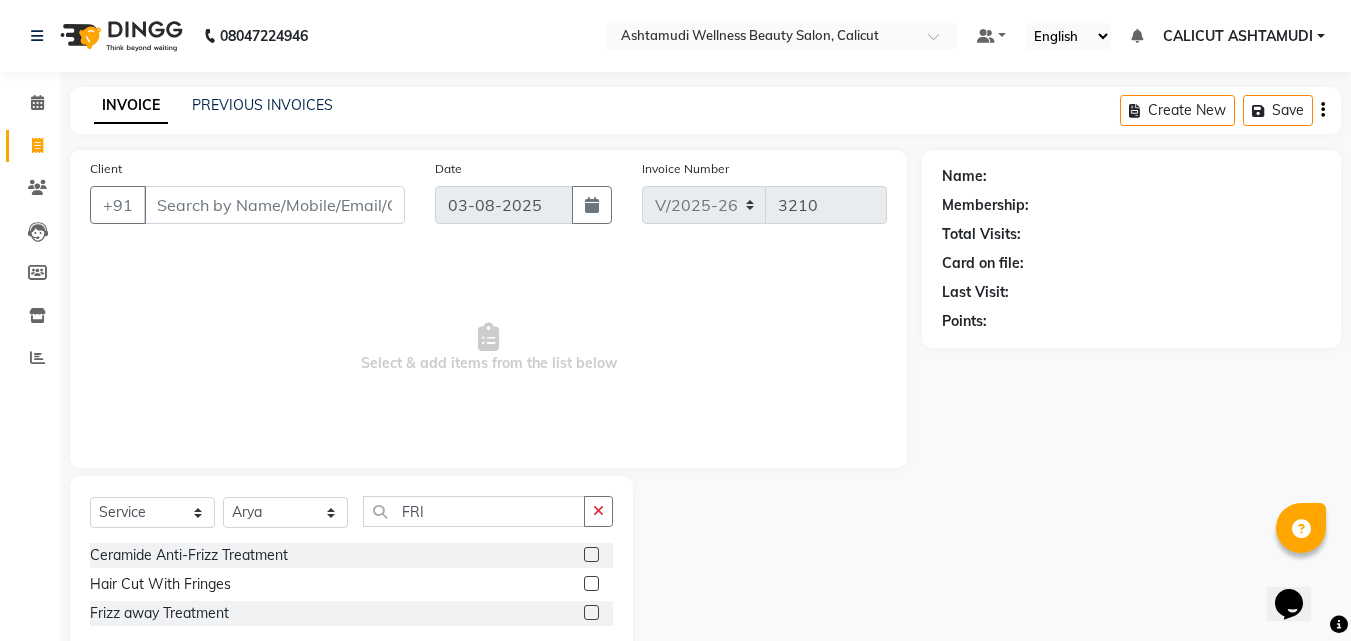 click 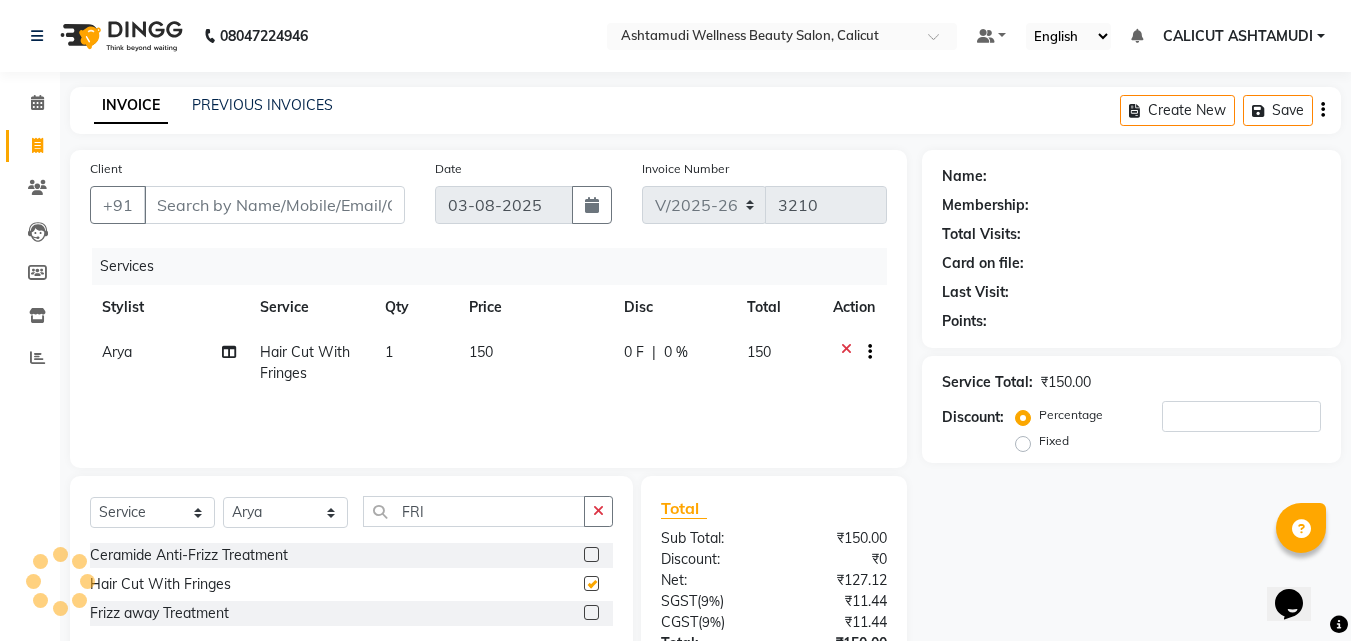checkbox on "false" 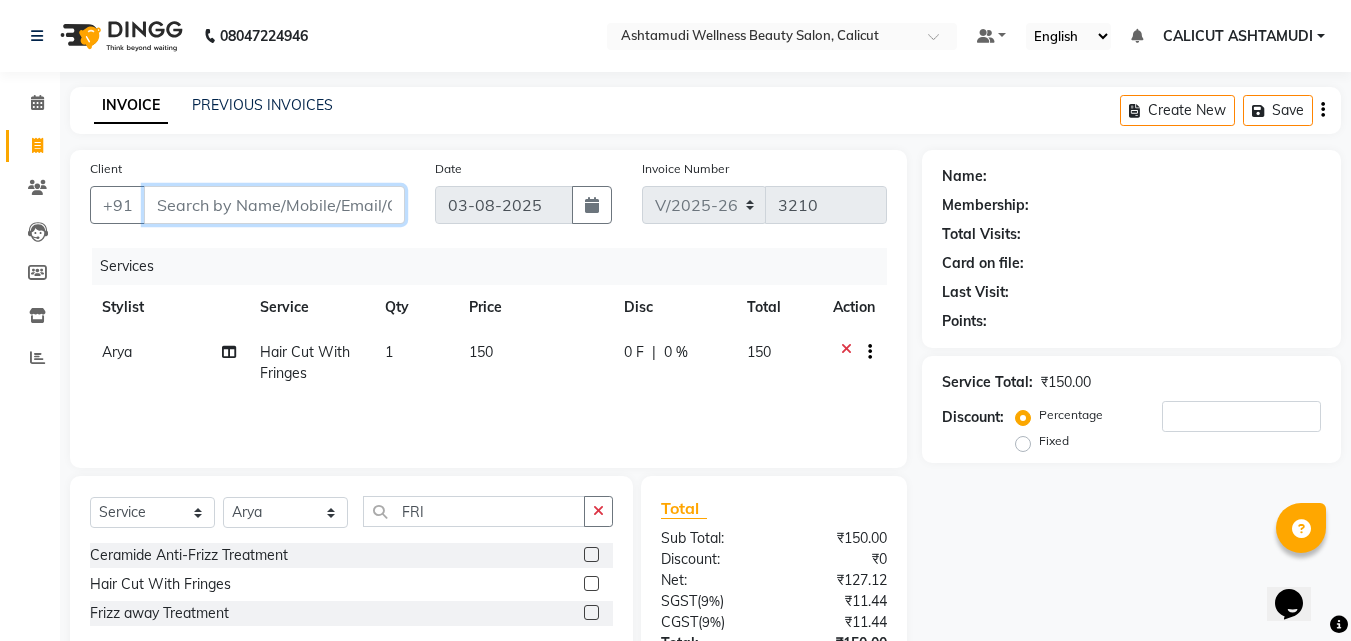 click on "Client" at bounding box center (274, 205) 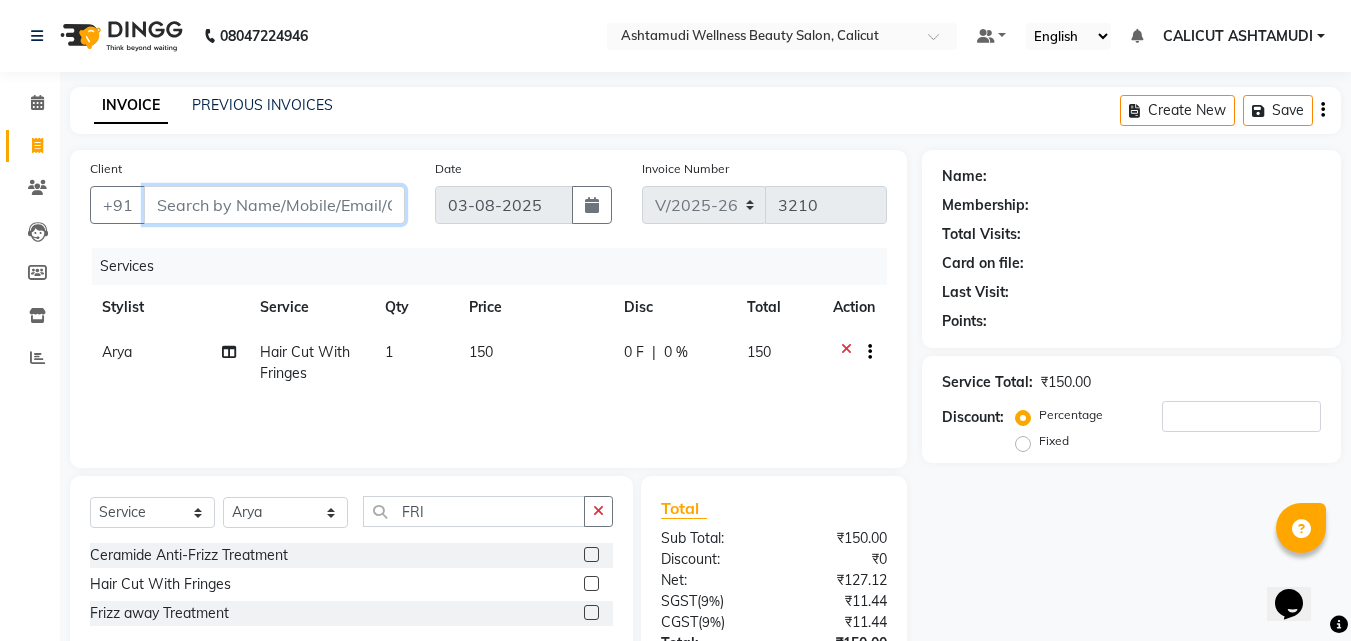 type on "R" 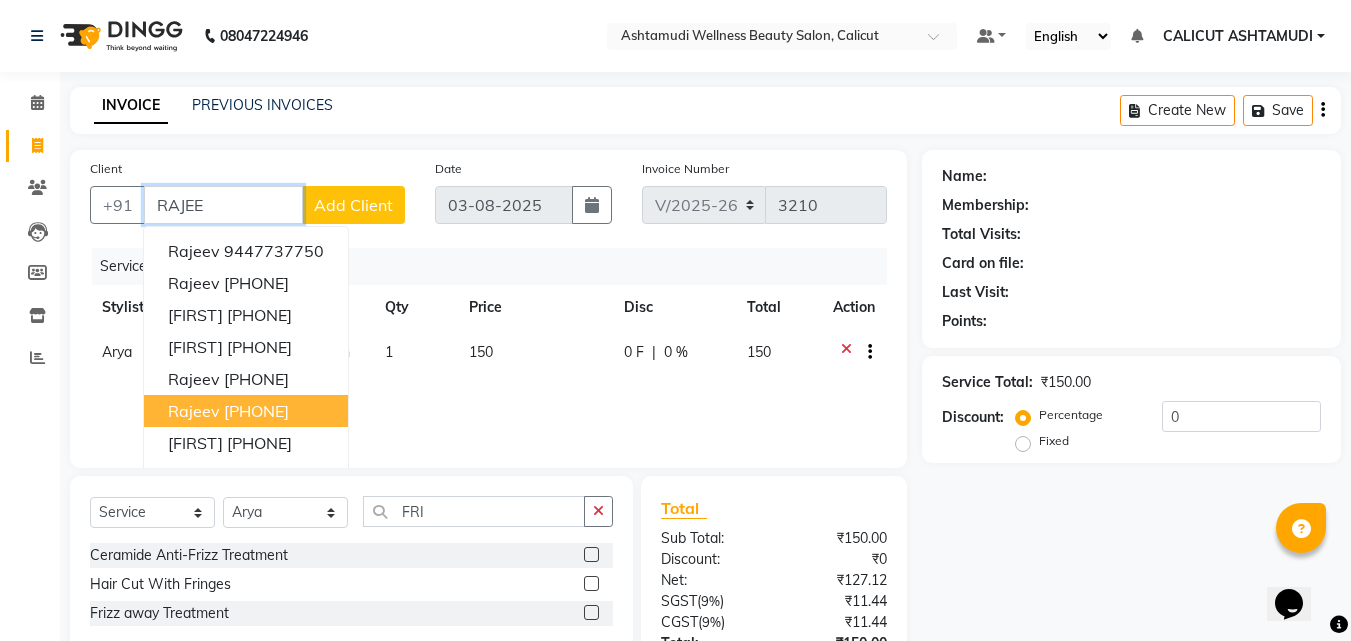 click on "[PHONE]" at bounding box center [256, 411] 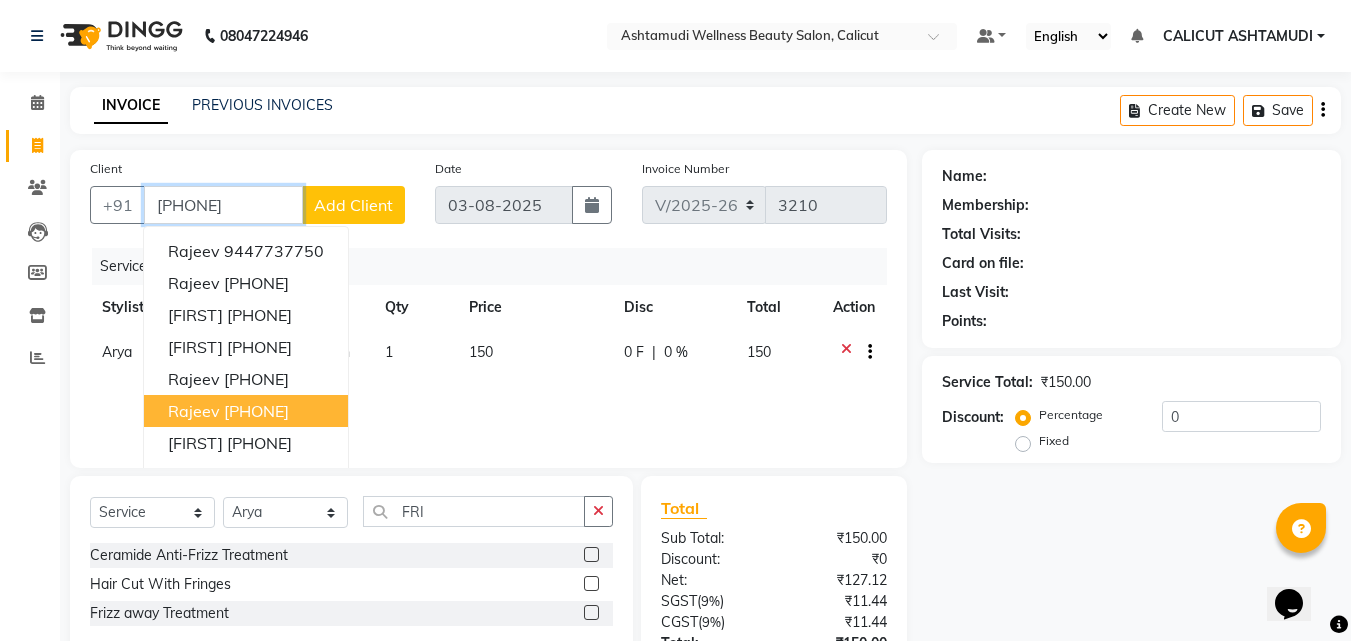 type on "[PHONE]" 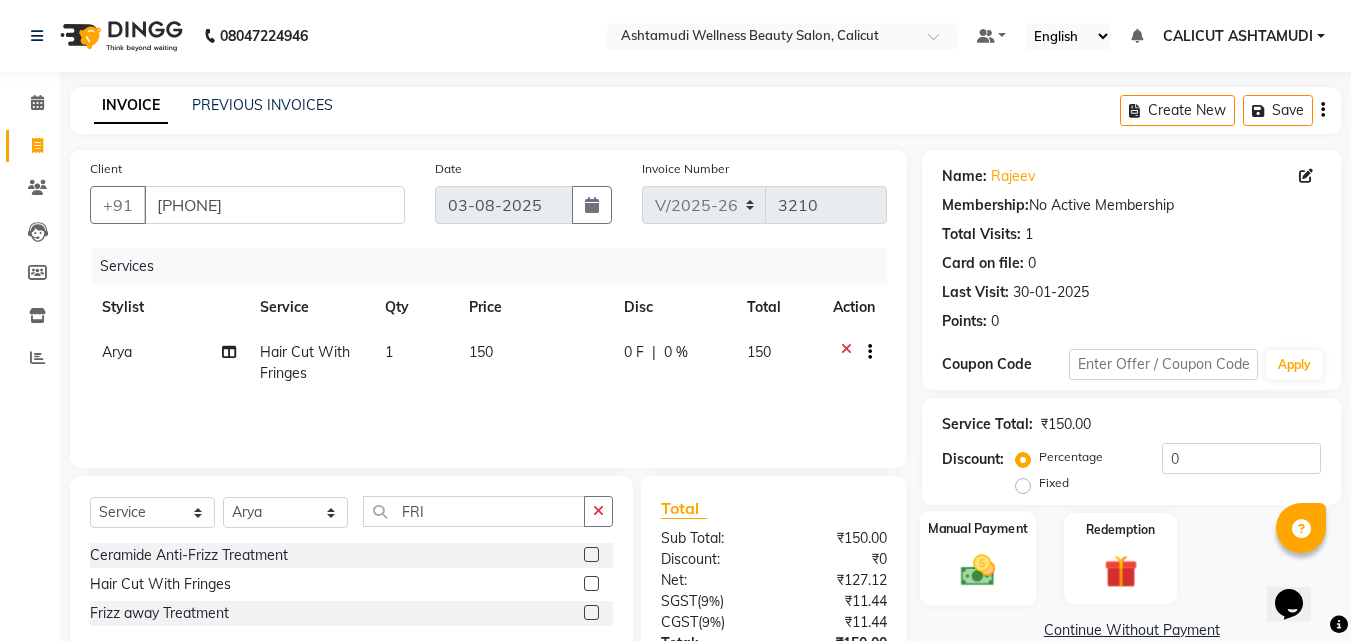 click on "Manual Payment" 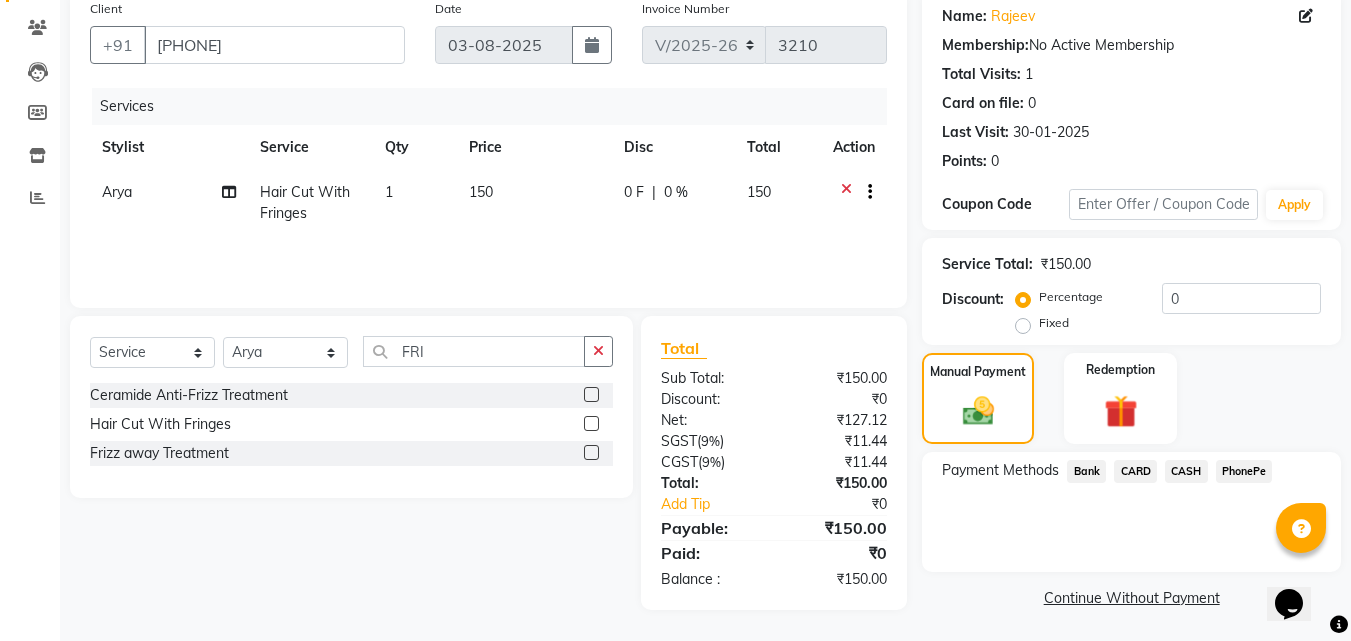 scroll, scrollTop: 162, scrollLeft: 0, axis: vertical 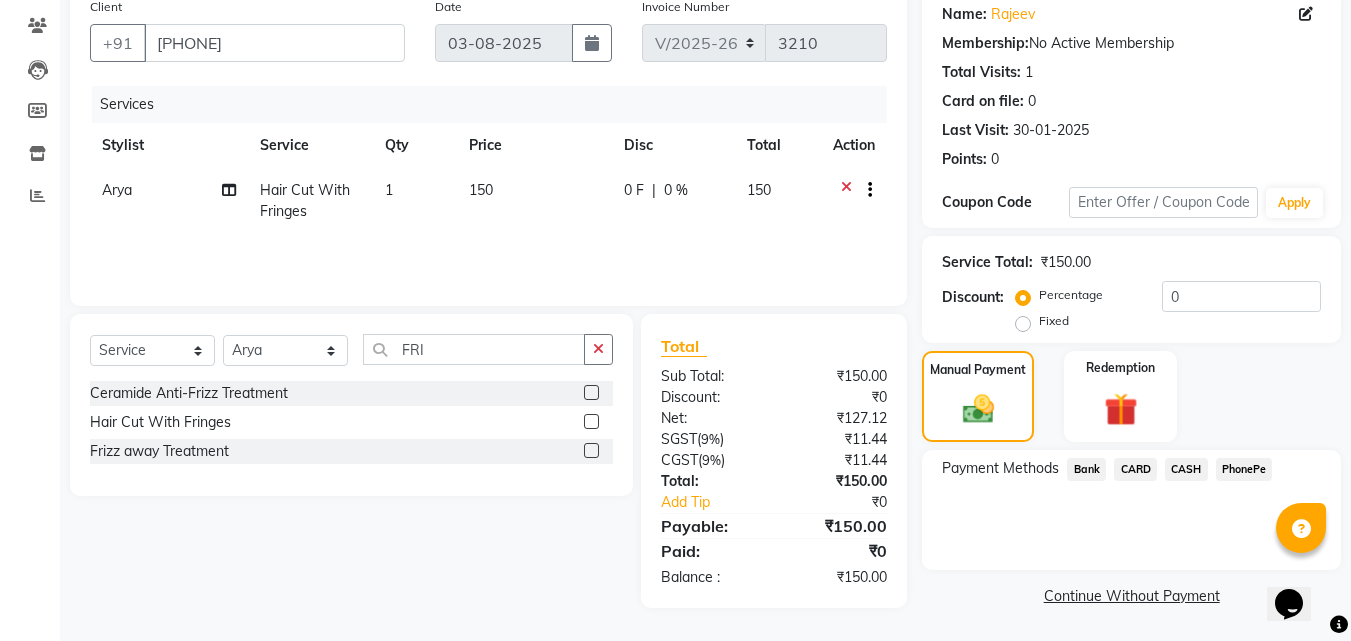 click on "CASH" 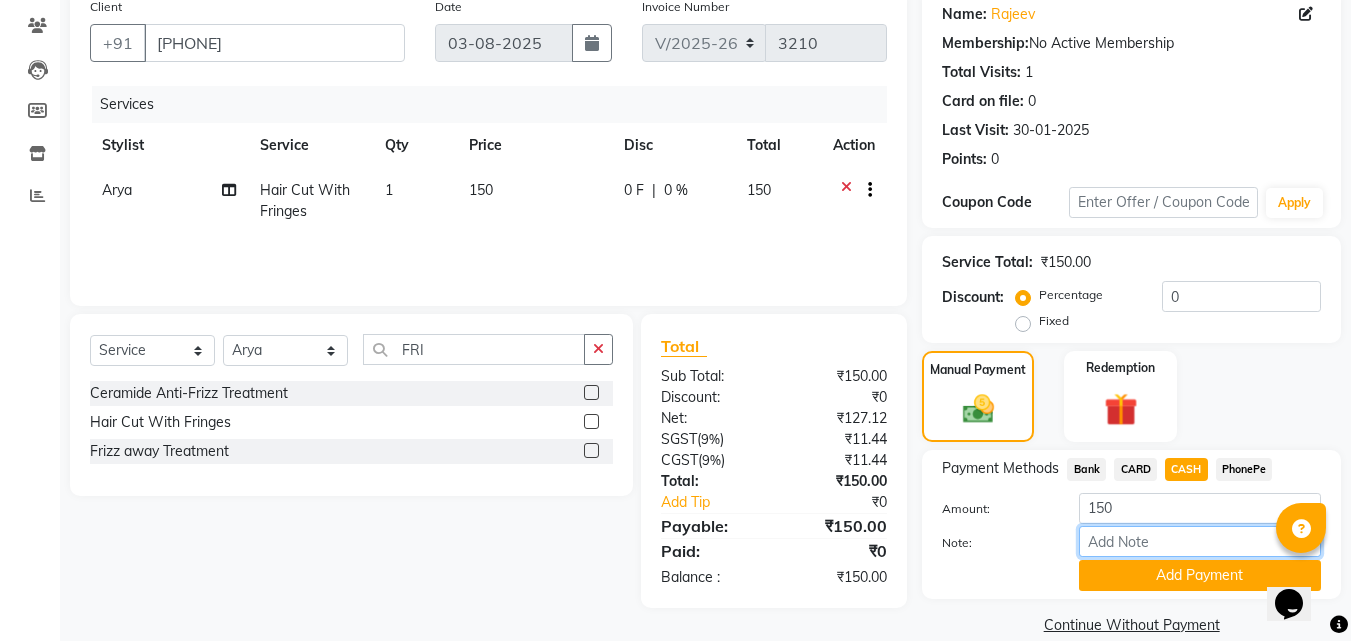 click on "Note:" at bounding box center (1200, 541) 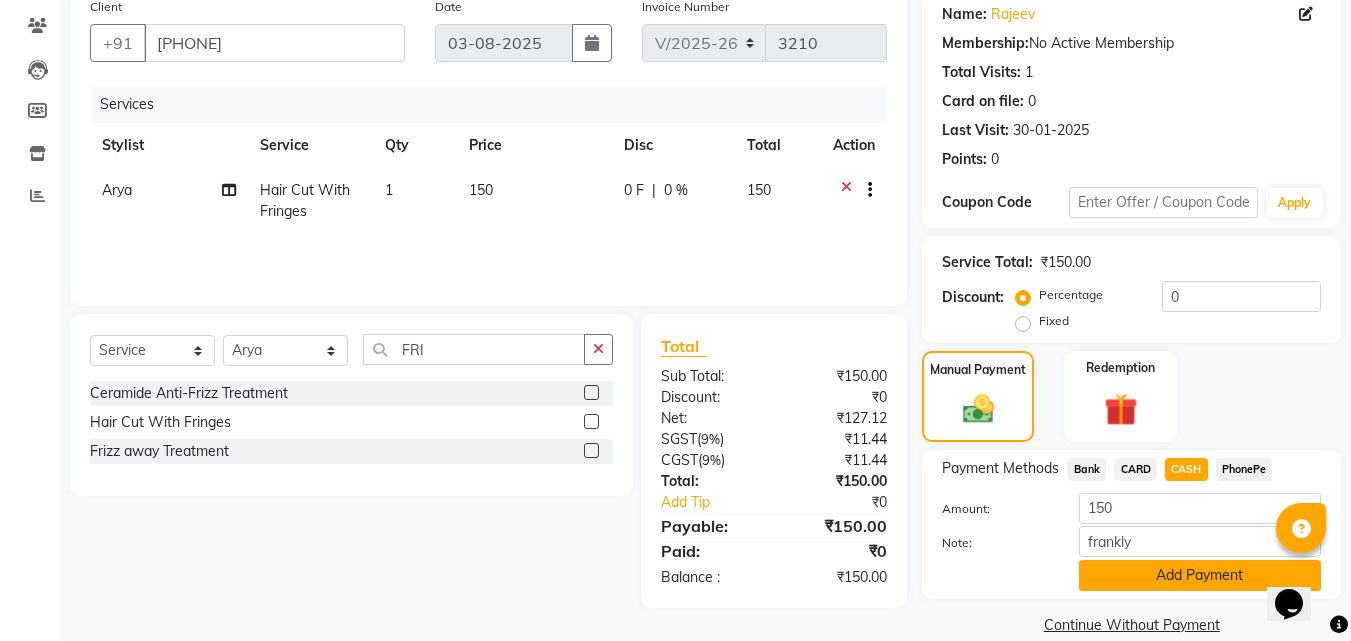 click on "Add Payment" 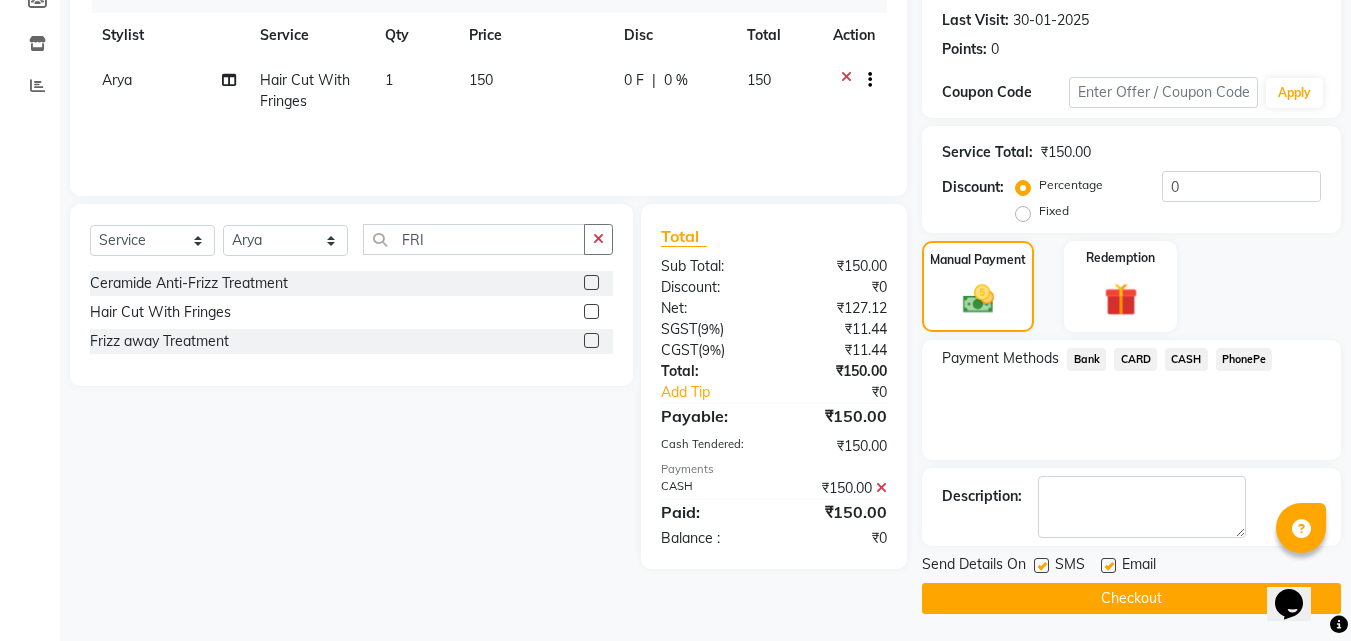 scroll, scrollTop: 275, scrollLeft: 0, axis: vertical 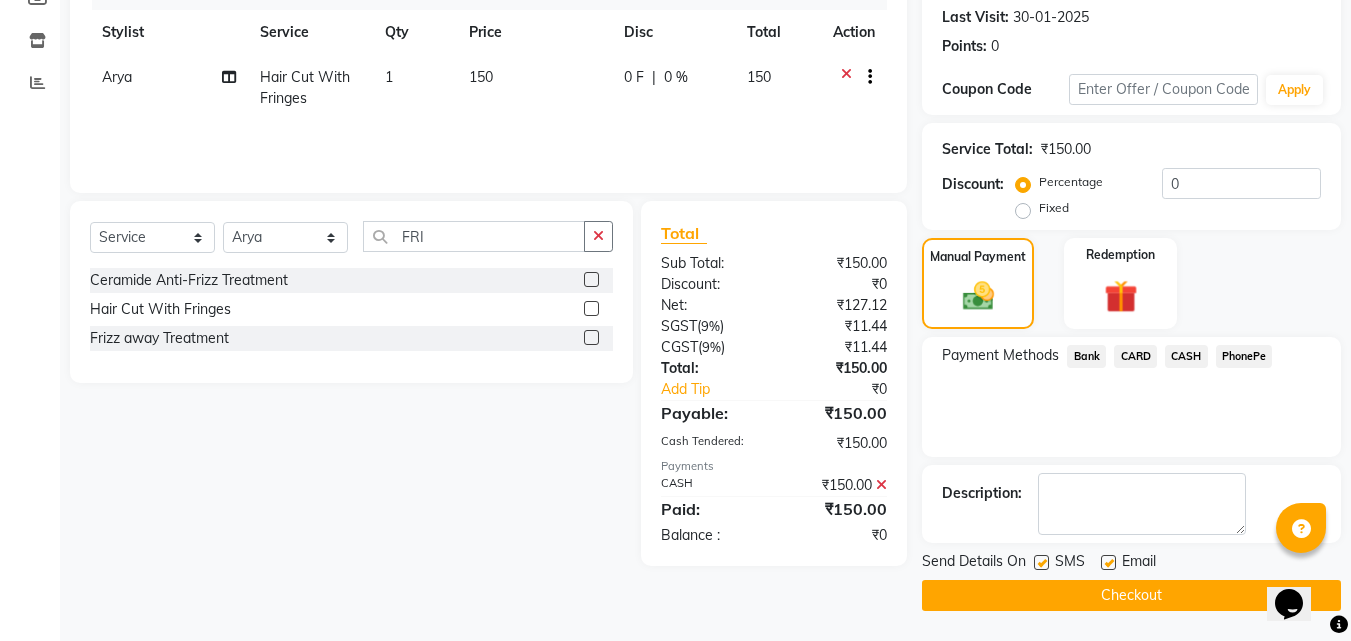 click on "Checkout" 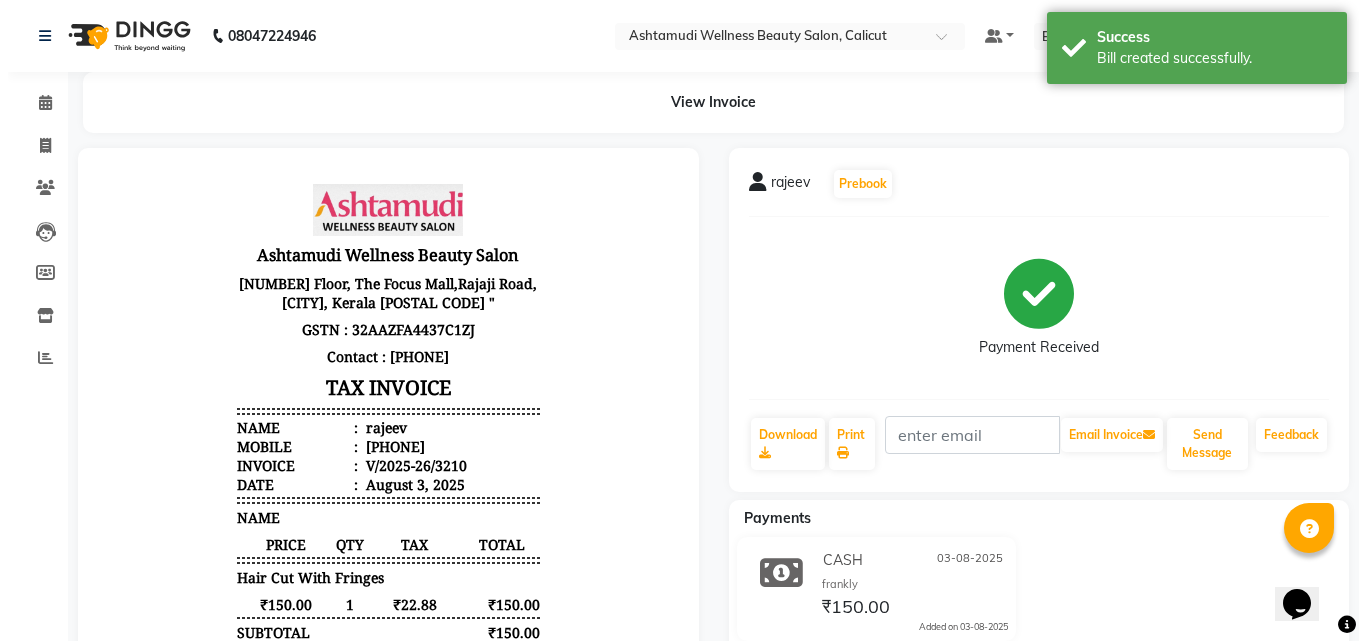 scroll, scrollTop: 0, scrollLeft: 0, axis: both 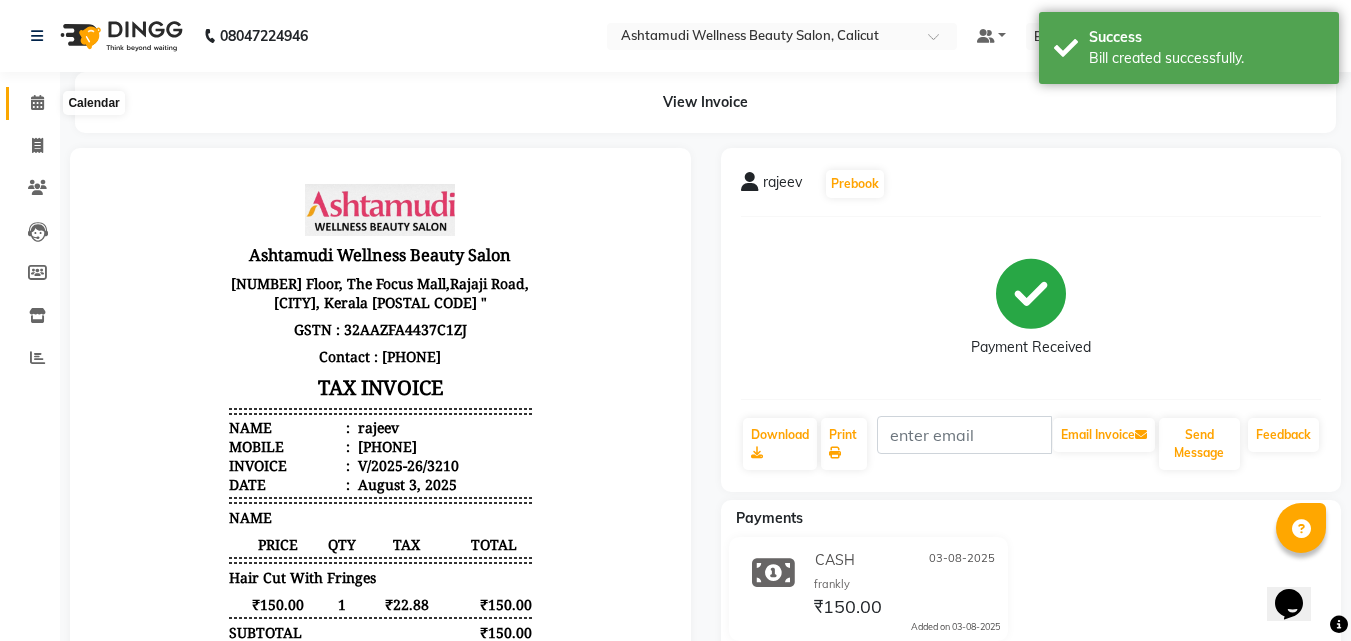 click 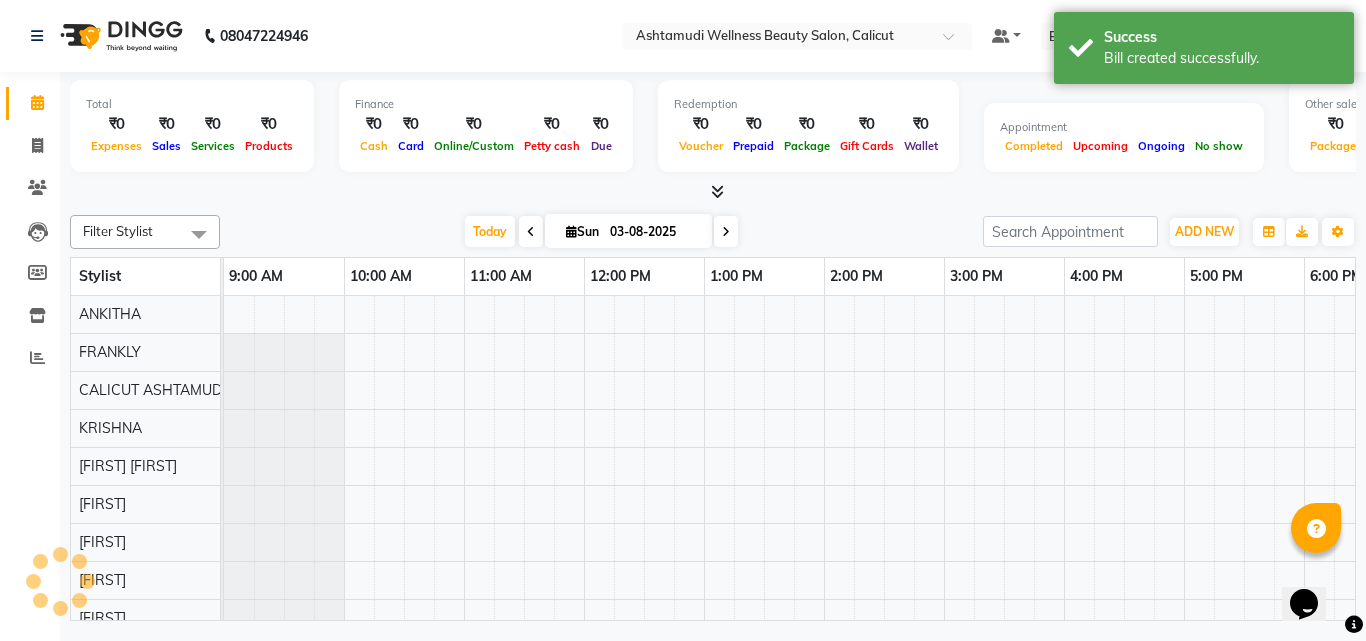 scroll, scrollTop: 0, scrollLeft: 0, axis: both 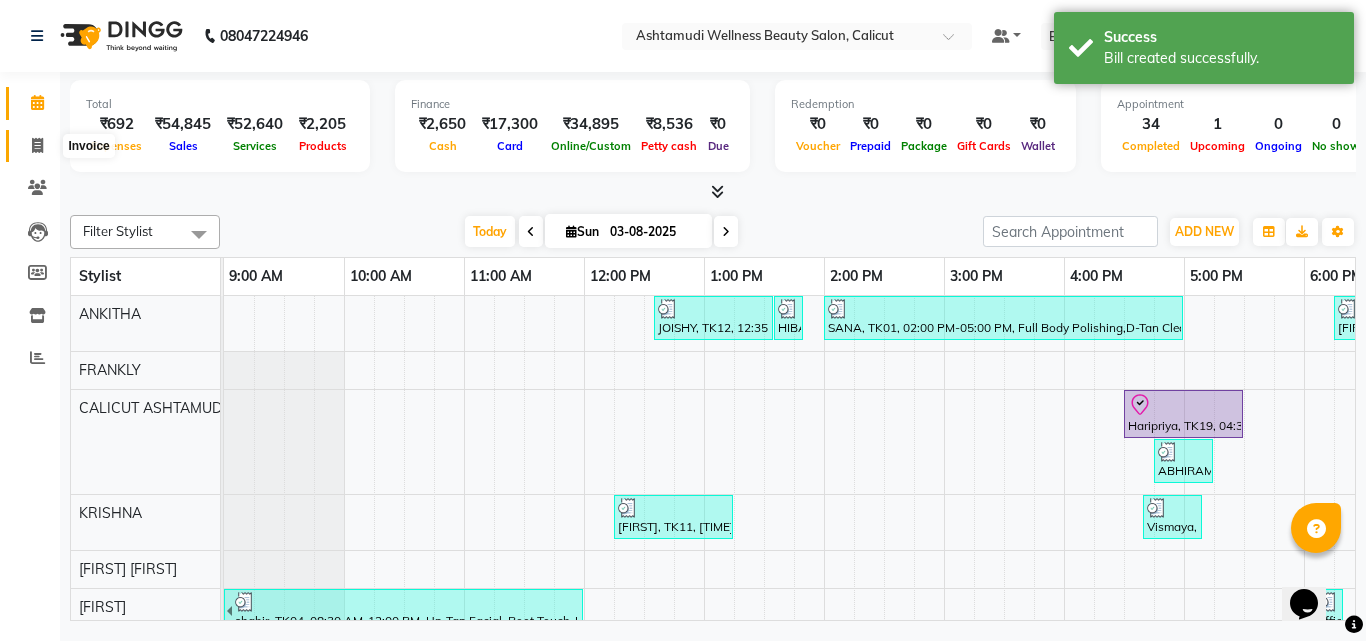 click 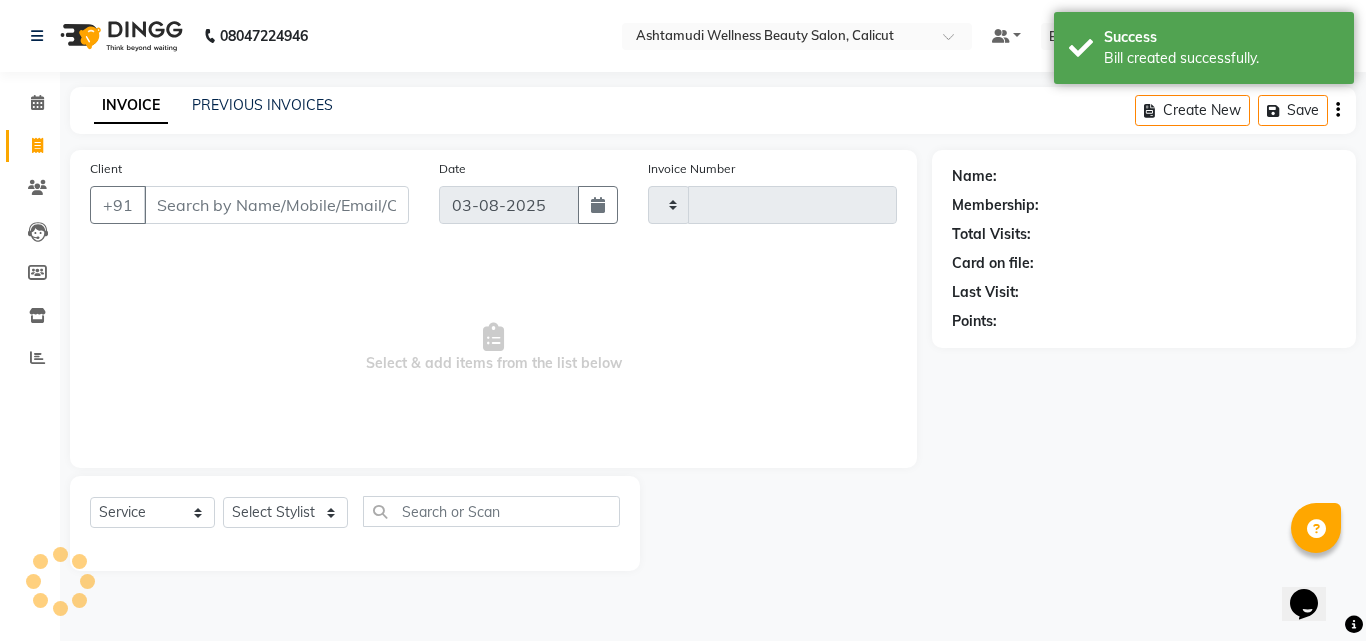 click 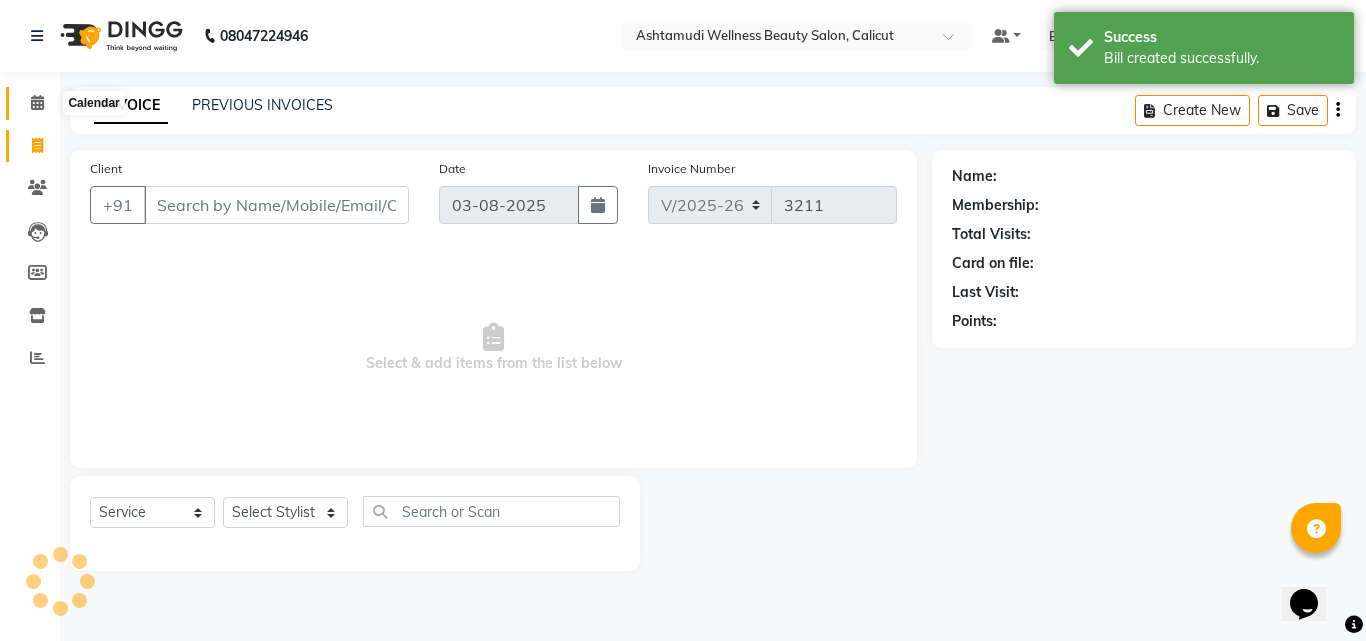 click 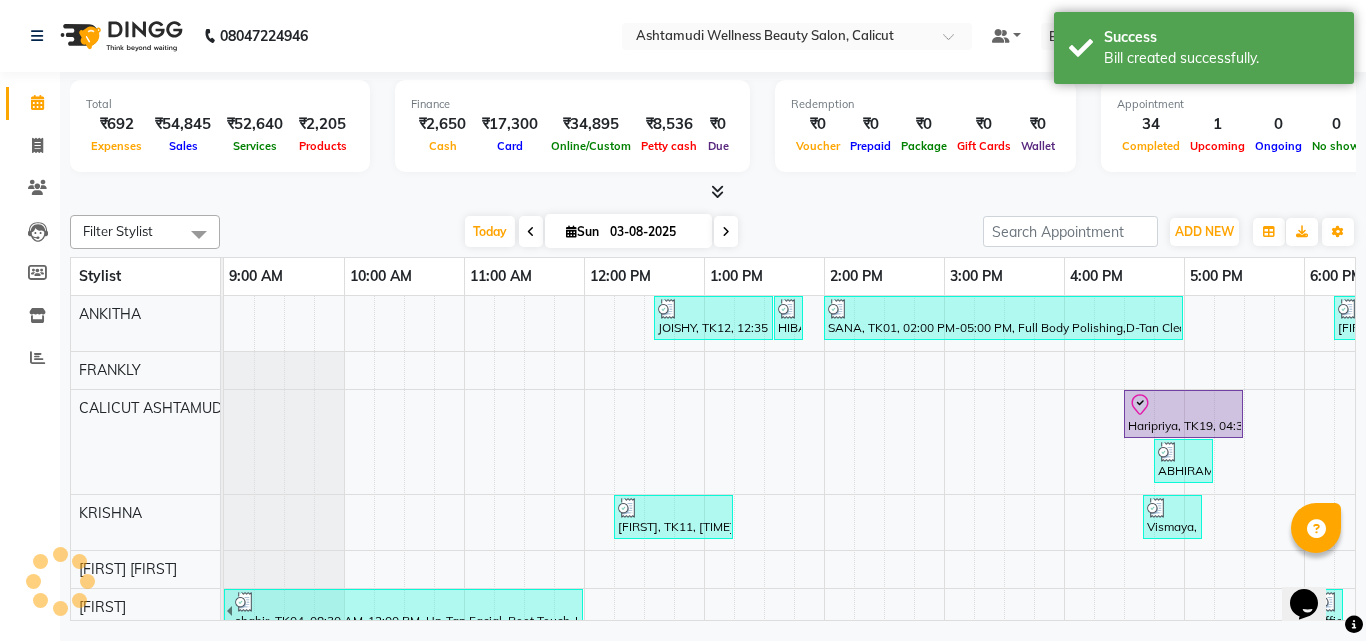 scroll, scrollTop: 0, scrollLeft: 0, axis: both 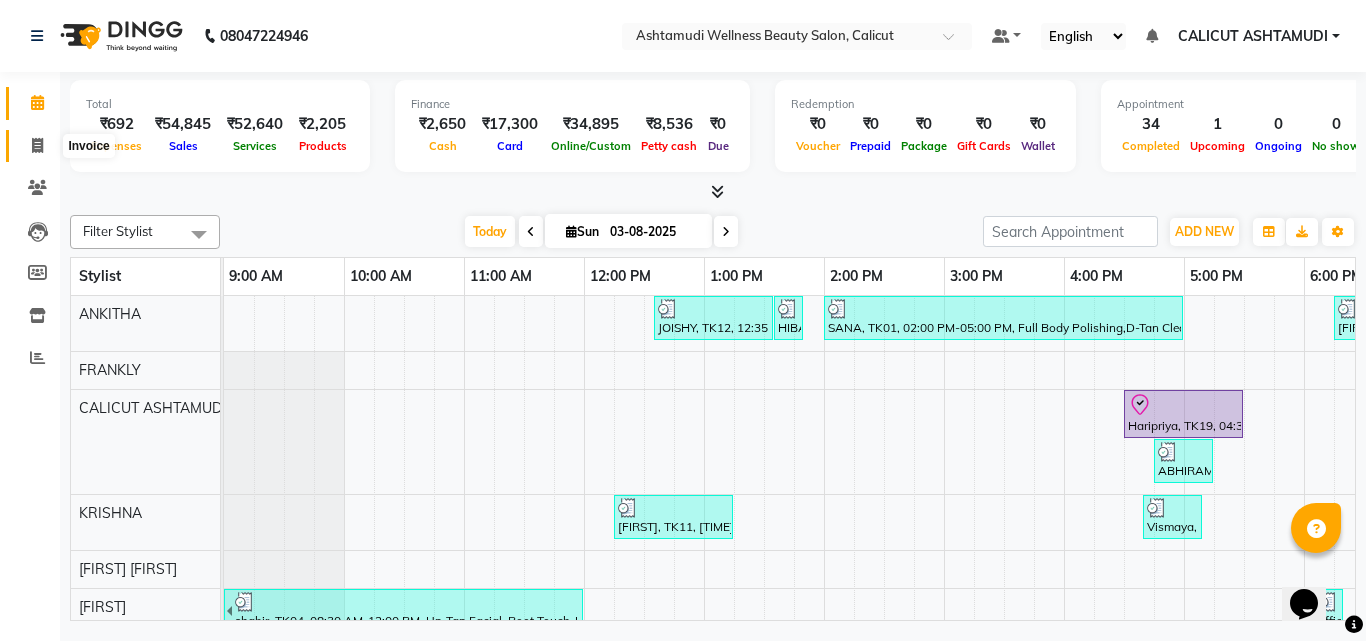 click 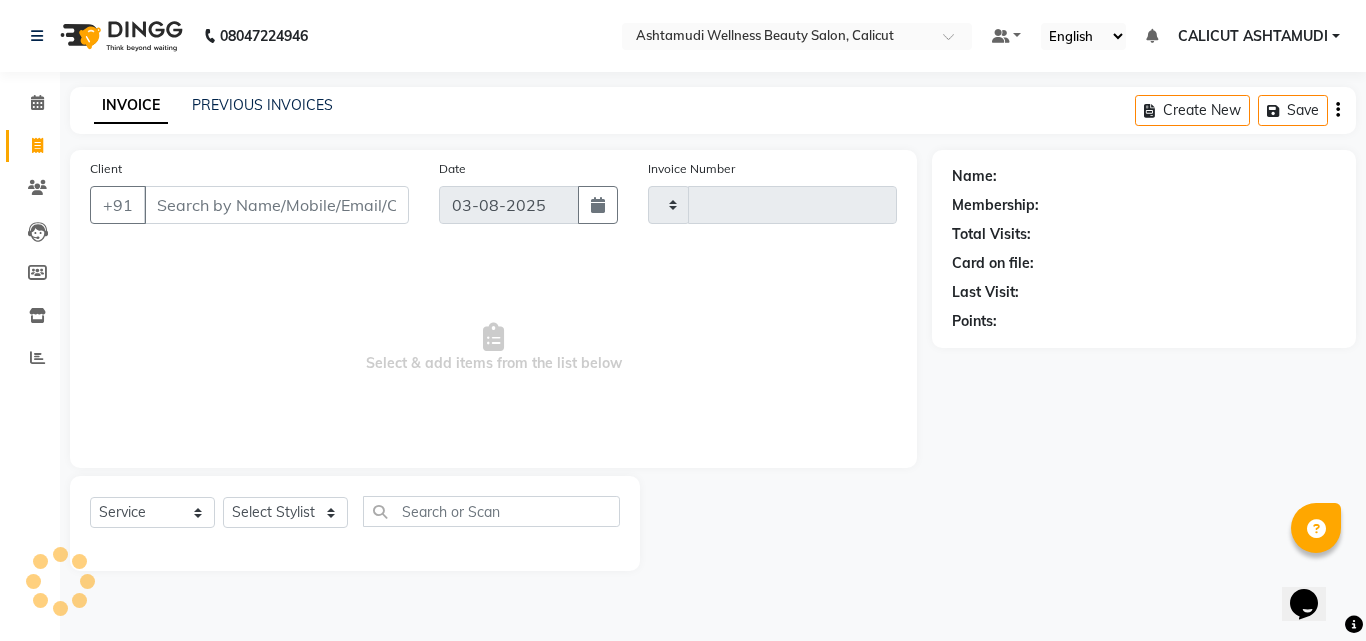 click 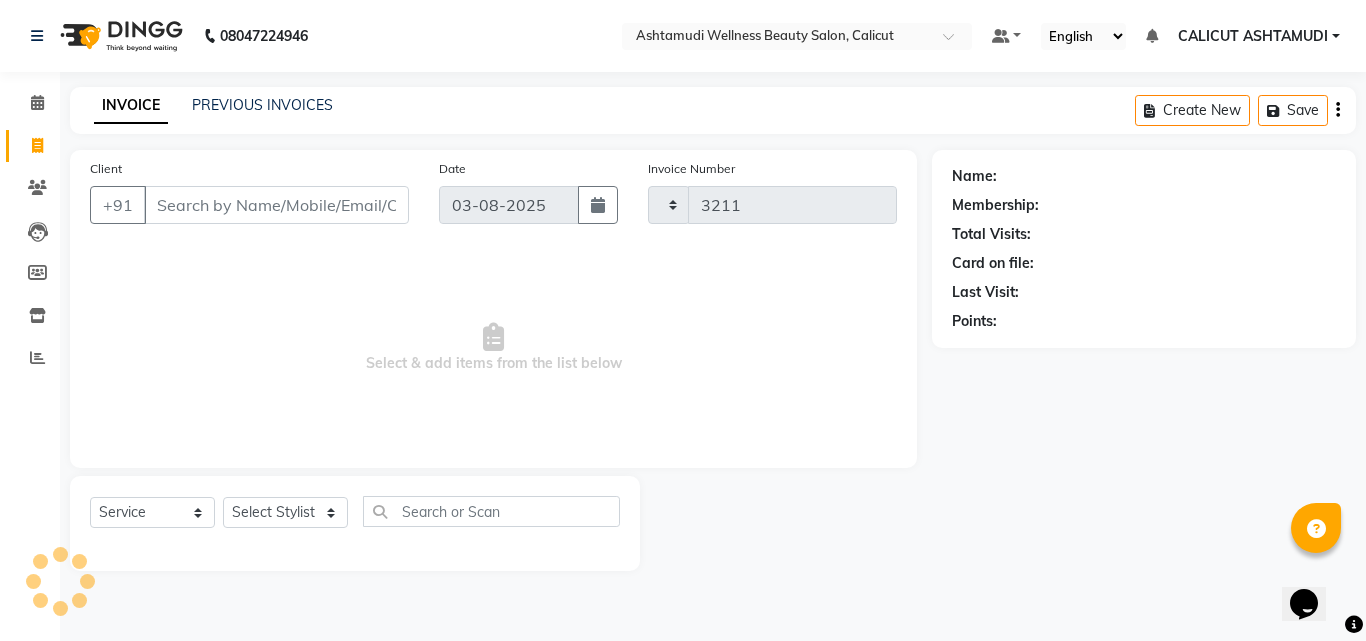 select on "4630" 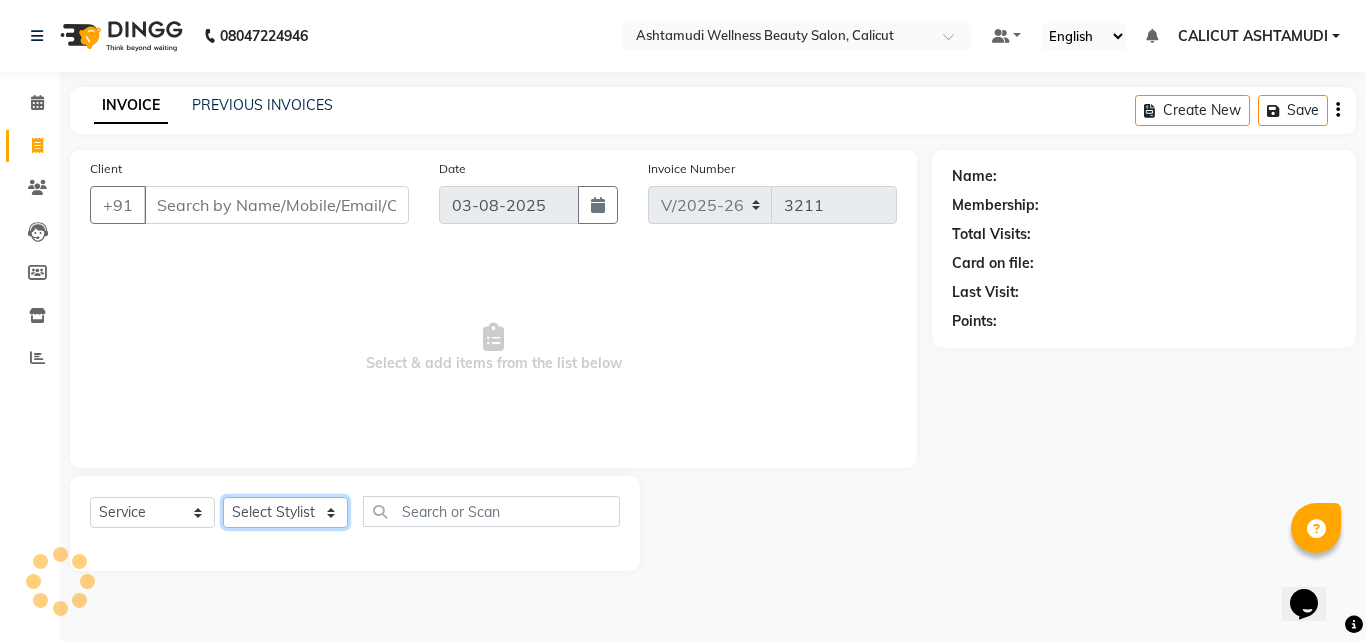click on "Select Stylist" 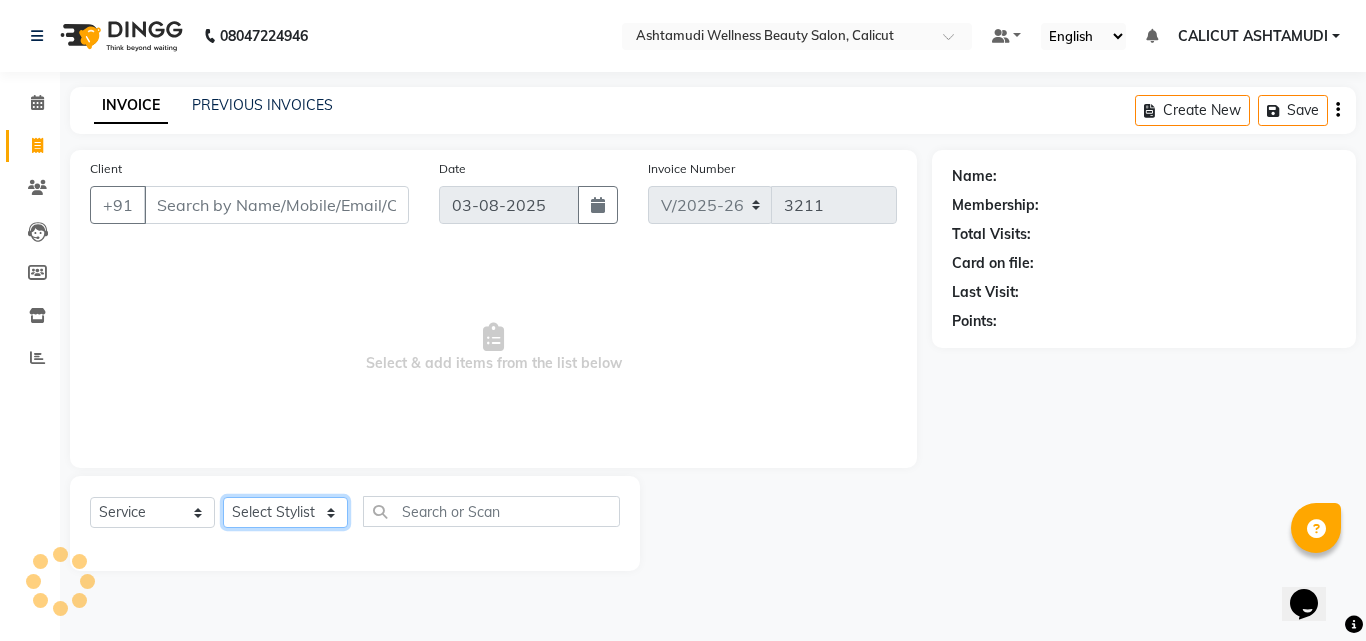 select on "85193" 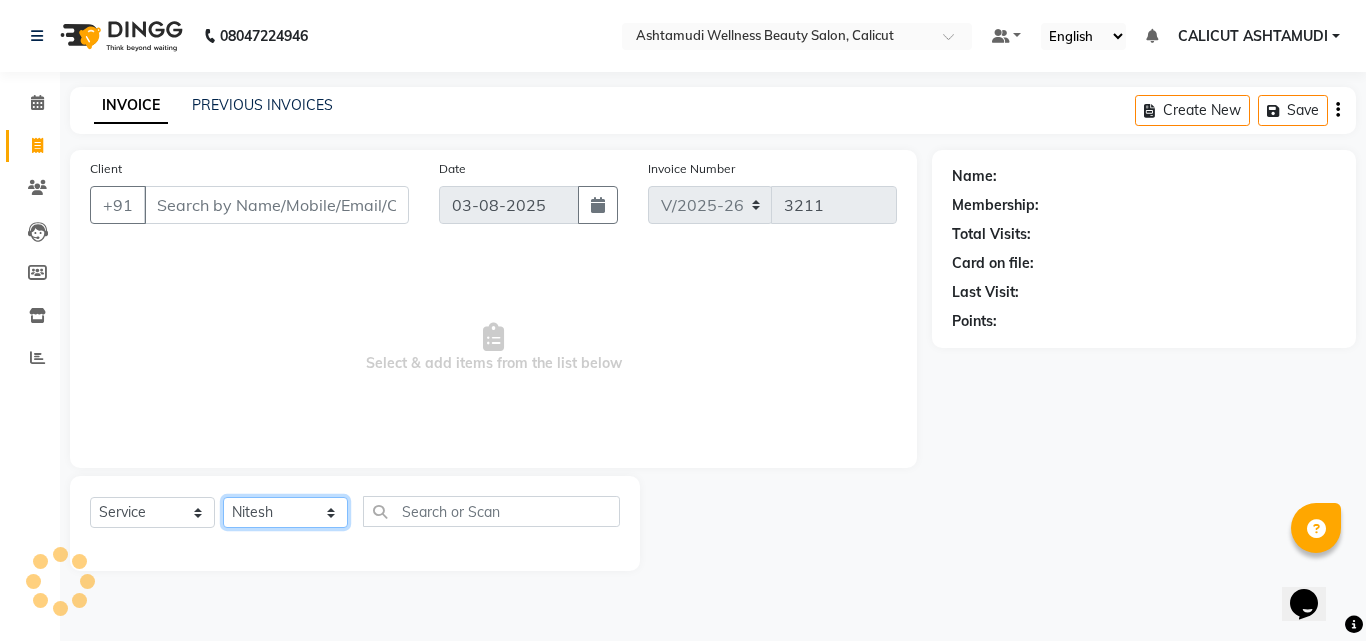 click on "Select Stylist Amala George AMBILI C ANJANA DAS ANKITHA Arya CALICUT ASHTAMUDI FRANKLY GRACY KRISHNA Nitesh Punam Gurung Sewan ali Sheela SUHANA SHABU Titto" 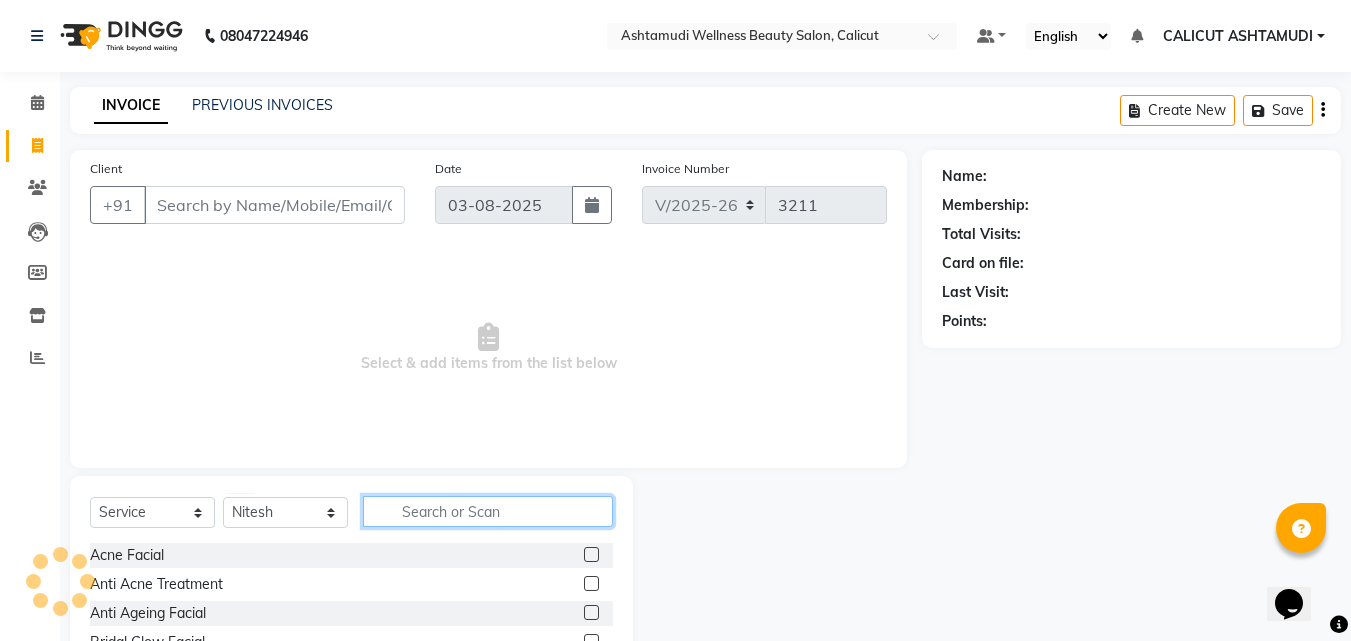 click 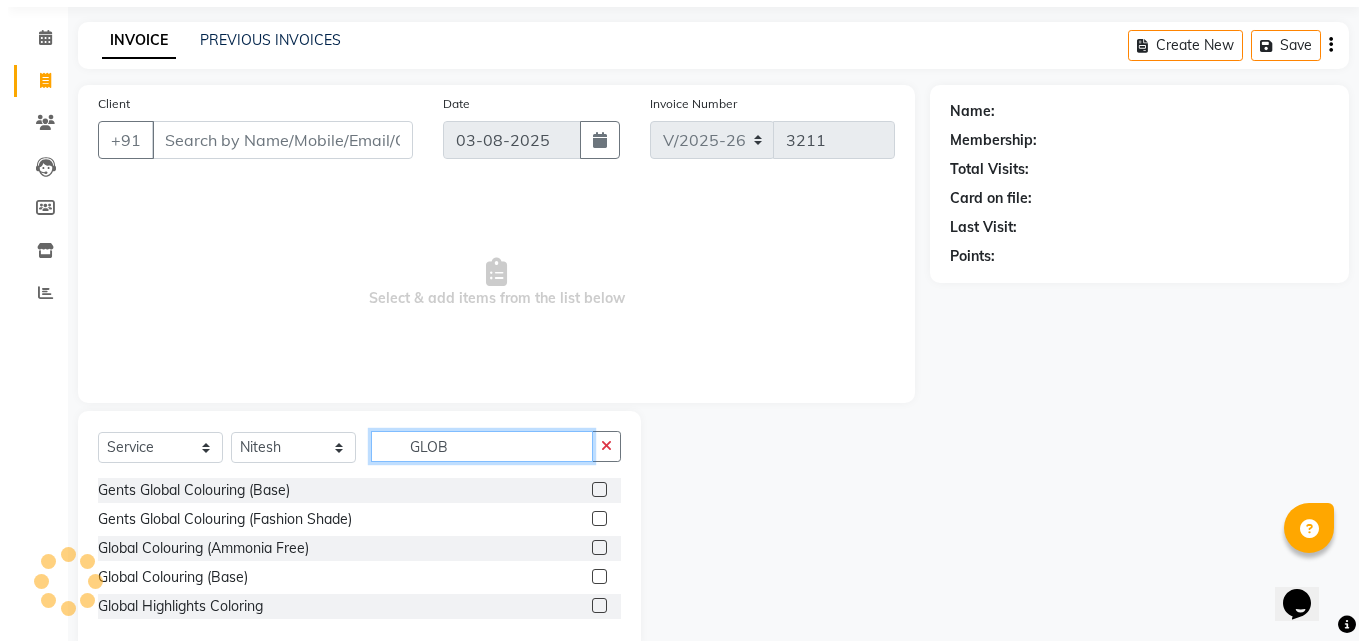 scroll, scrollTop: 100, scrollLeft: 0, axis: vertical 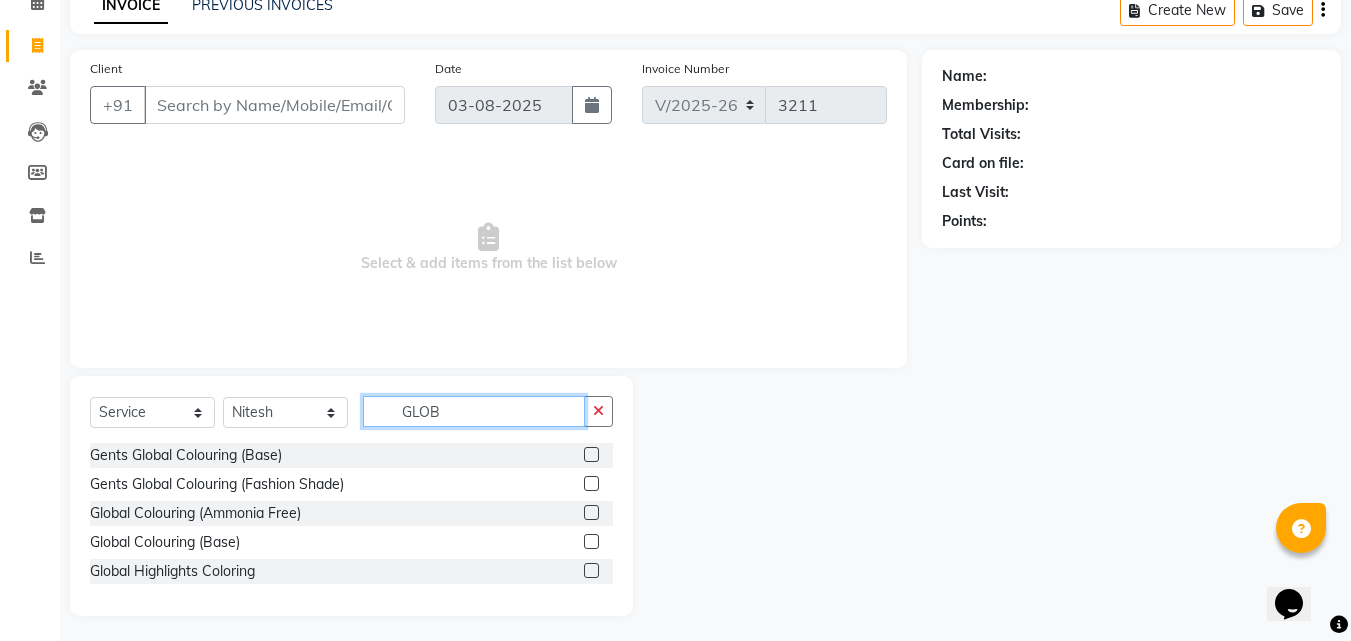 type on "GLOB" 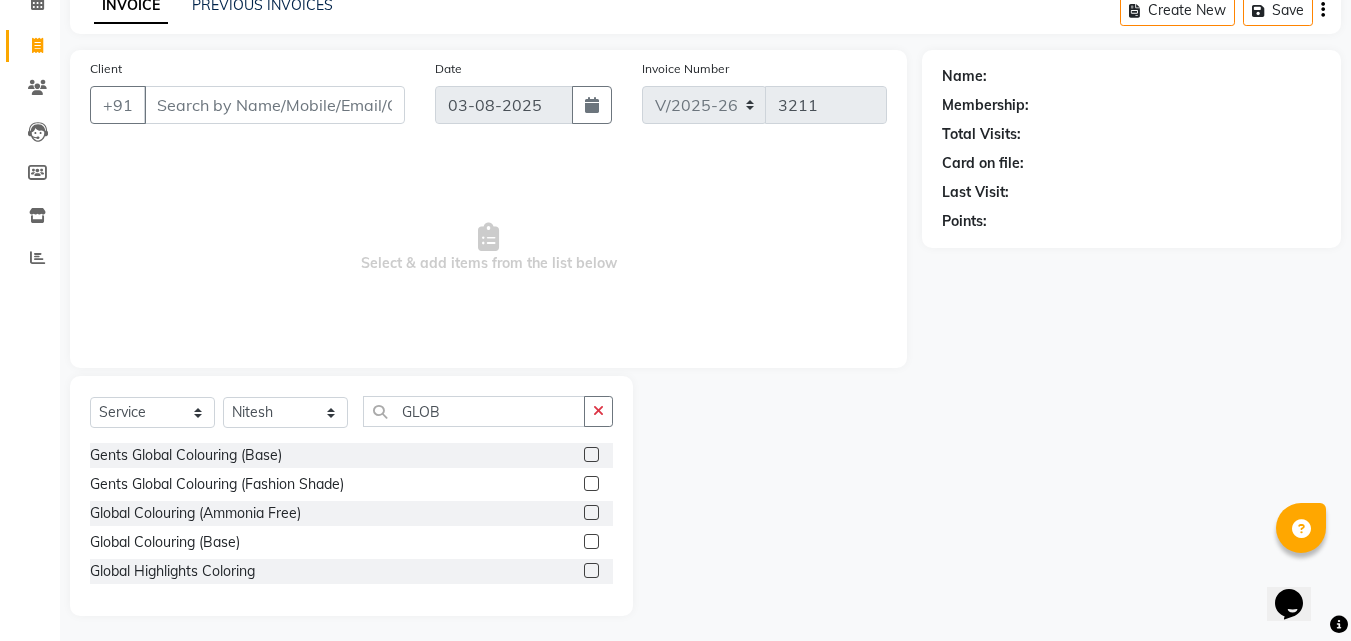 click 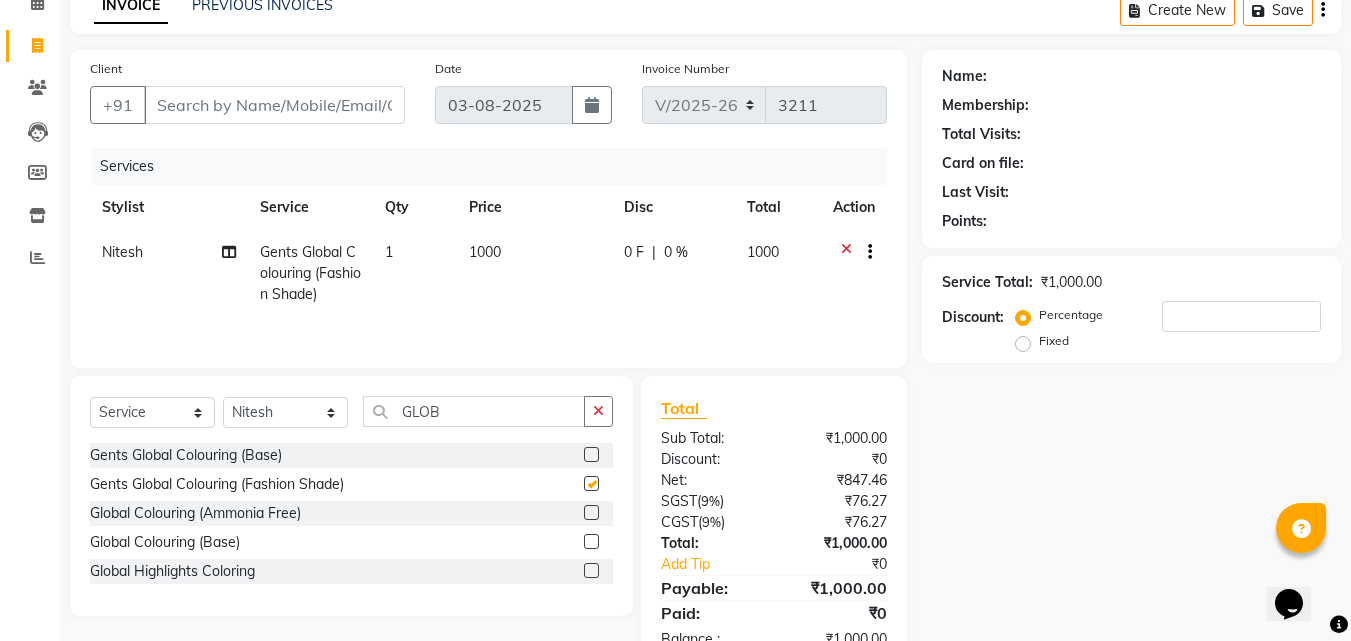checkbox on "false" 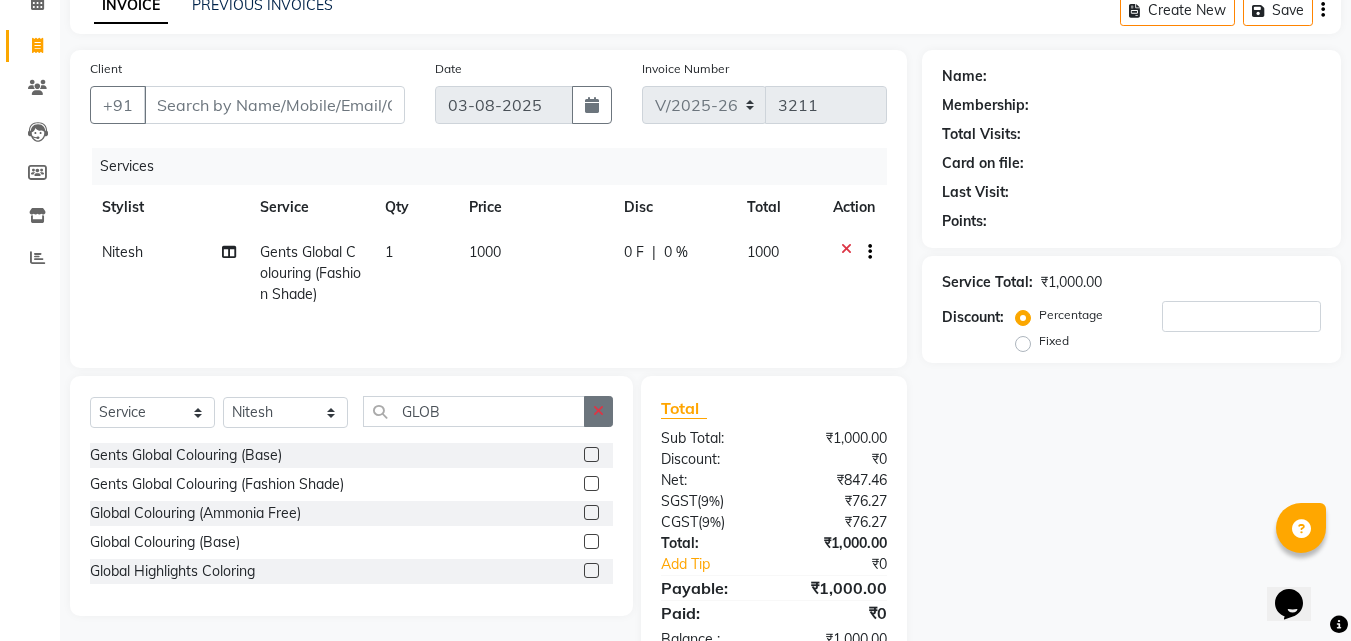 click 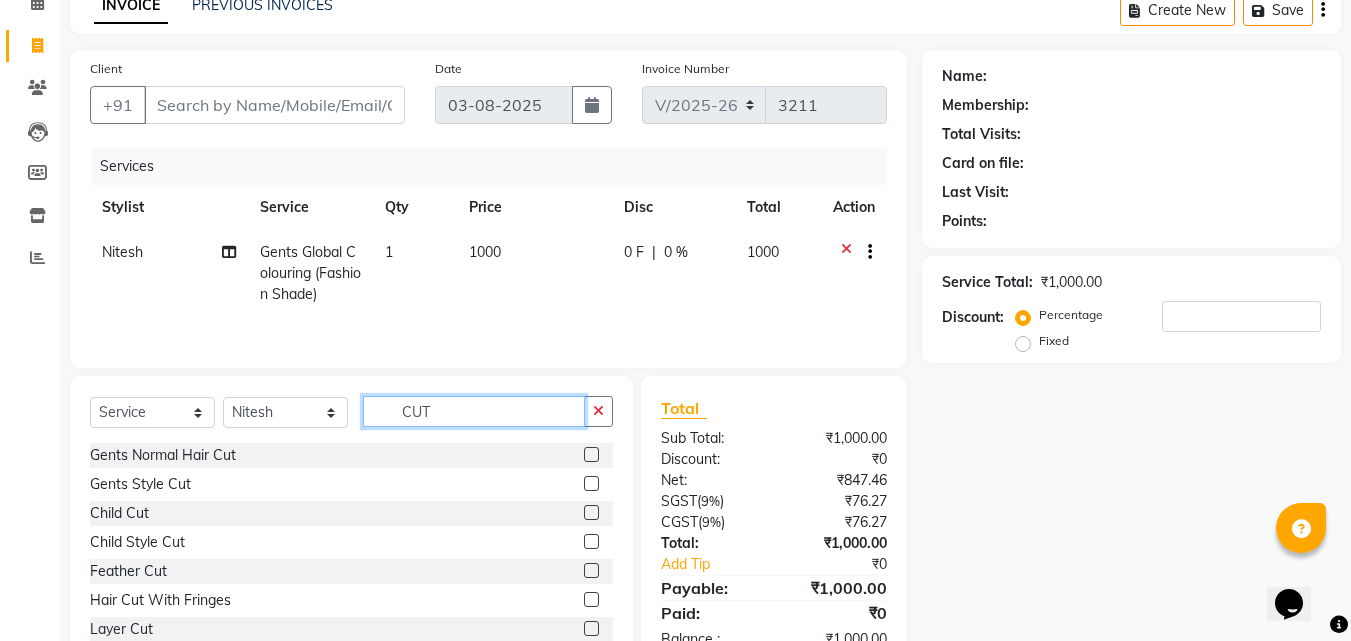 type on "CUT" 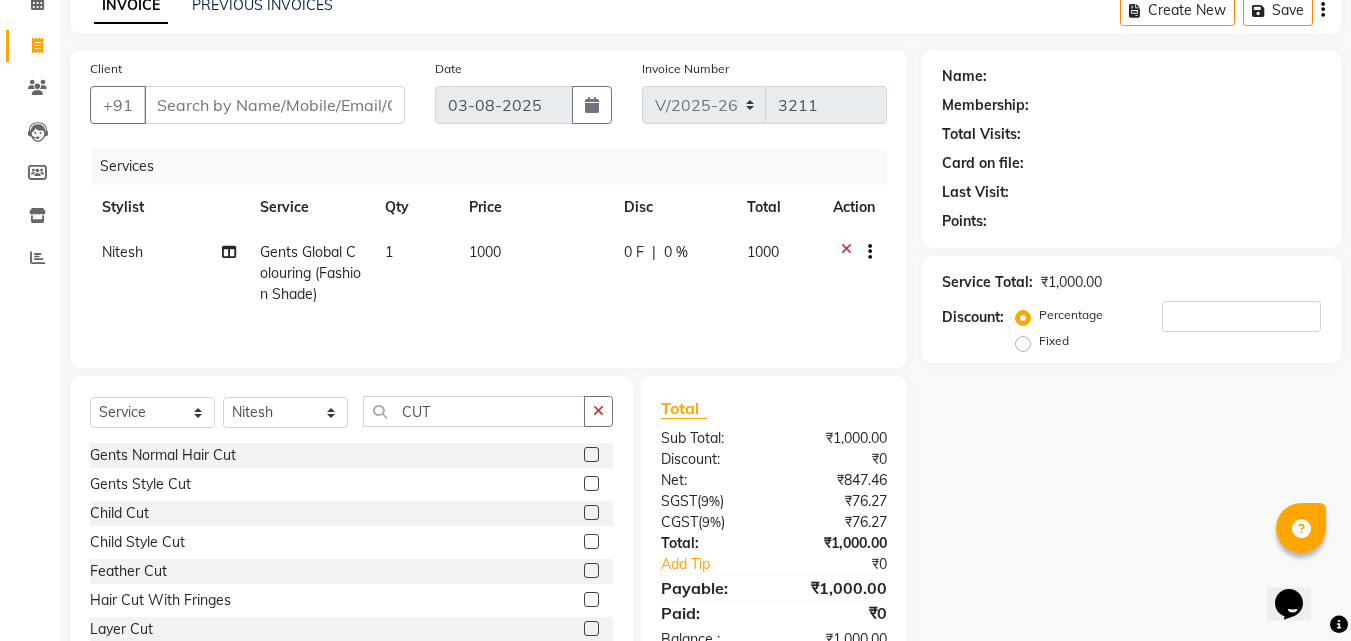 click on "Gents Normal Hair Cut" 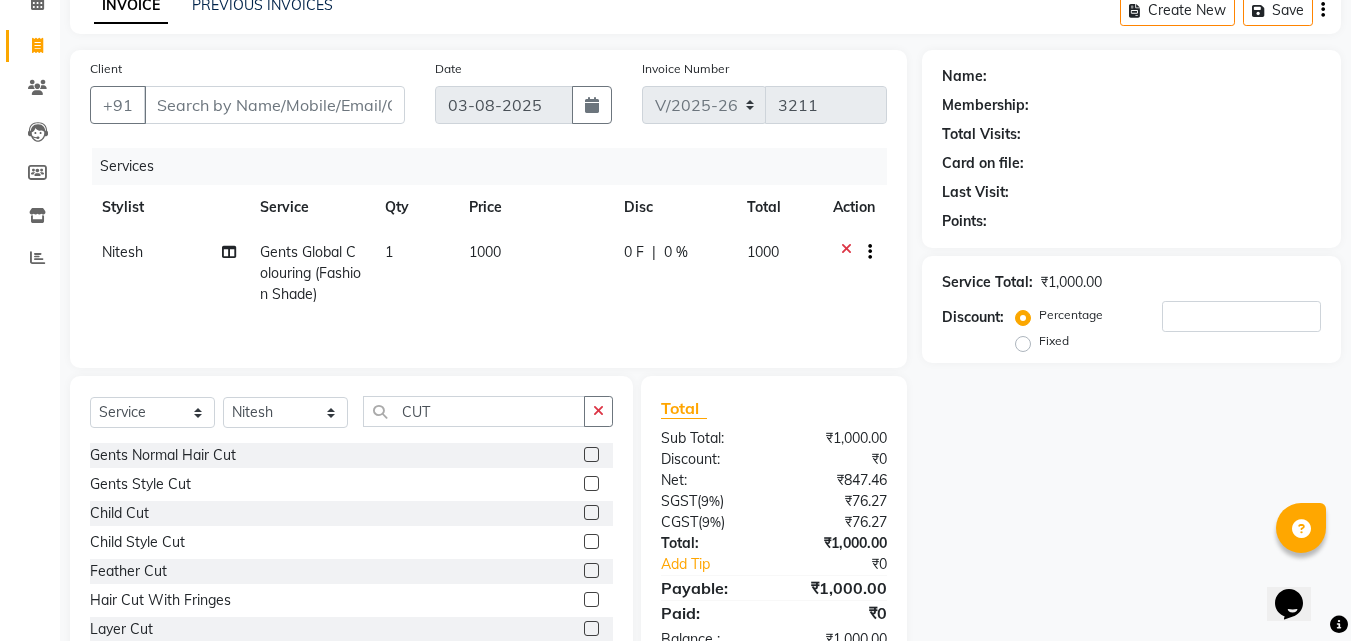 click 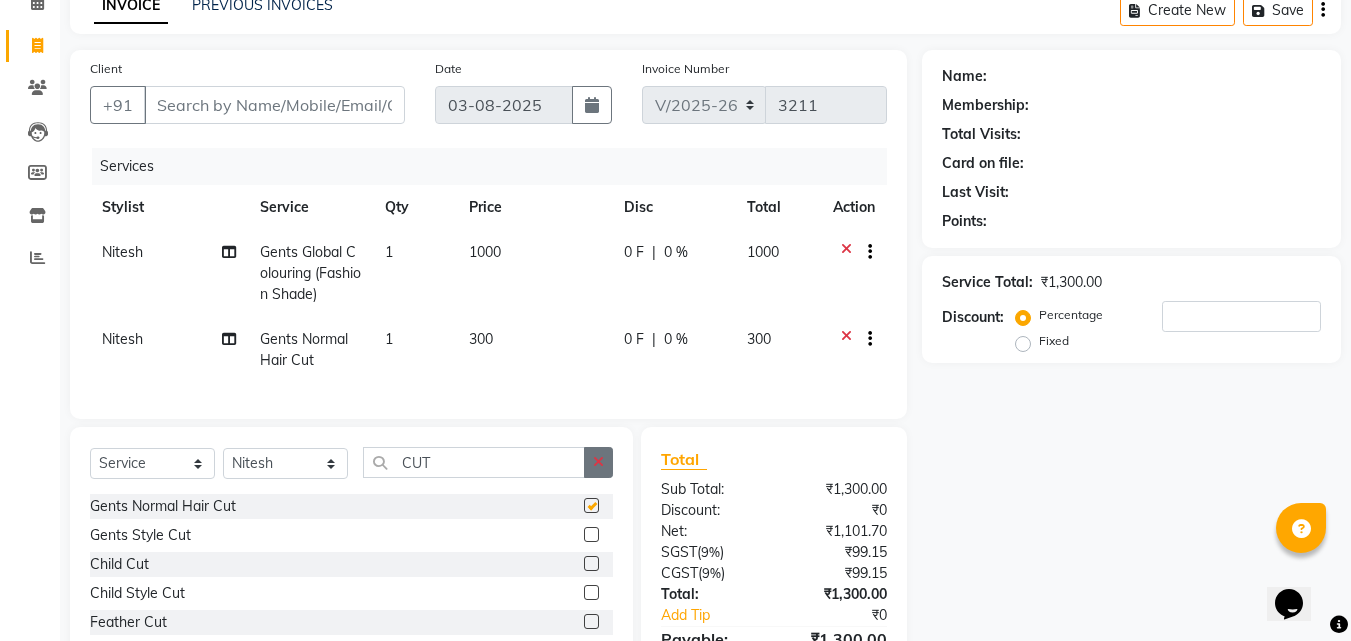 checkbox on "false" 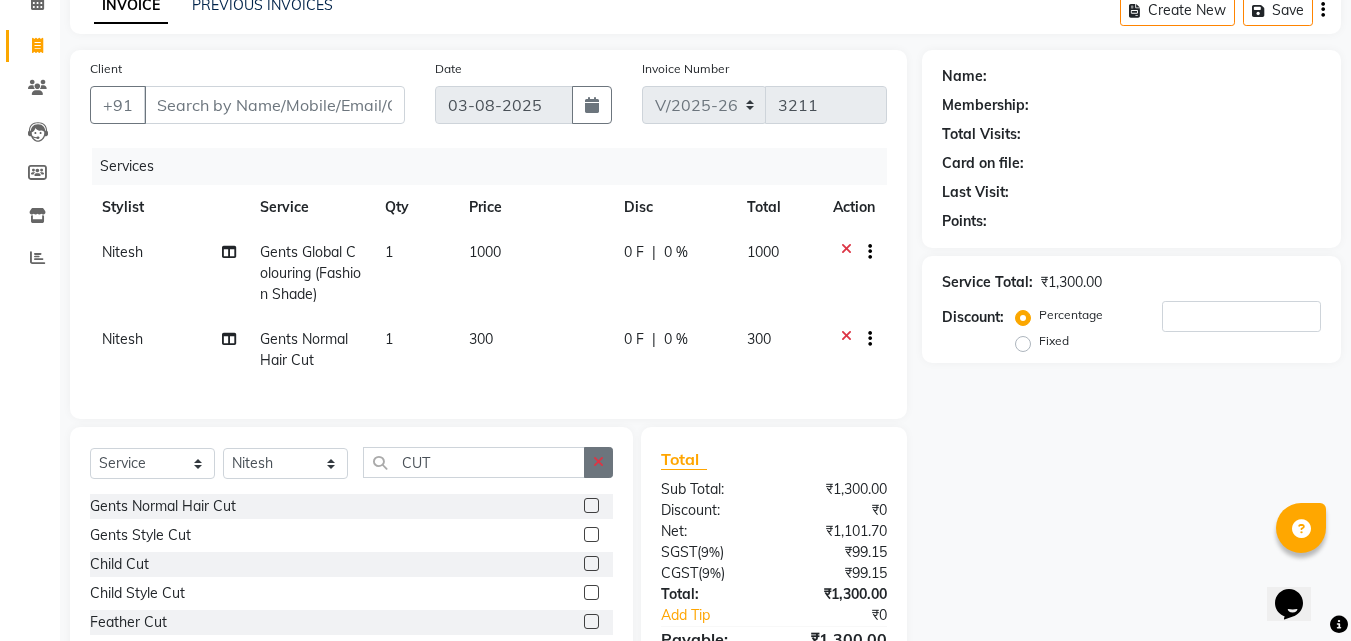 click 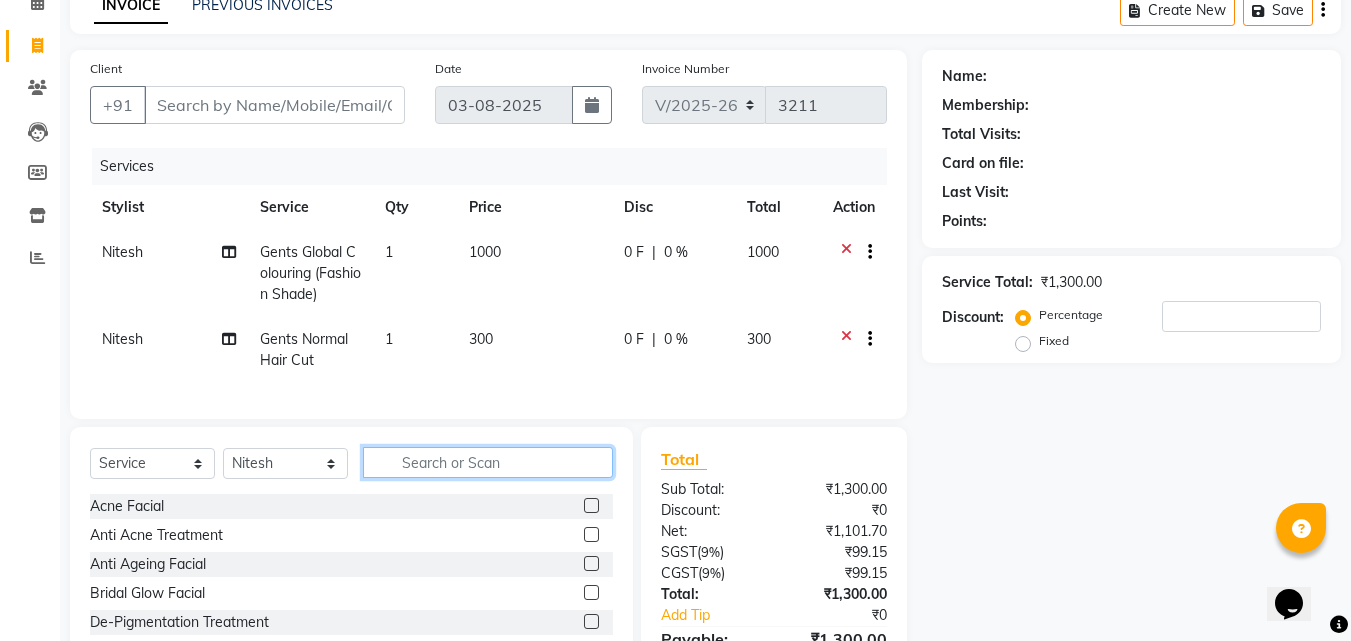 click 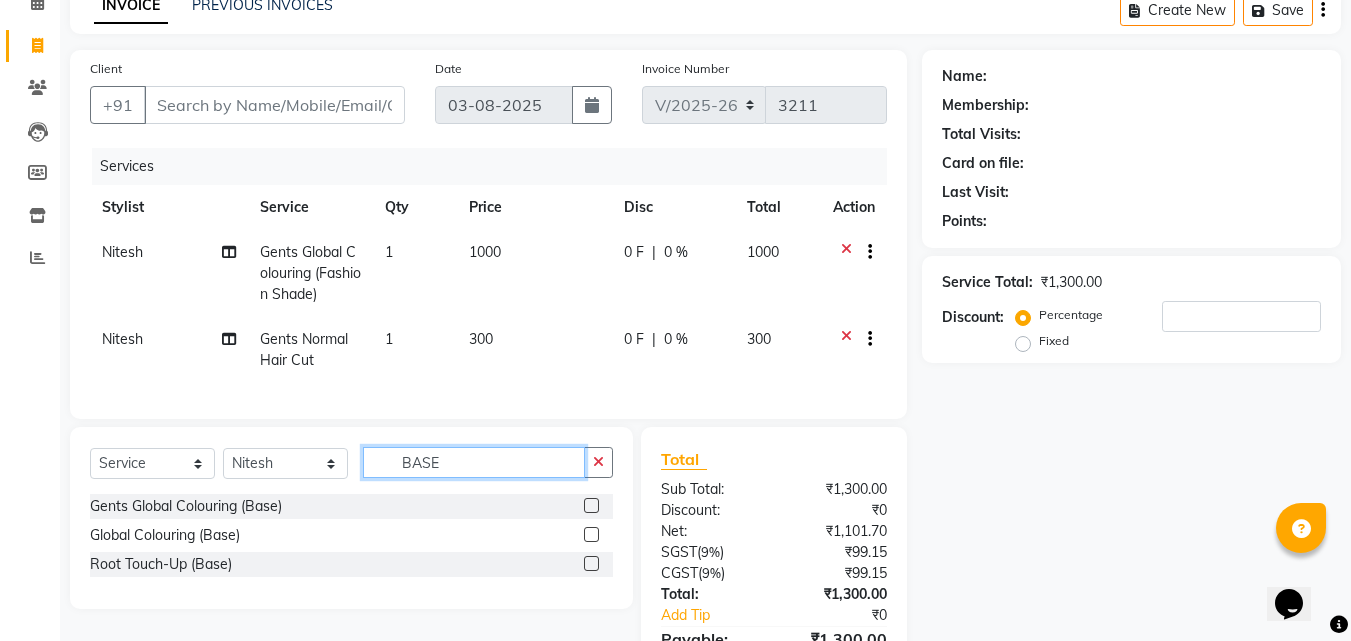 type on "BASE" 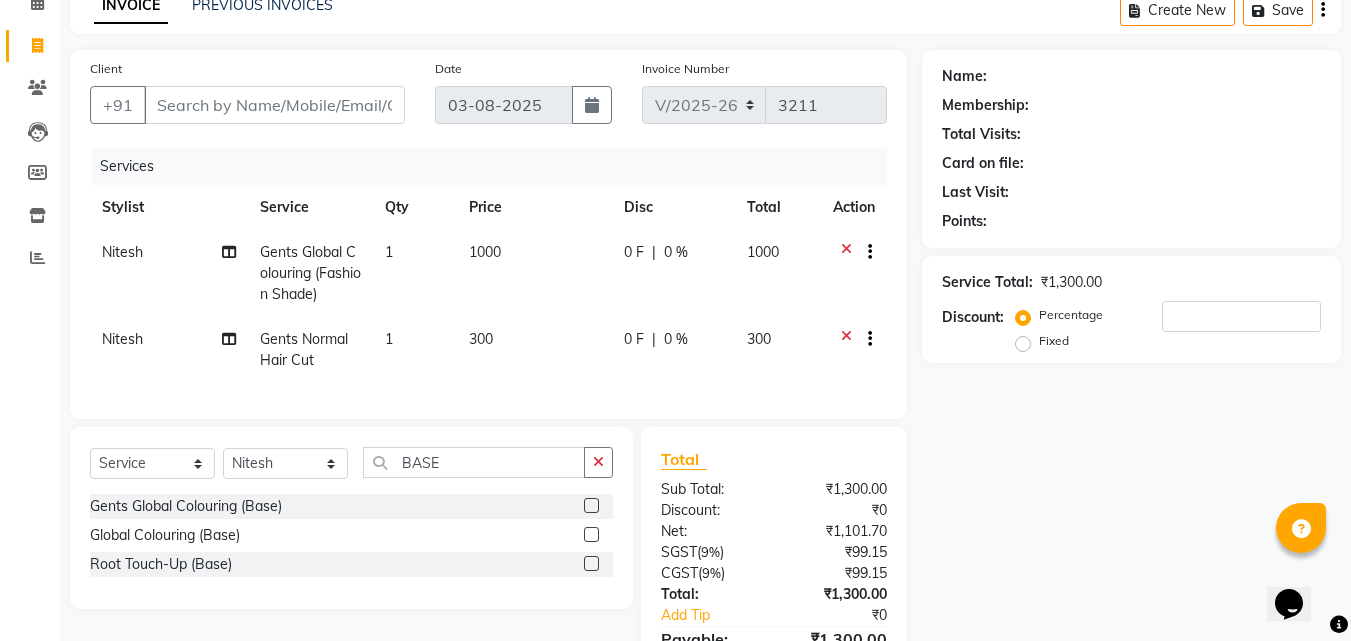 click 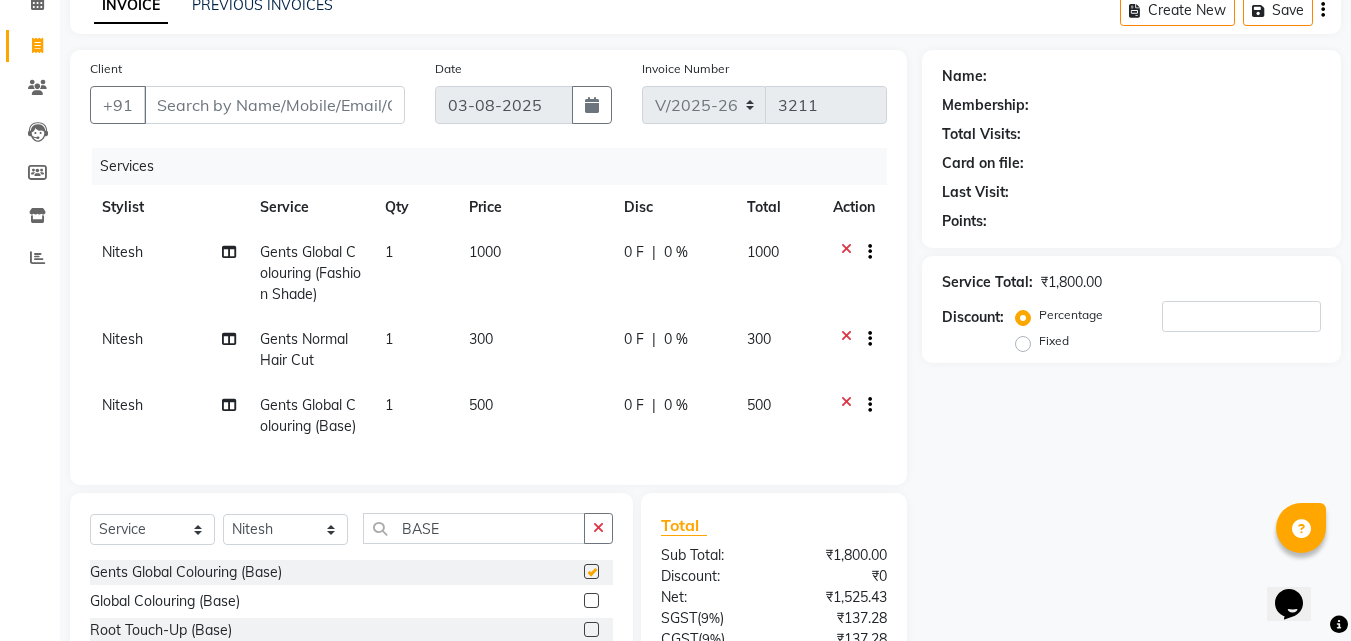 checkbox on "false" 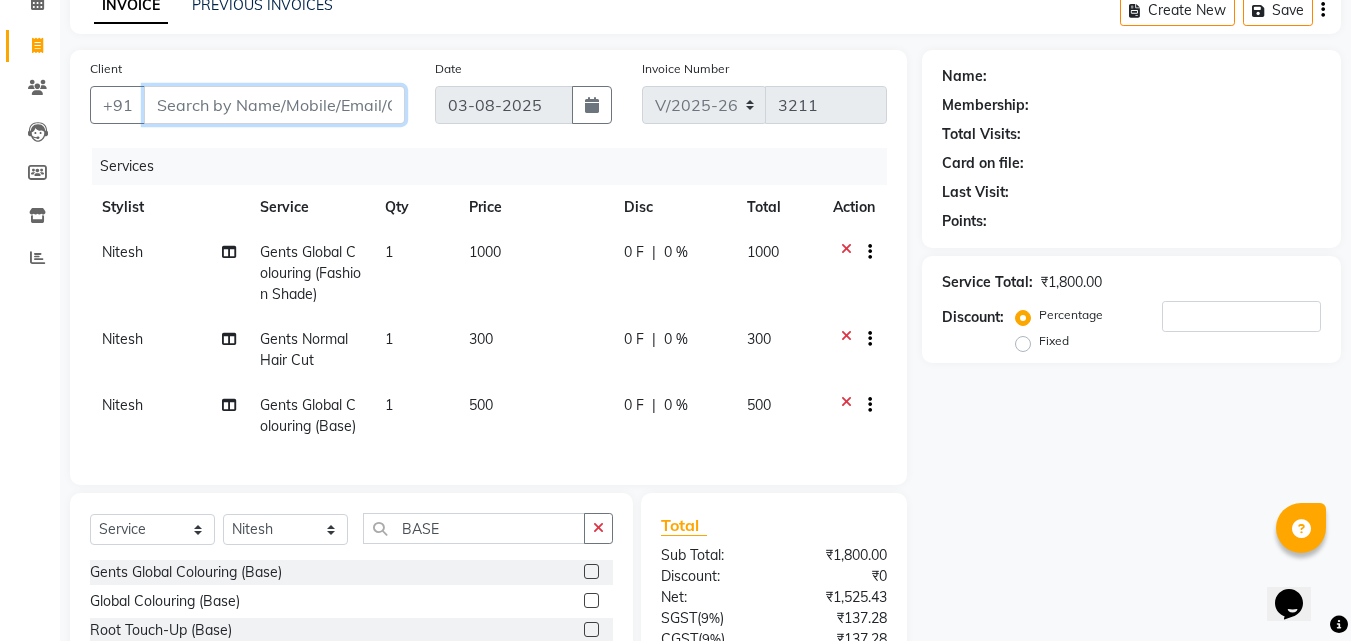 click on "Client" at bounding box center [274, 105] 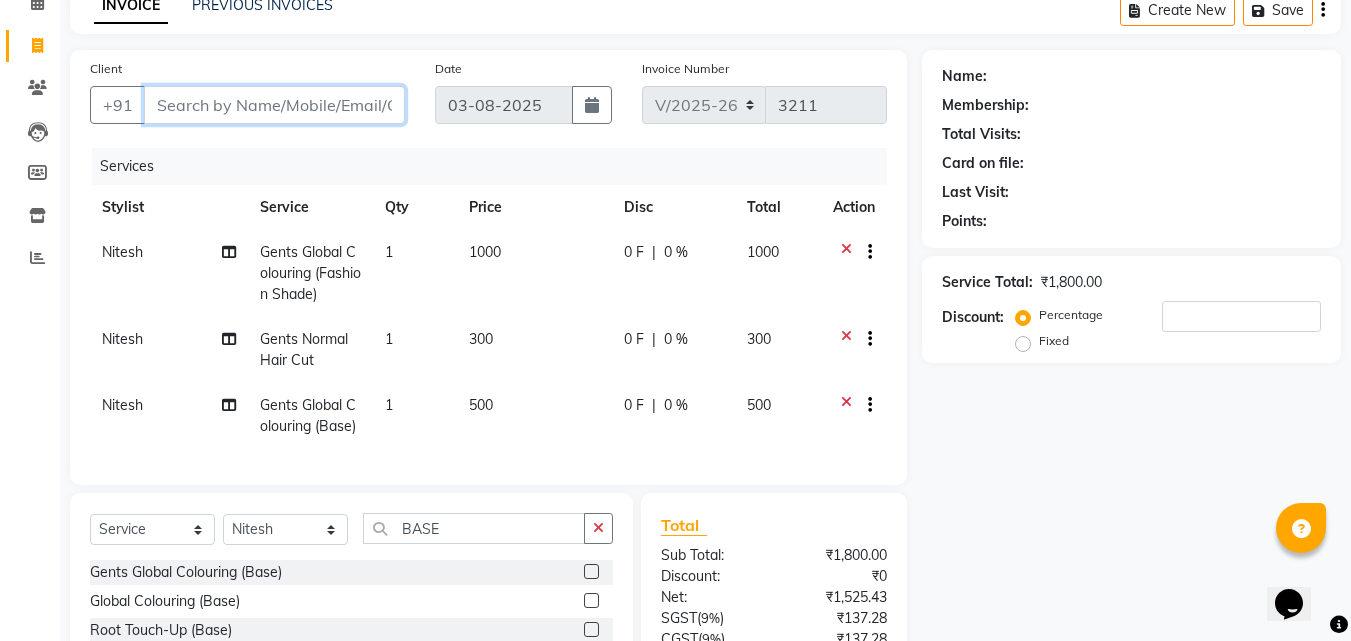 type on "8" 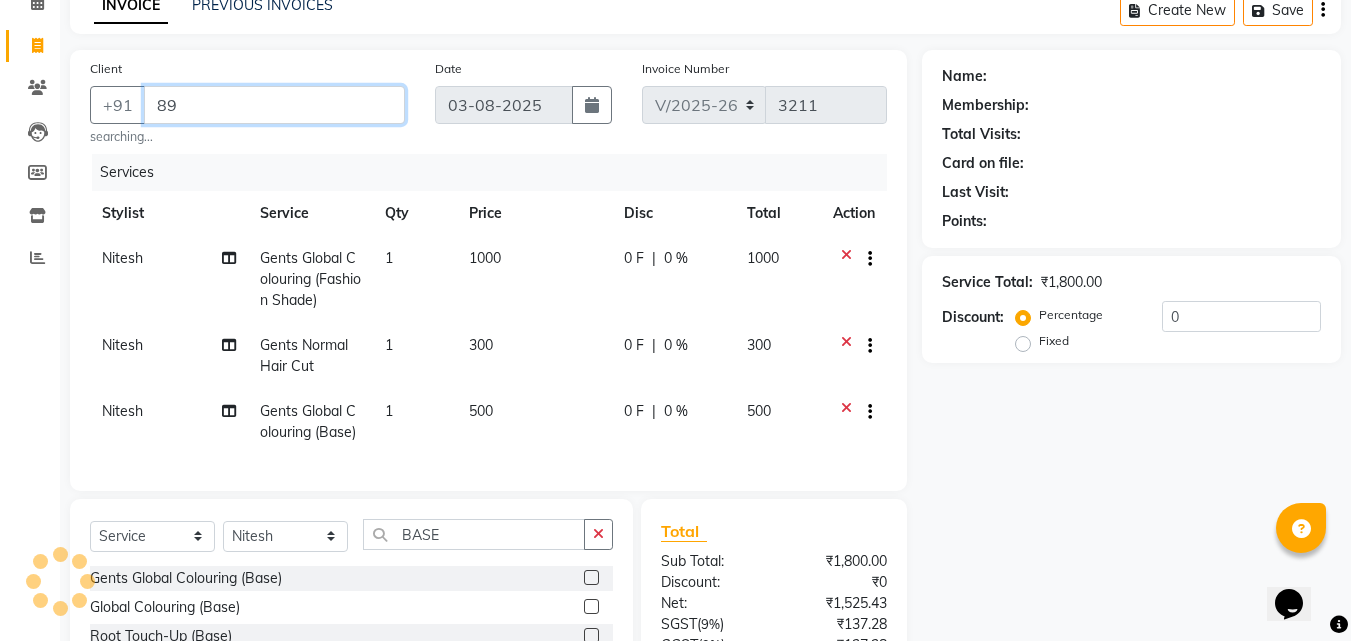 type on "8" 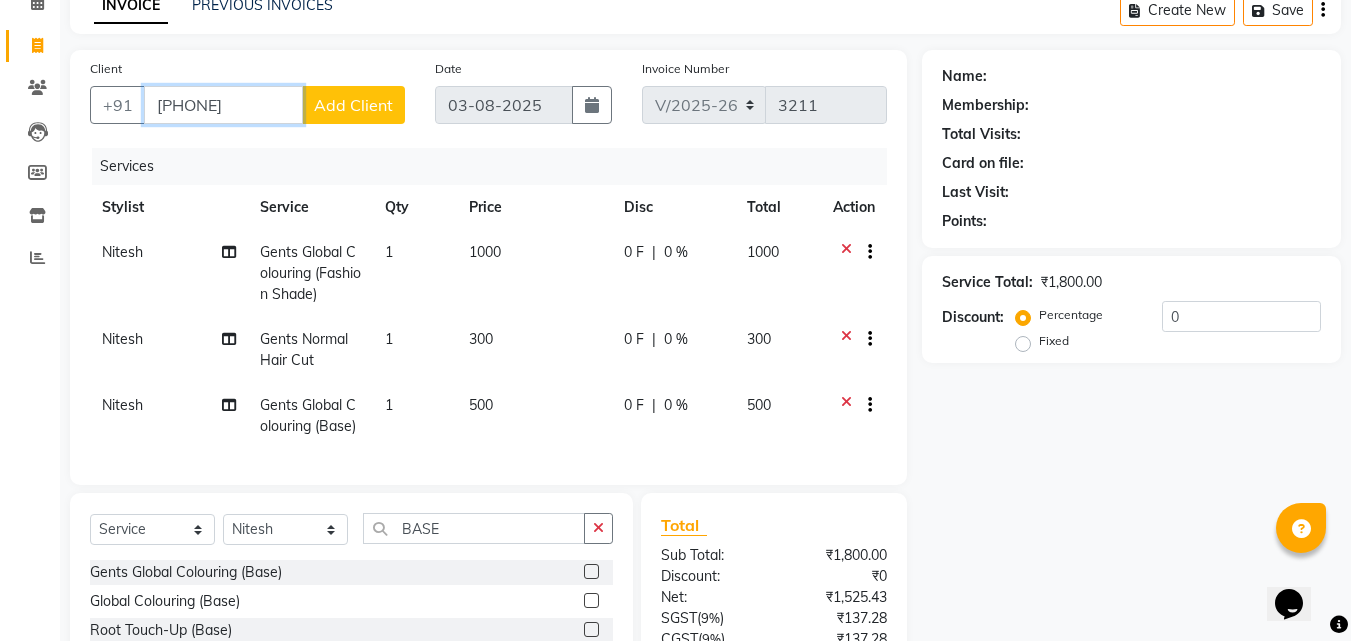 type on "[PHONE]" 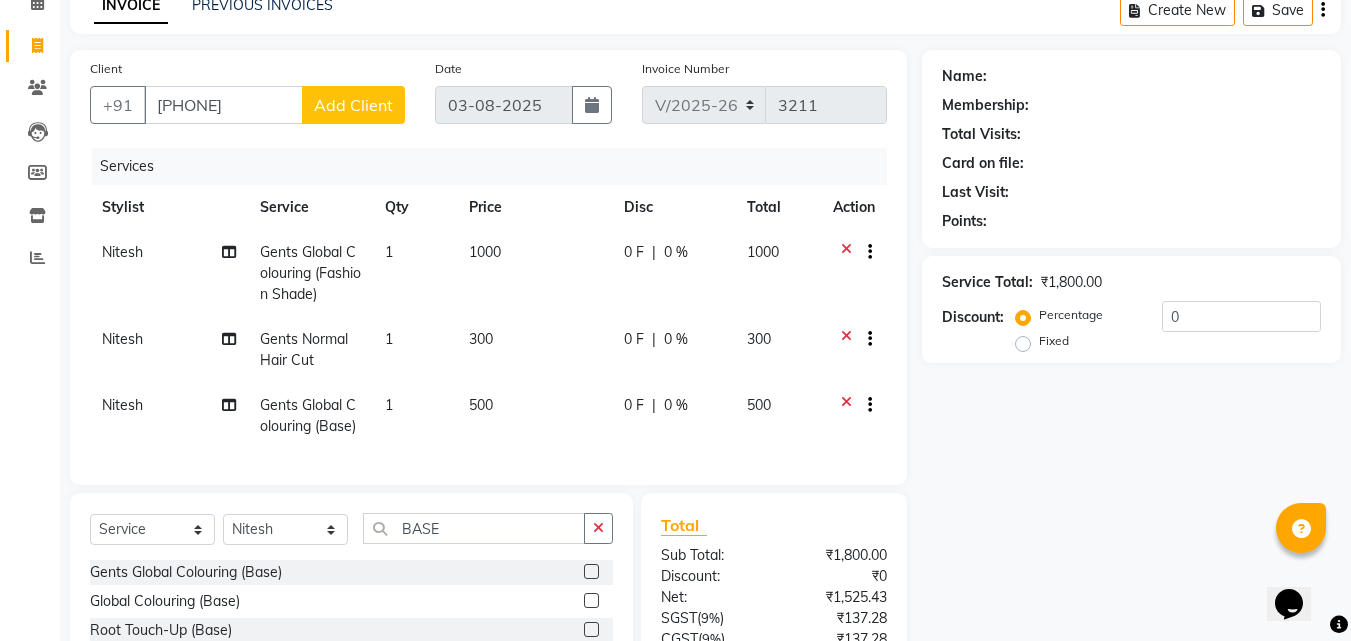 click on "Add Client" 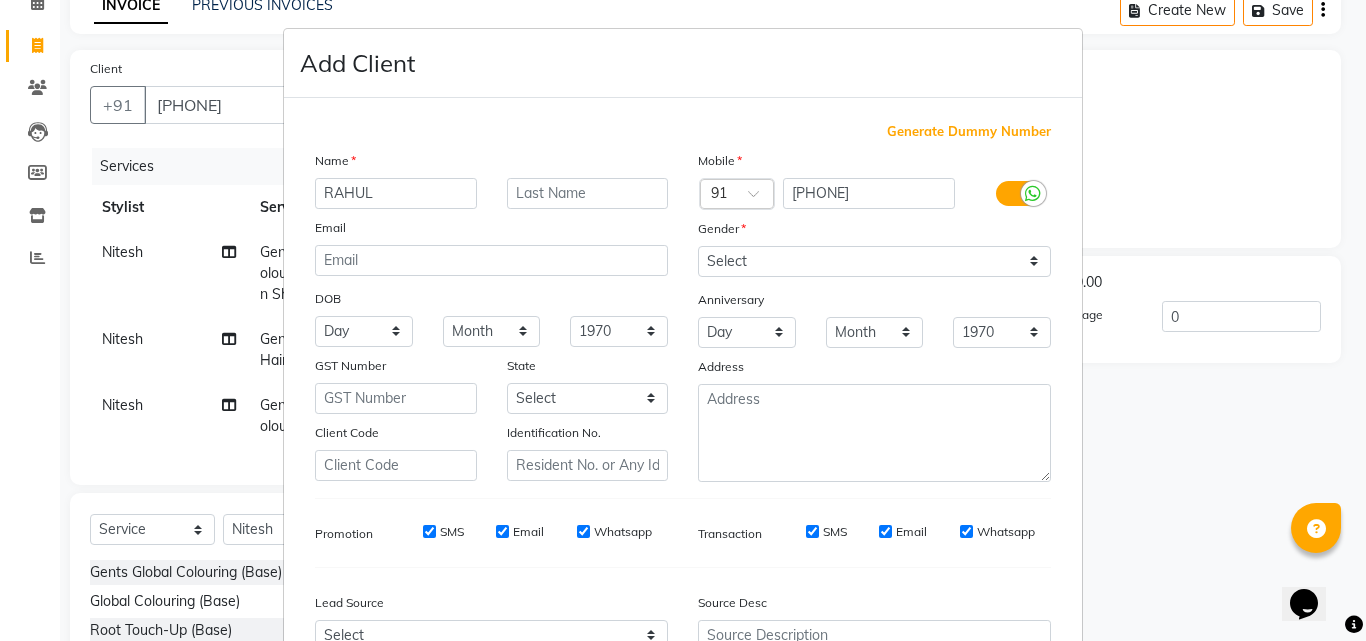 type on "RAHUL" 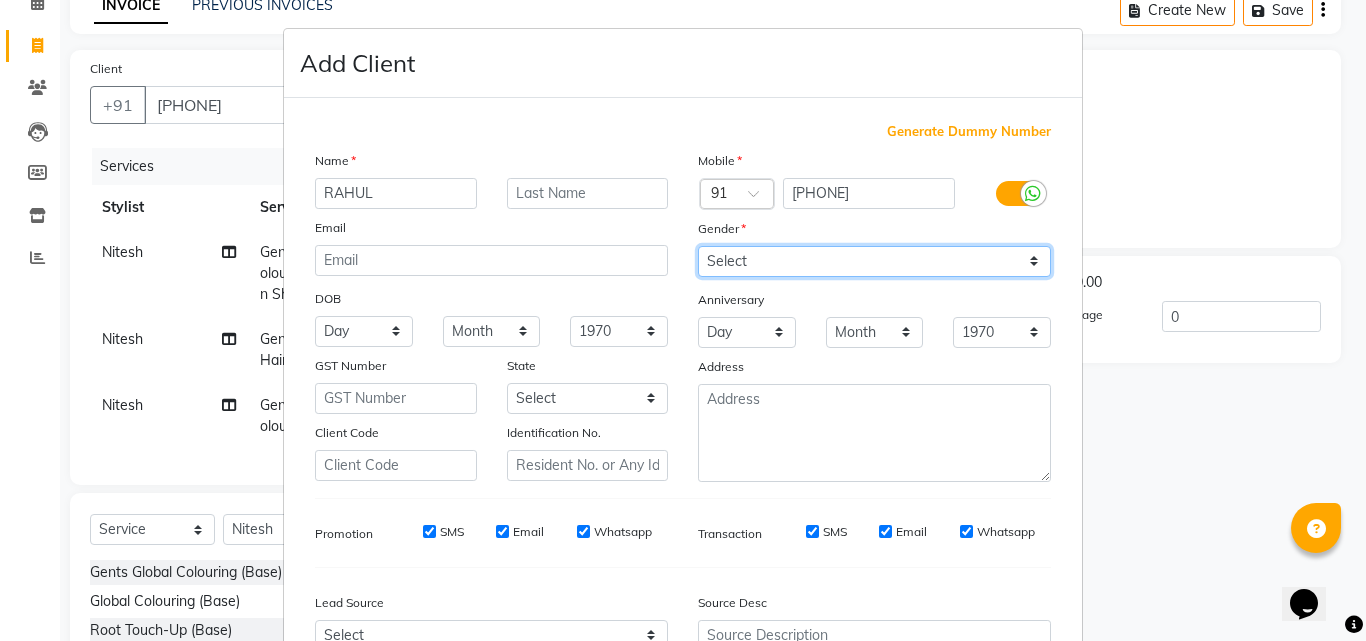 click on "Select Male Female Other Prefer Not To Say" at bounding box center (874, 261) 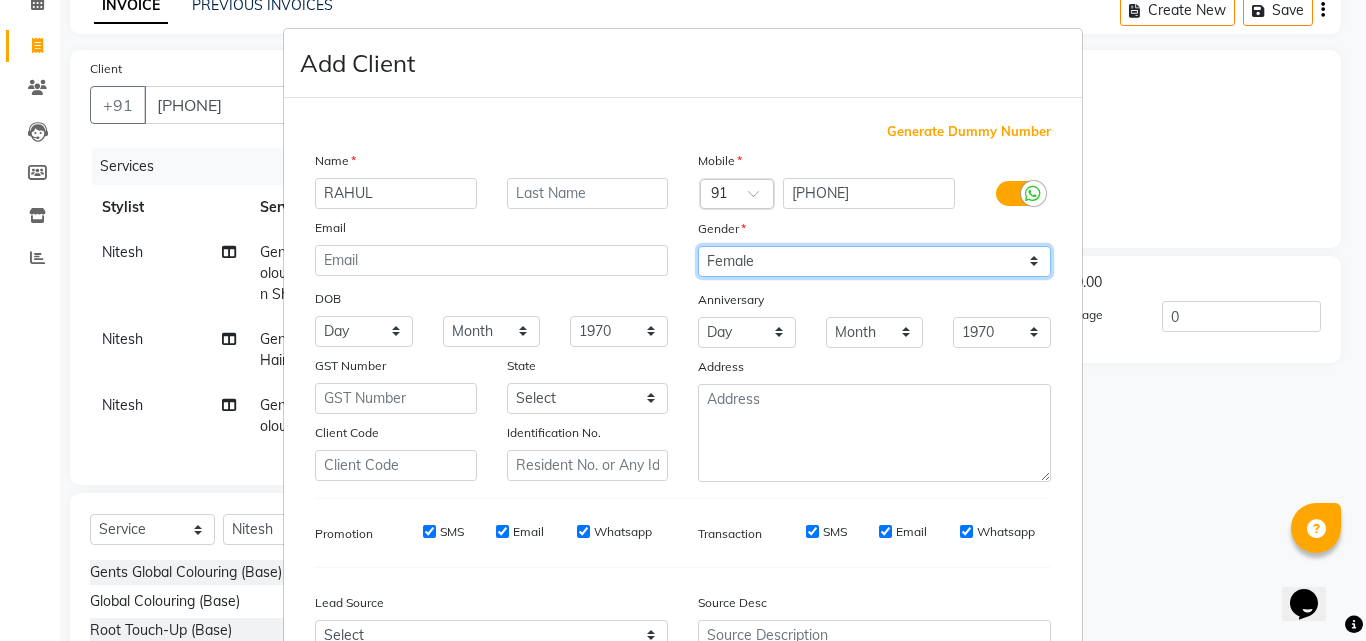 click on "Select Male Female Other Prefer Not To Say" at bounding box center (874, 261) 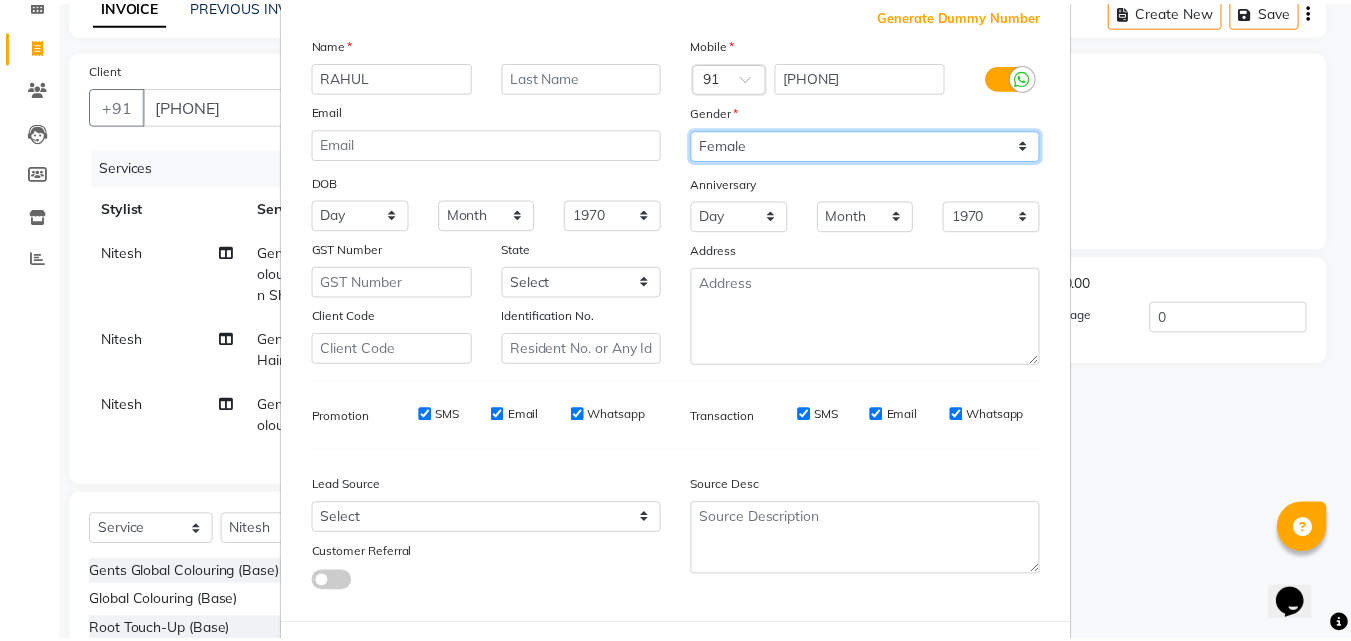 scroll, scrollTop: 208, scrollLeft: 0, axis: vertical 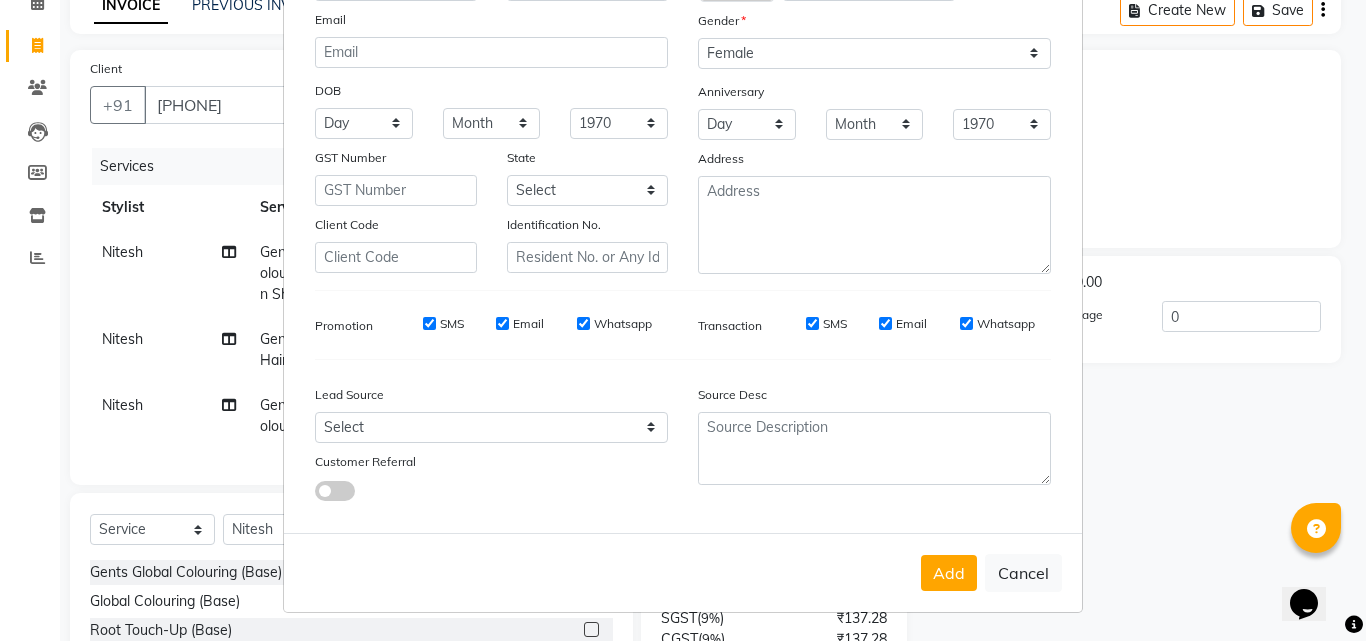 drag, startPoint x: 751, startPoint y: 30, endPoint x: 743, endPoint y: 39, distance: 12.0415945 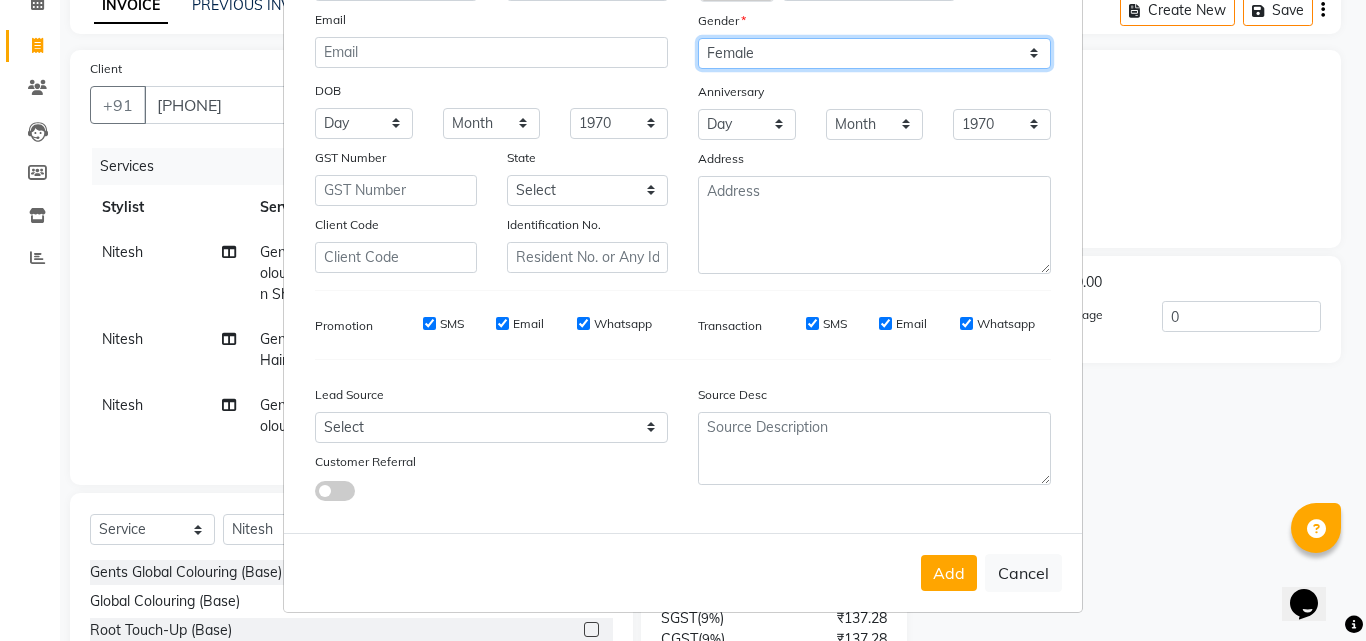 click on "Select Male Female Other Prefer Not To Say" at bounding box center (874, 53) 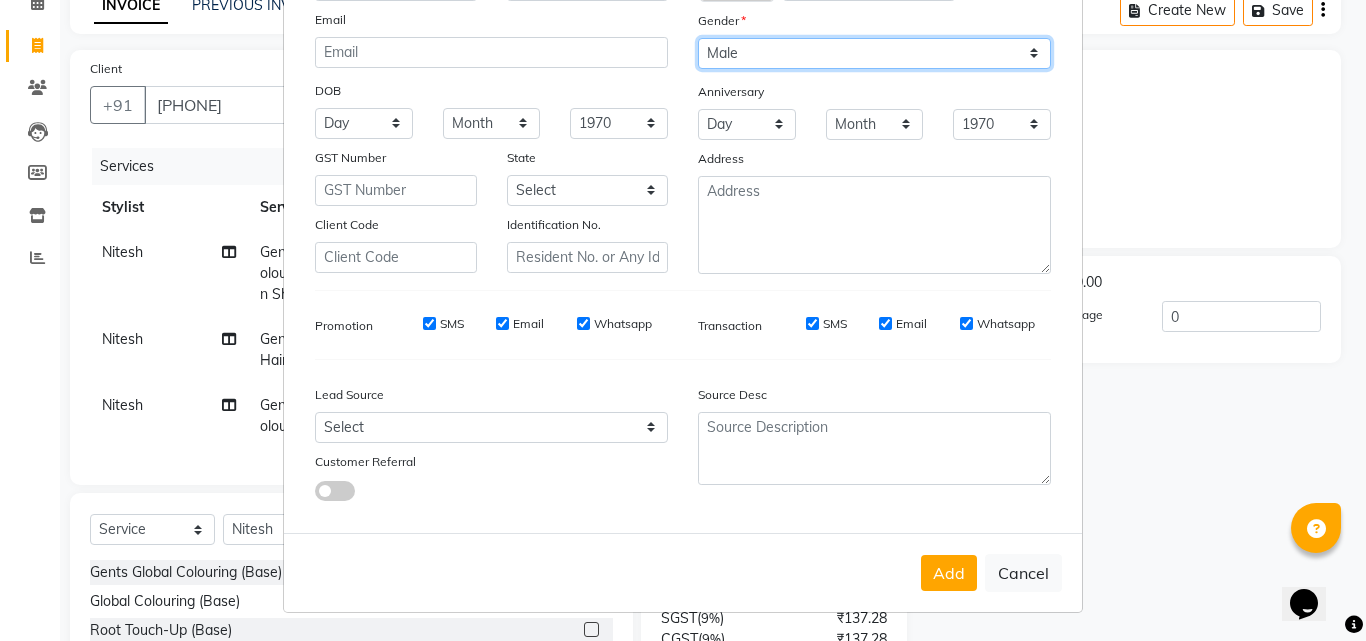 click on "Select Male Female Other Prefer Not To Say" at bounding box center [874, 53] 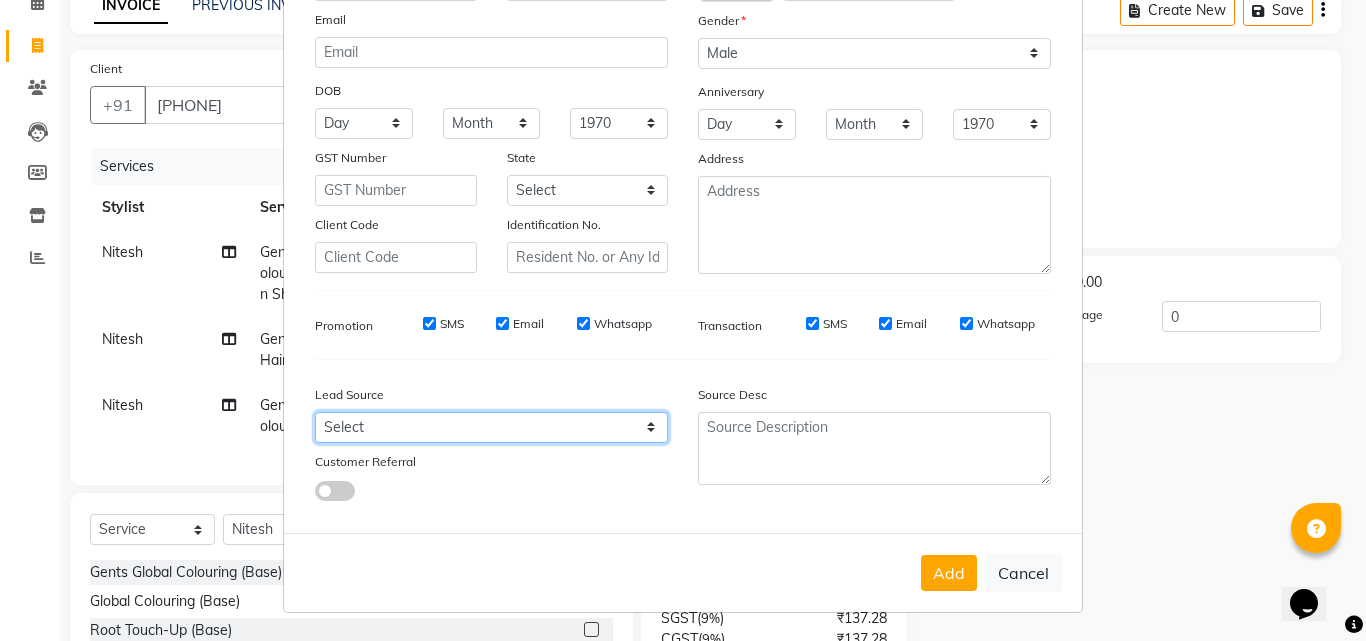 click on "Select Walk-in Referral Internet Friend Word of Mouth Advertisement Facebook JustDial Google Other Instagram  YouTube  WhatsApp" at bounding box center [491, 427] 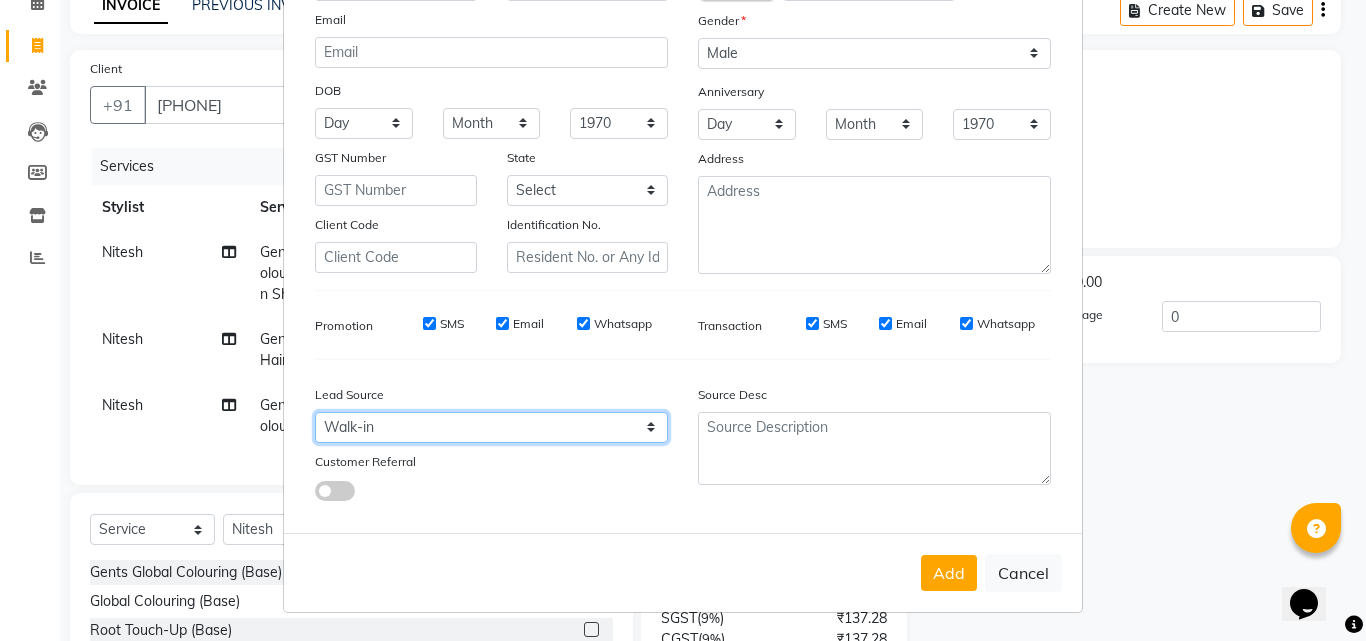 click on "Select Walk-in Referral Internet Friend Word of Mouth Advertisement Facebook JustDial Google Other Instagram  YouTube  WhatsApp" at bounding box center [491, 427] 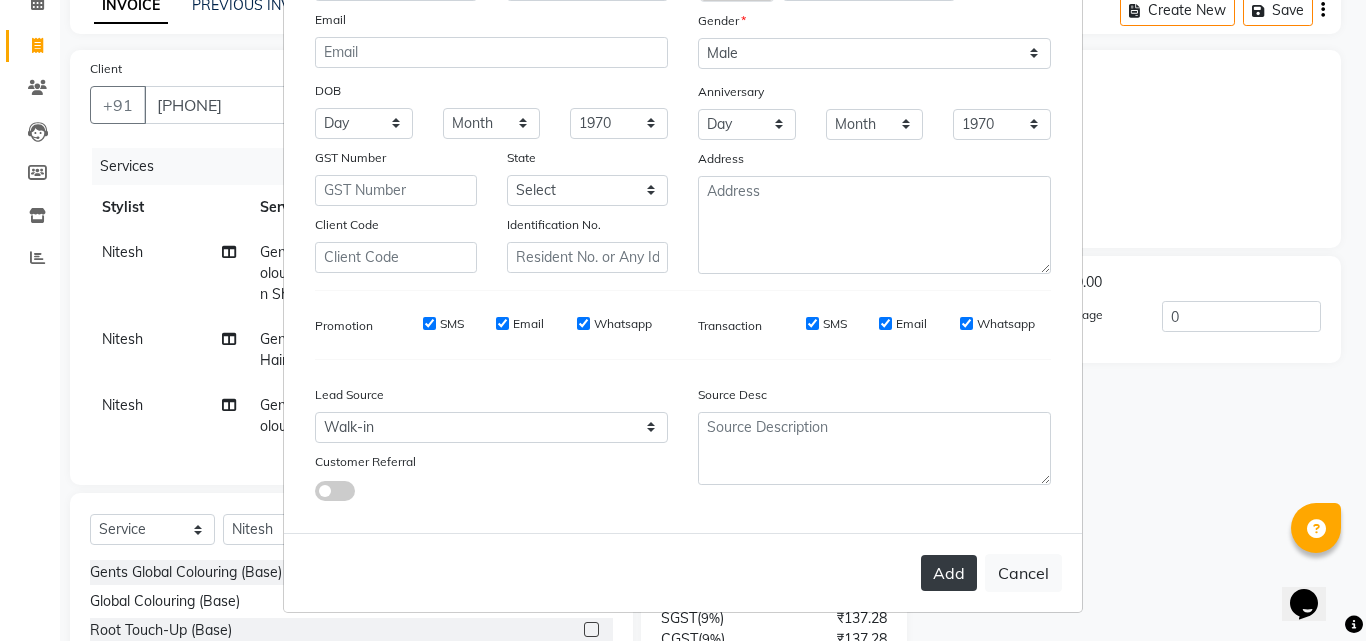 click on "Add" at bounding box center (949, 573) 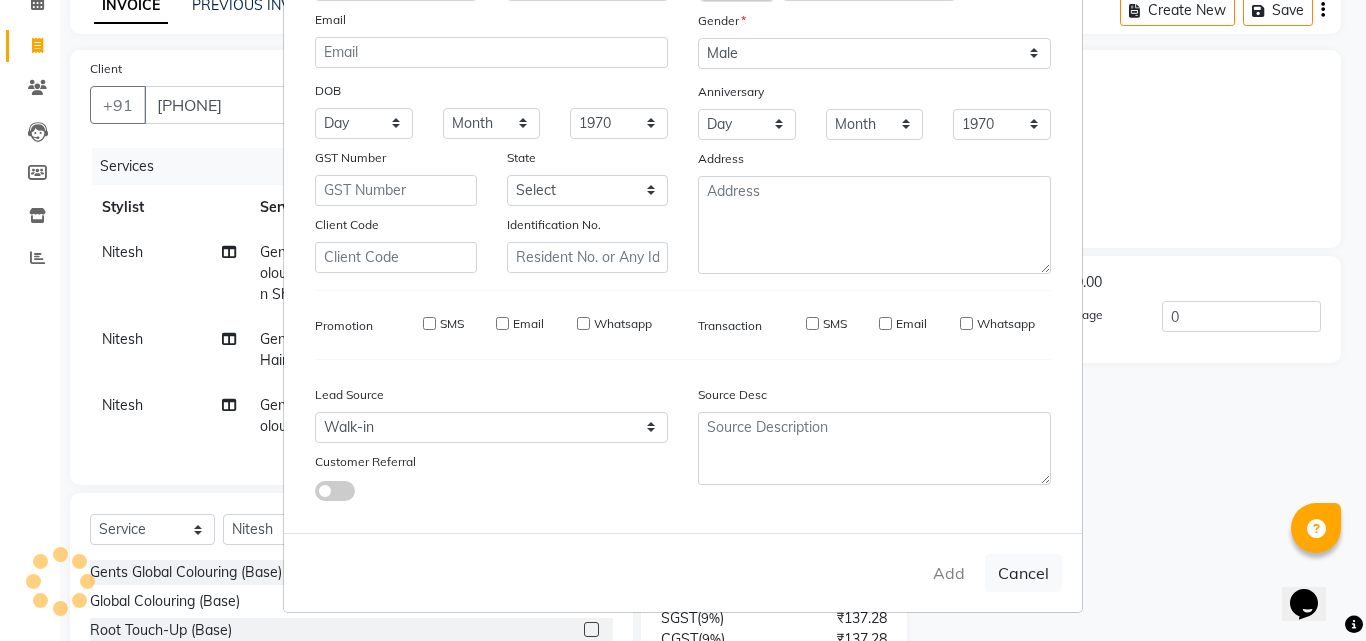 type 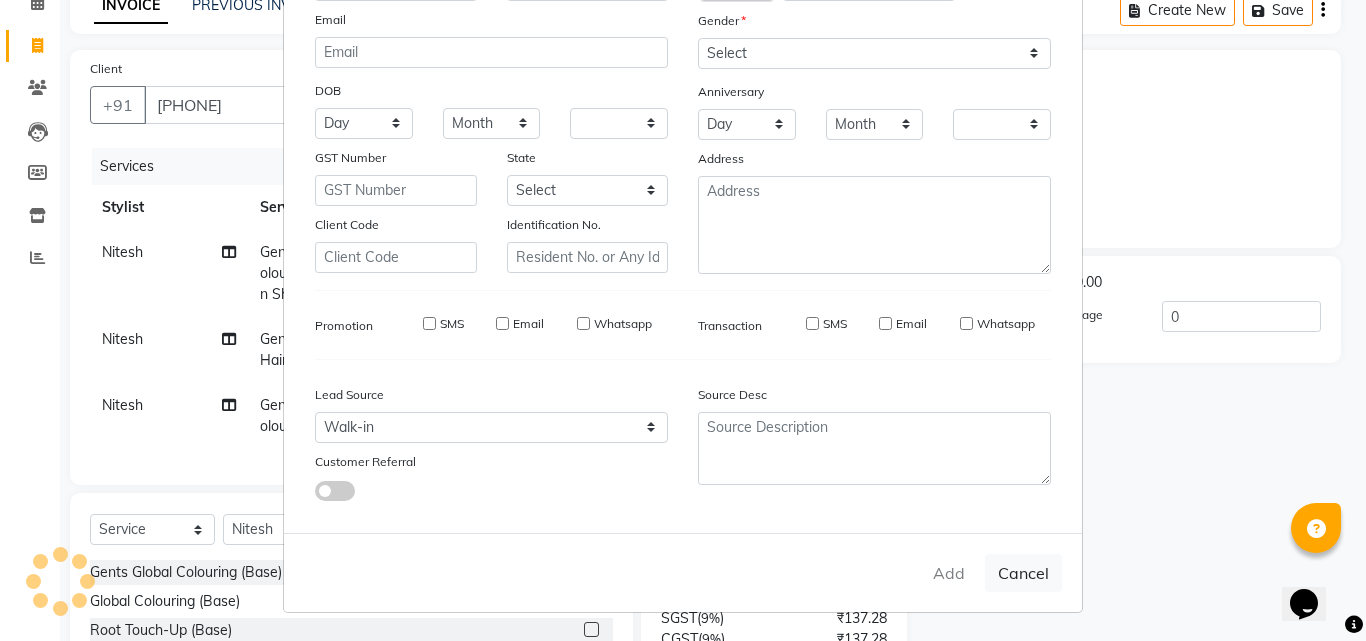 checkbox on "false" 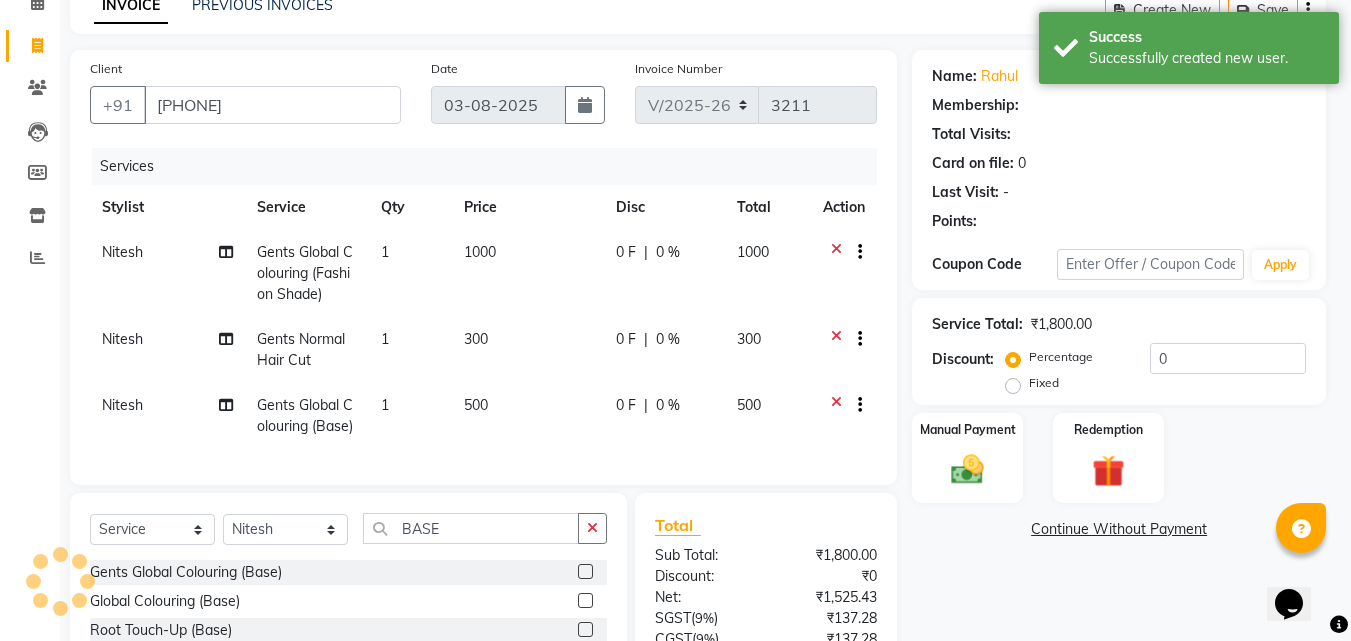 select on "1: Object" 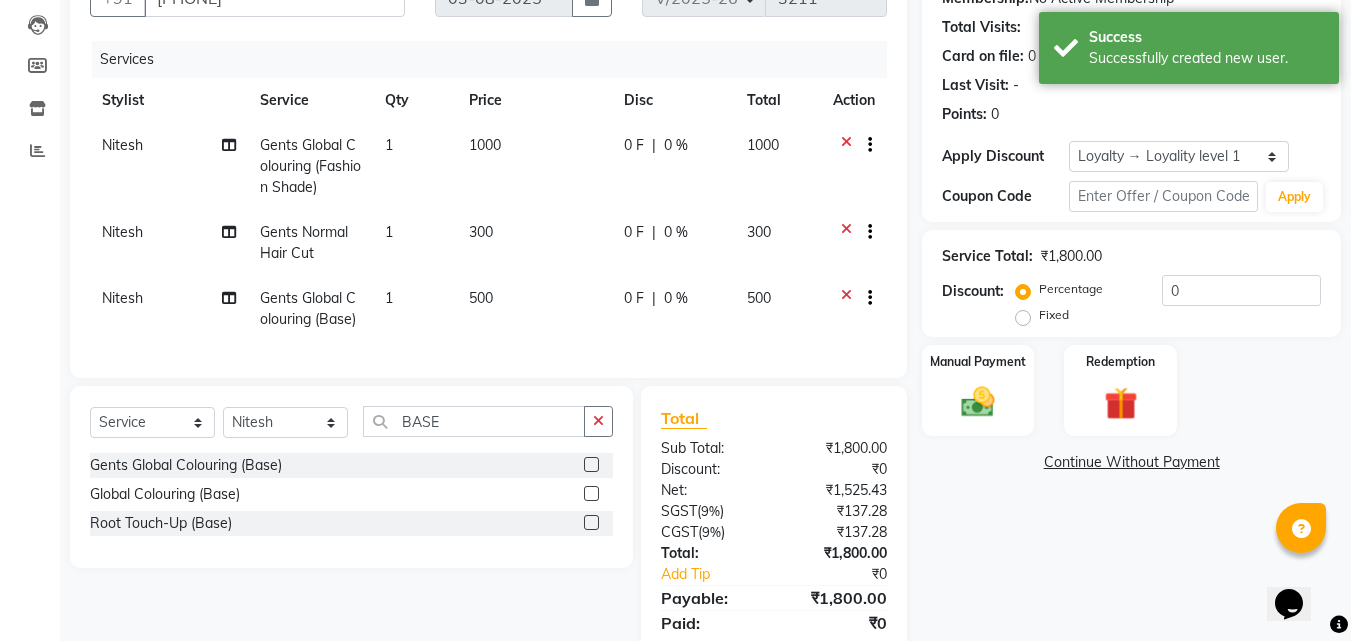 scroll, scrollTop: 291, scrollLeft: 0, axis: vertical 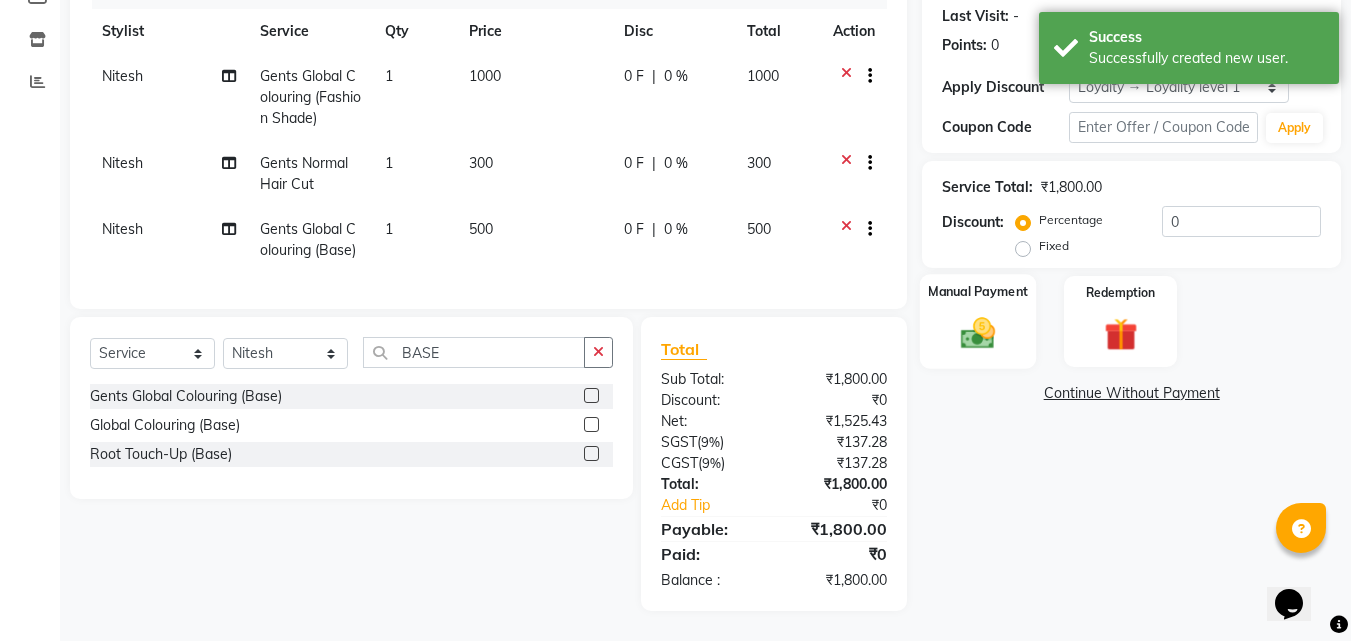 click 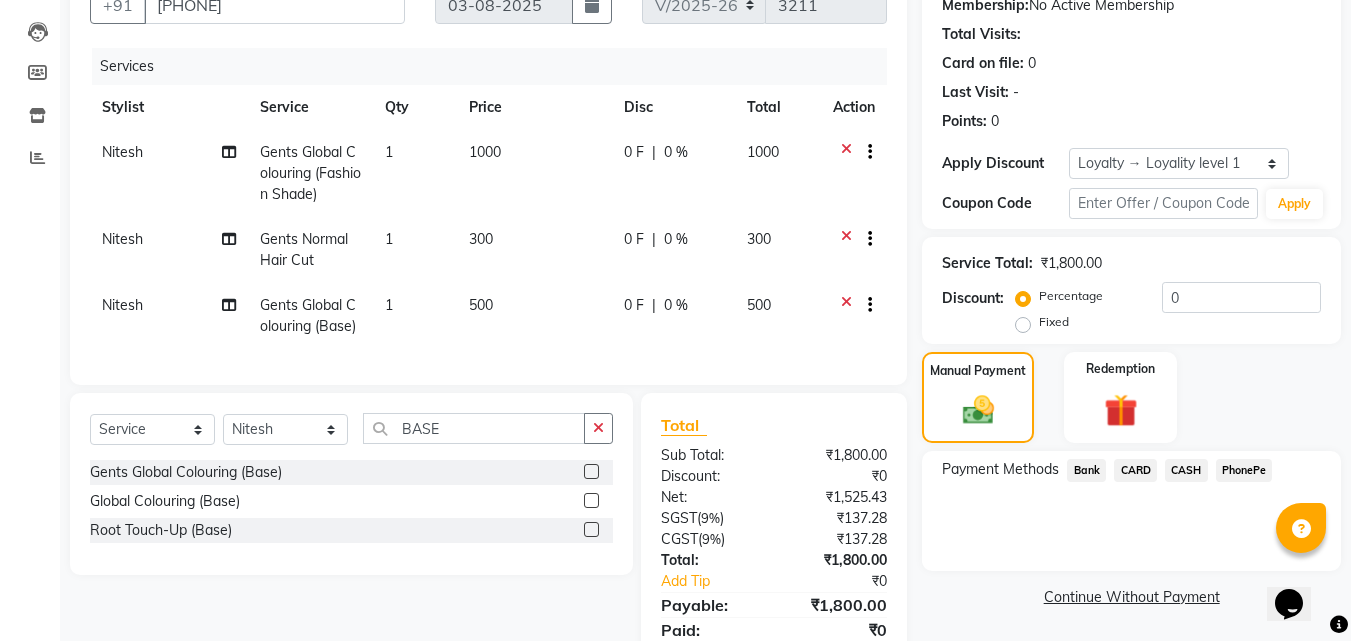 scroll, scrollTop: 291, scrollLeft: 0, axis: vertical 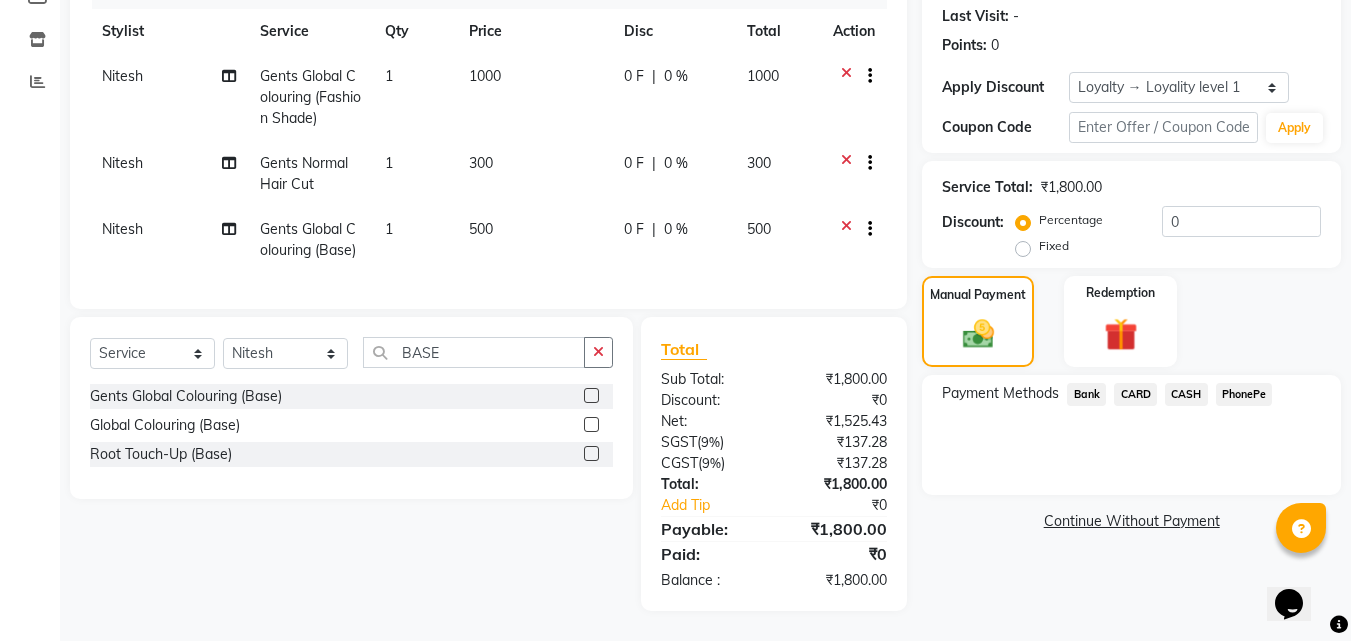click on "CARD" 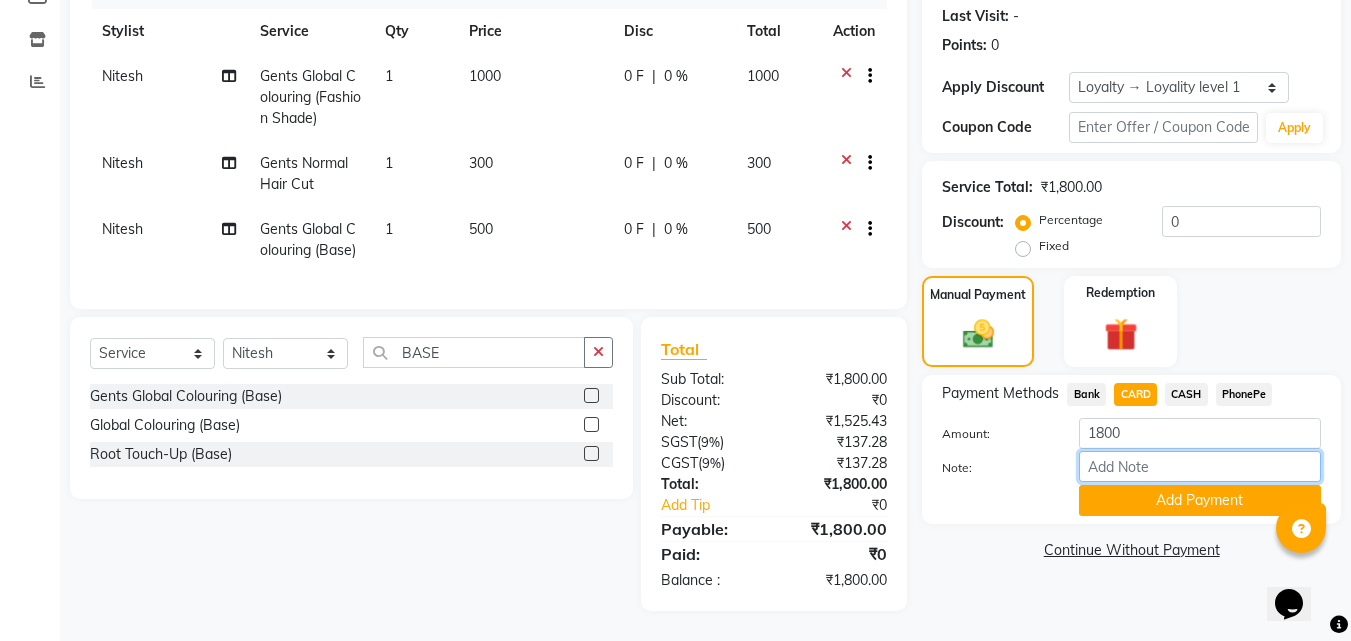 click on "Note:" at bounding box center [1200, 466] 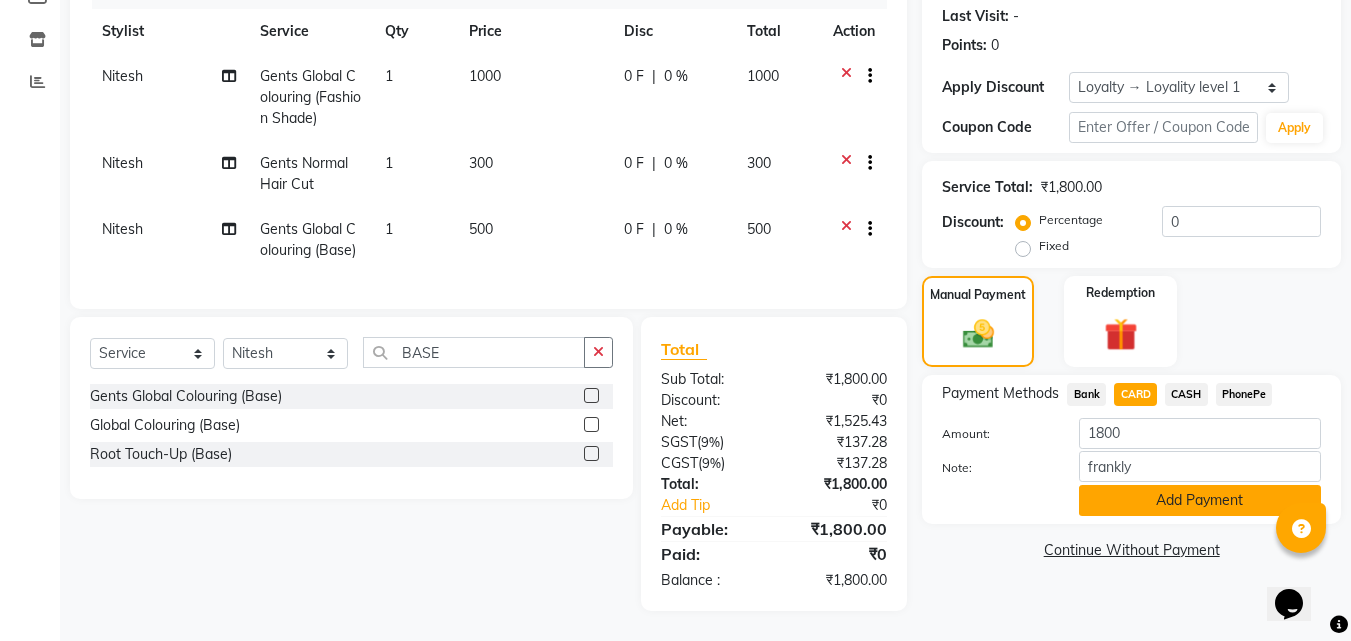 click on "Add Payment" 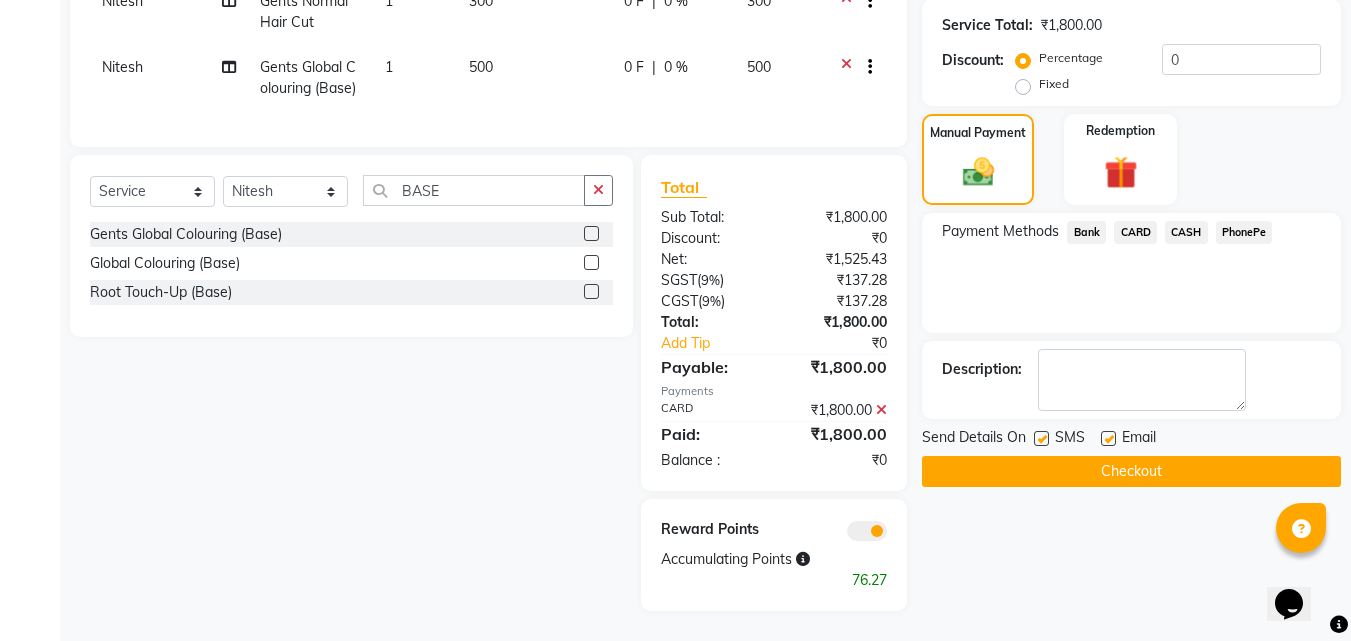 scroll, scrollTop: 453, scrollLeft: 0, axis: vertical 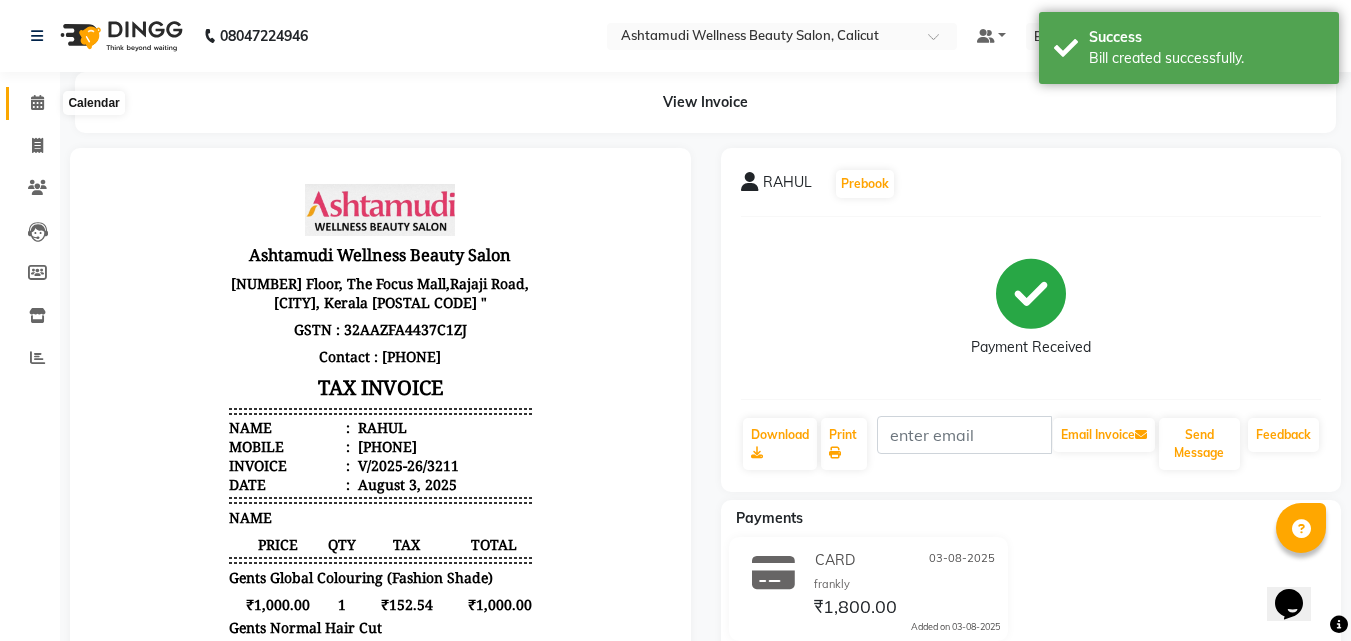click 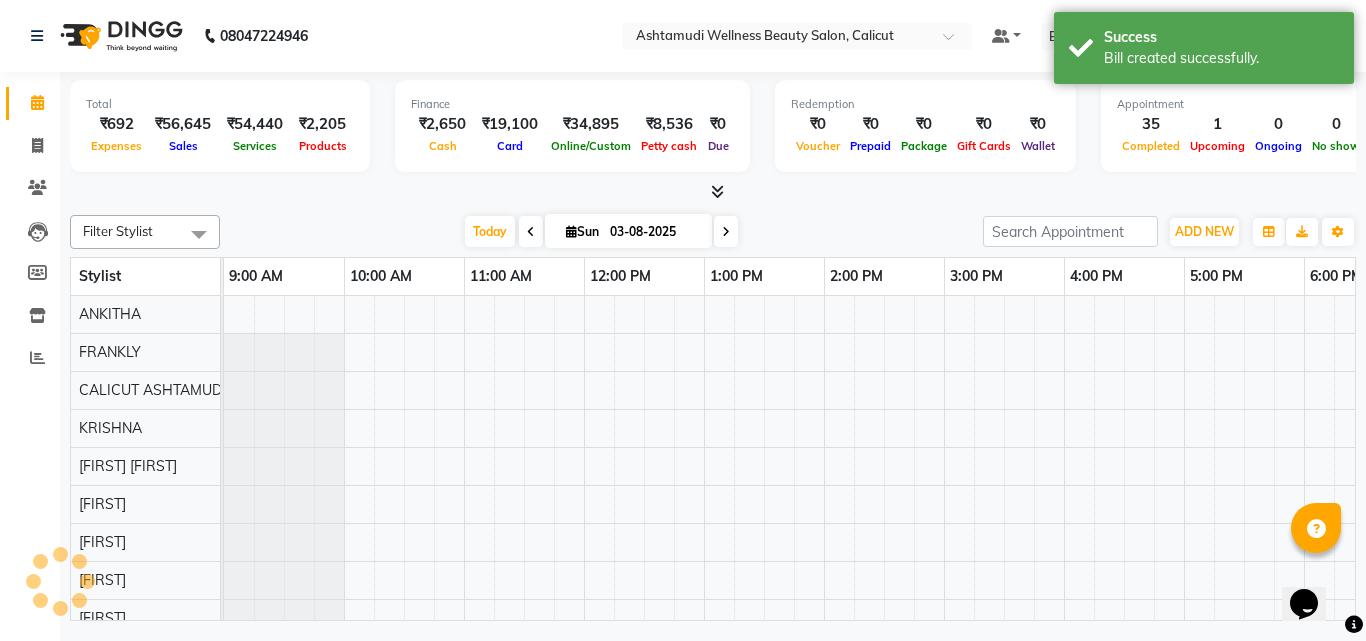 scroll, scrollTop: 0, scrollLeft: 669, axis: horizontal 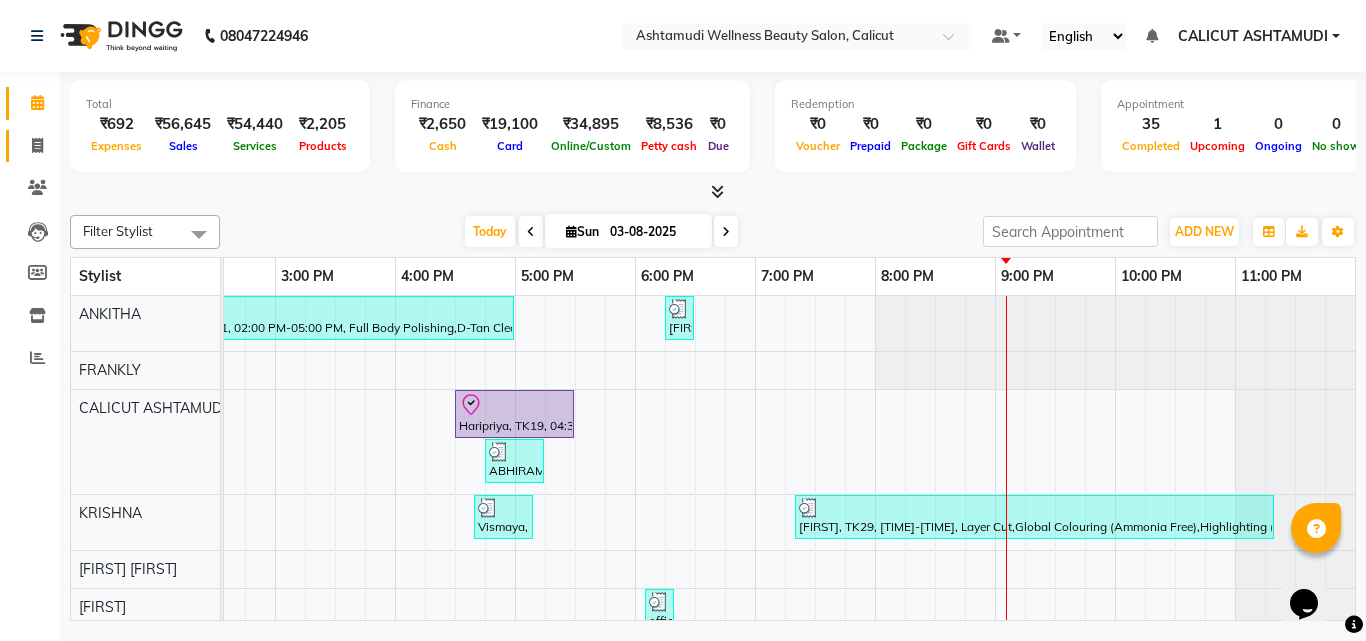 drag, startPoint x: 41, startPoint y: 158, endPoint x: 40, endPoint y: 131, distance: 27.018513 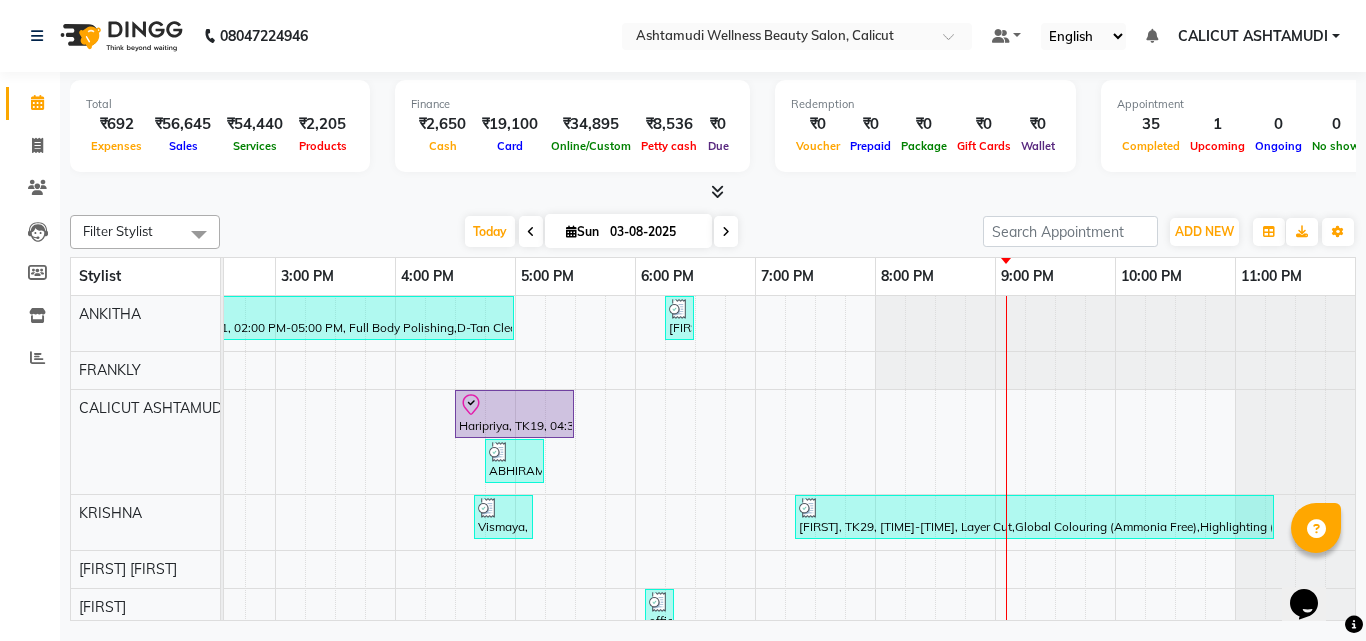select on "service" 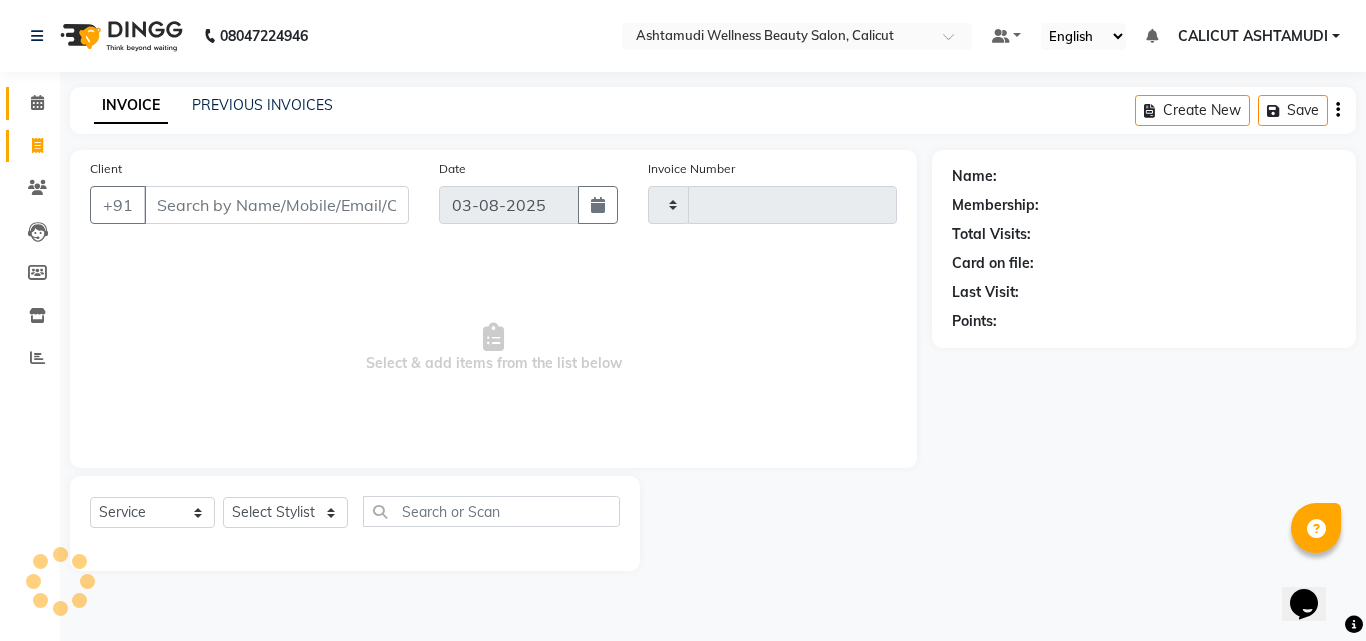 click 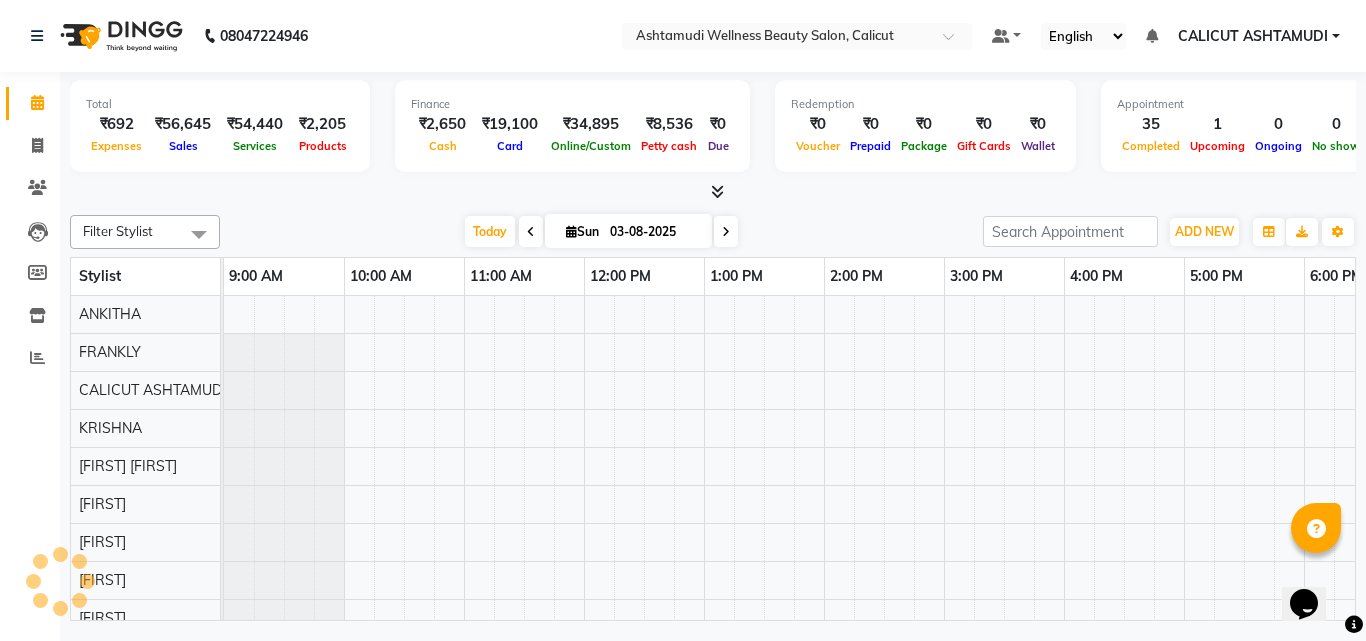 scroll, scrollTop: 0, scrollLeft: 669, axis: horizontal 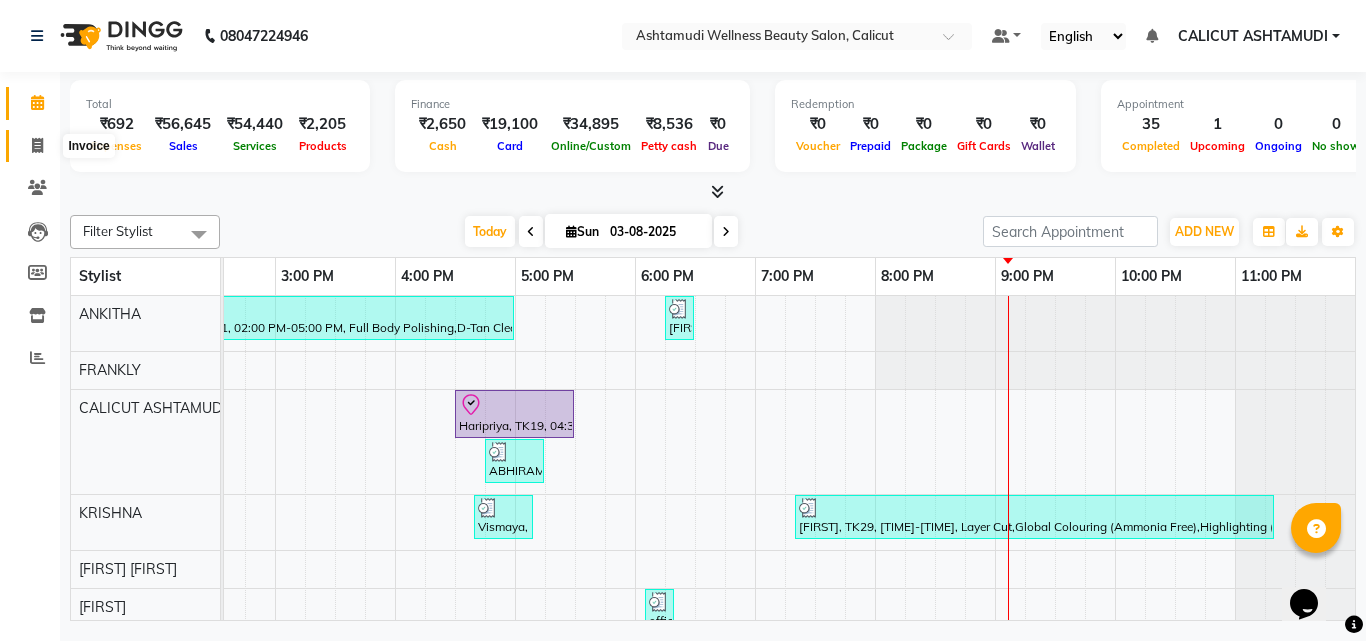 click 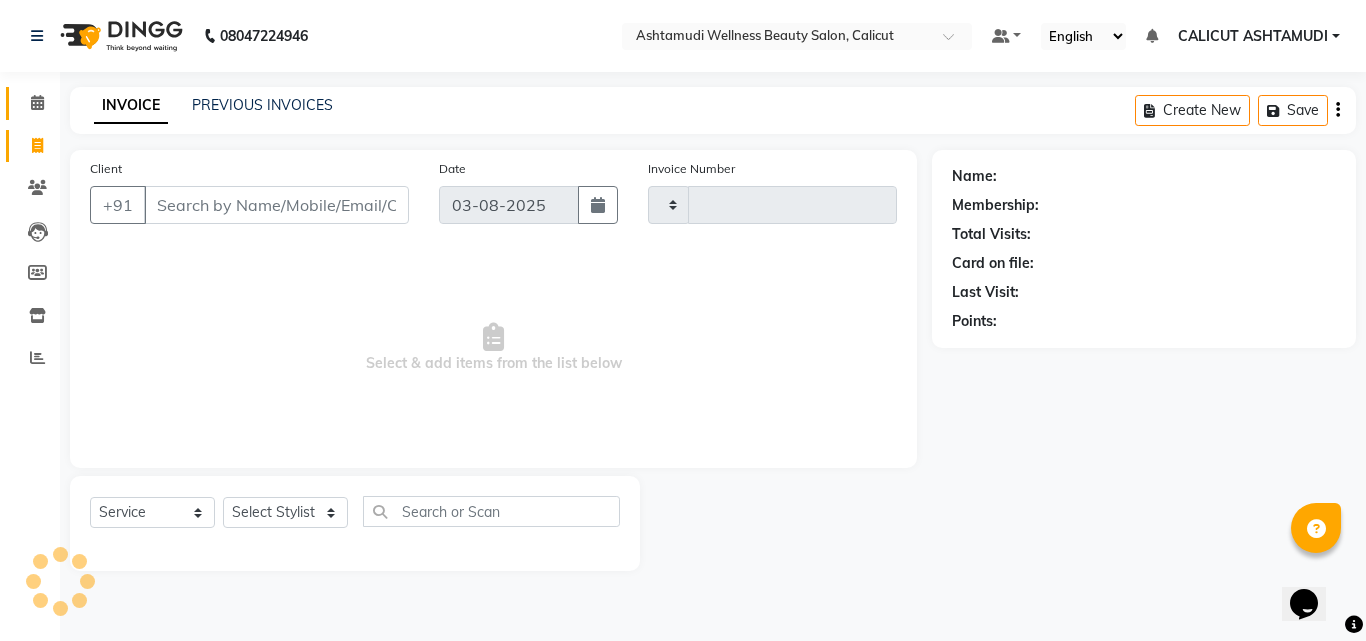 type on "3212" 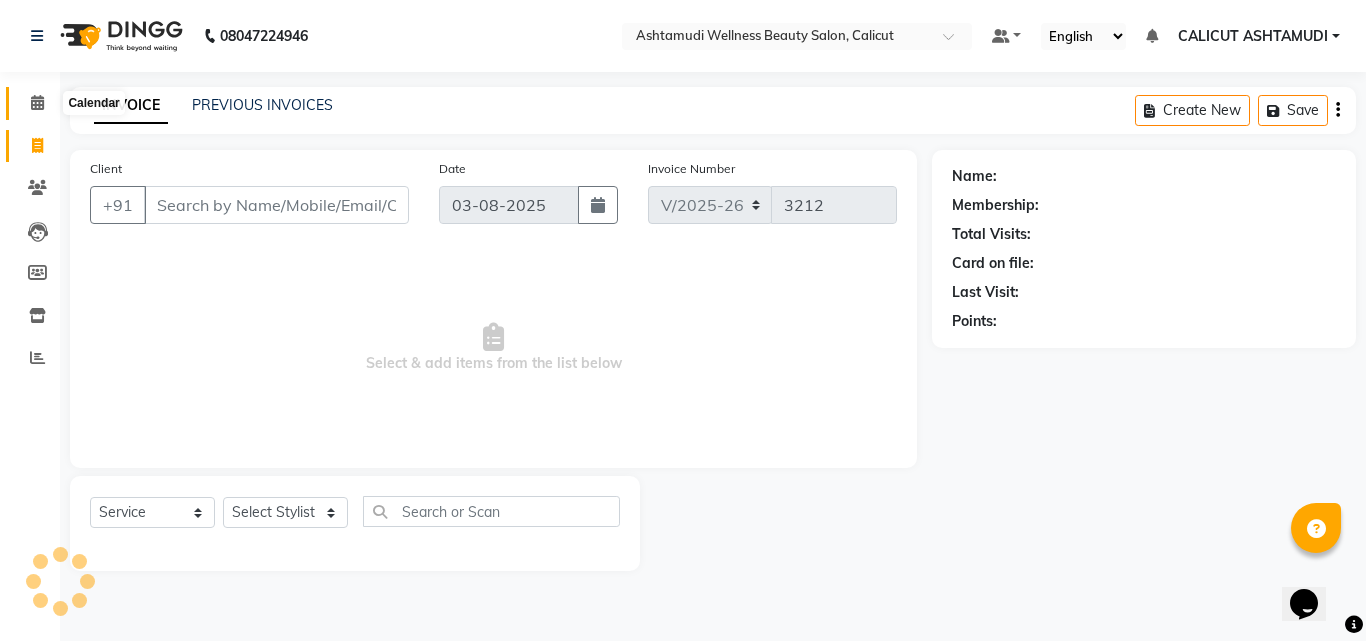 click 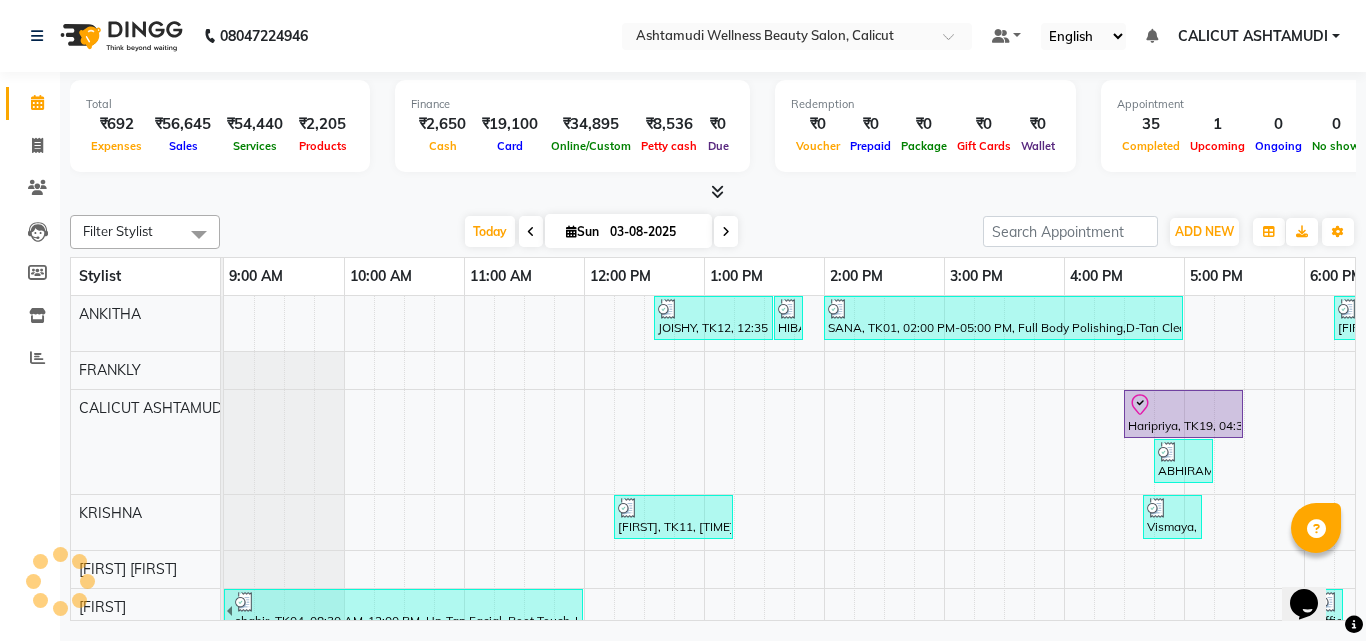 scroll, scrollTop: 0, scrollLeft: 0, axis: both 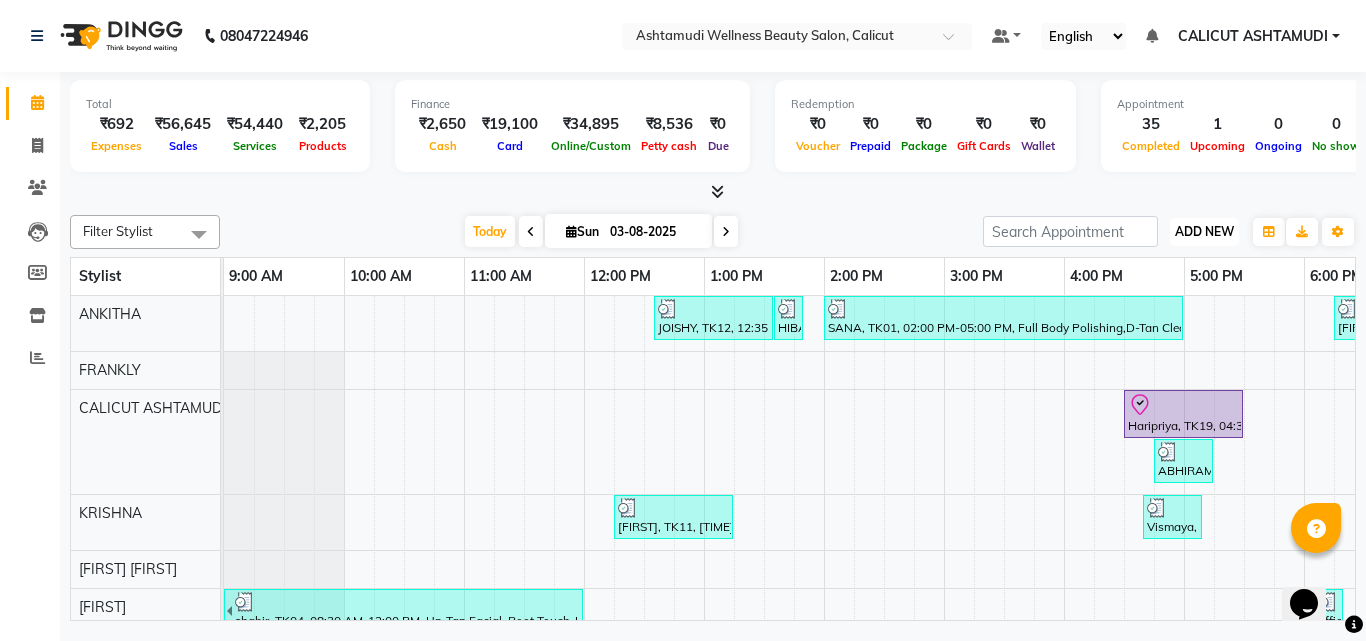 click on "ADD NEW" at bounding box center (1204, 231) 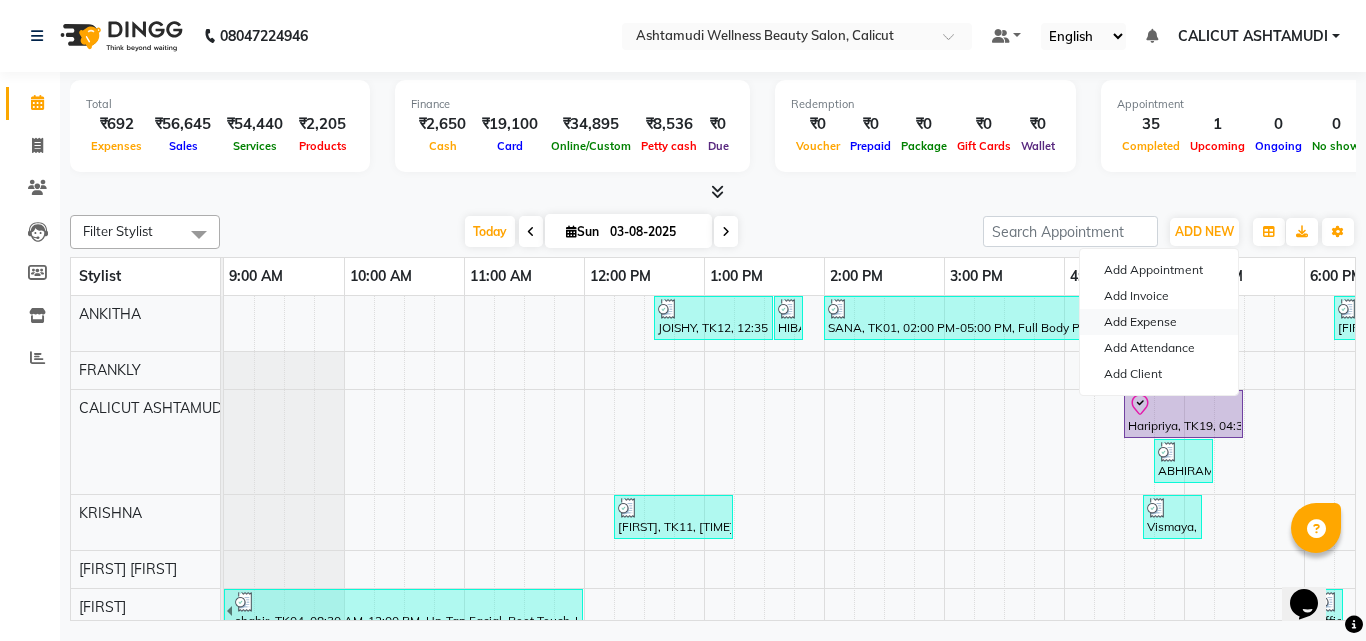 click on "Add Expense" at bounding box center (1159, 322) 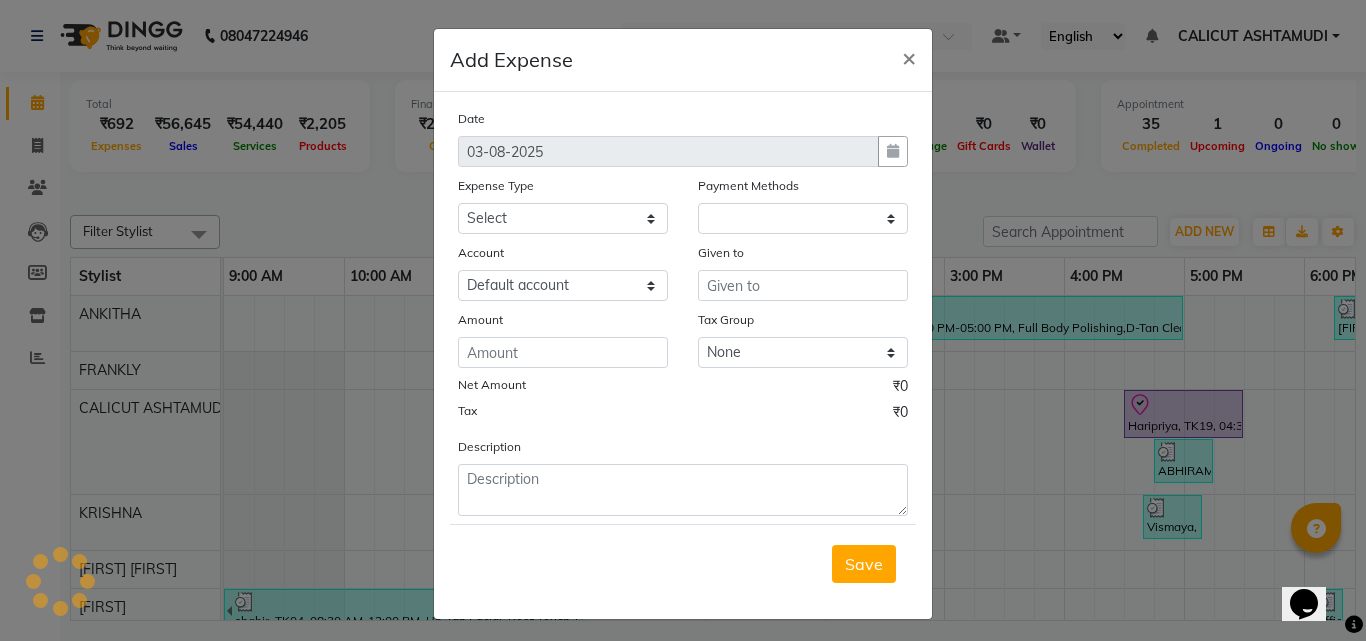 select on "1" 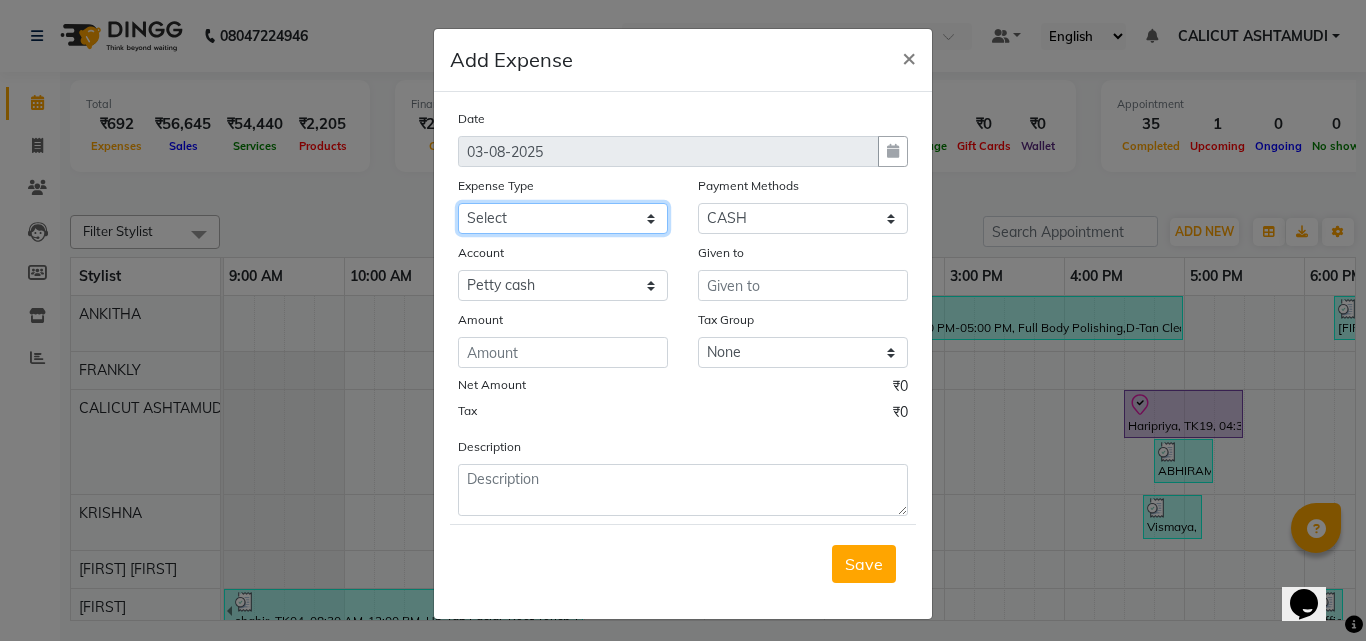 drag, startPoint x: 516, startPoint y: 205, endPoint x: 529, endPoint y: 228, distance: 26.41969 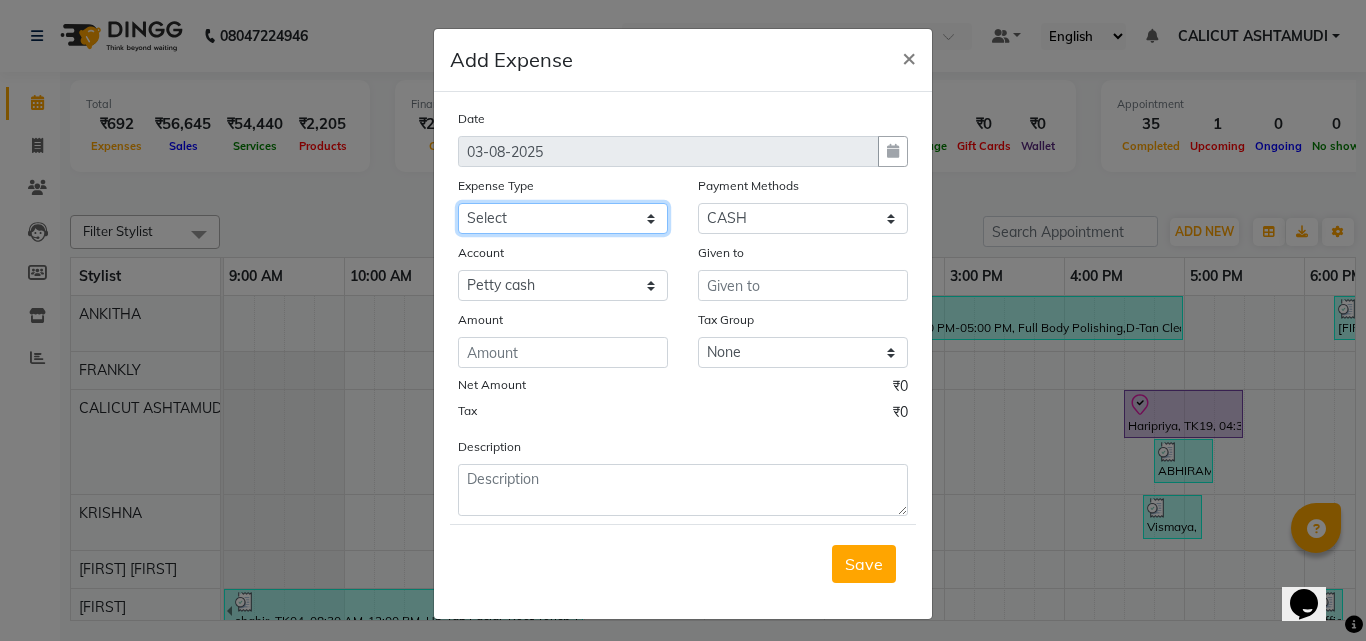 select on "6180" 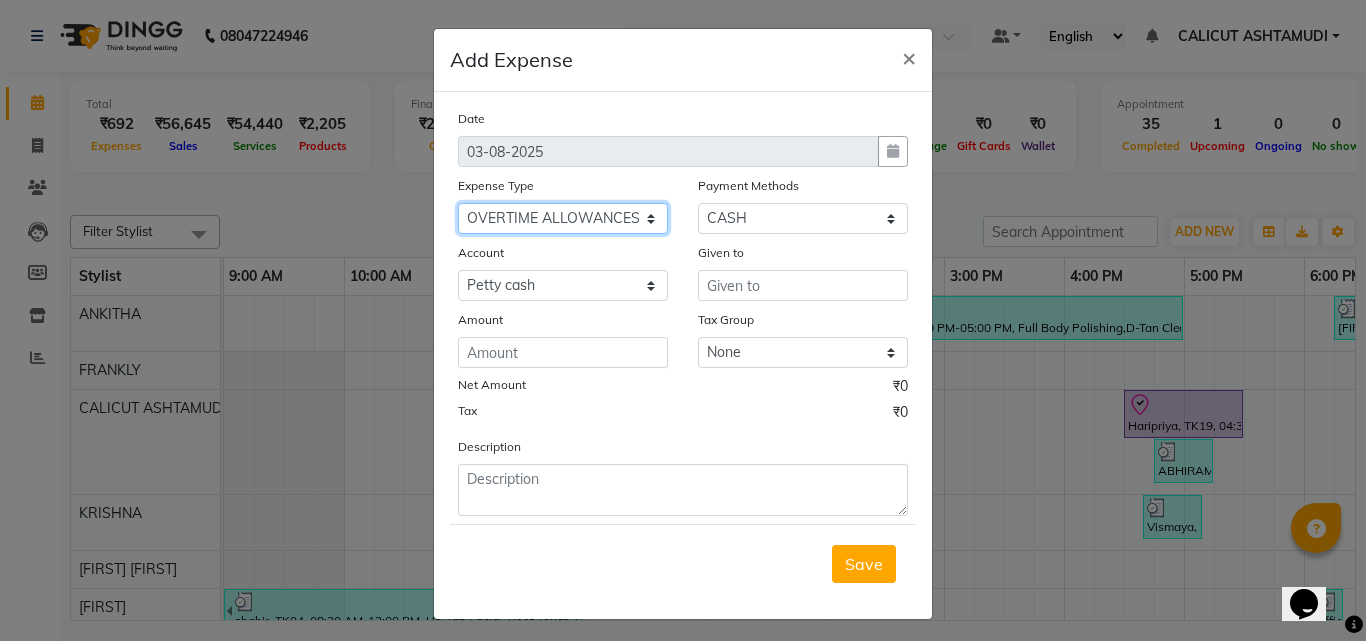 click on "Select ACCOMODATION EXPENSES ADVERTISEMENT SALES PROMOTIONAL EXPENSES Bonus BRIDAL ACCESSORIES REFUND BRIDAL COMMISSION BRIDAL FOOD BRIDAL INCENTIVES BRIDAL ORNAMENTS REFUND BRIDAL TA CASH DEPOSIT RAK BANK COMPUTER ACCESSORIES MOBILE PHONE Donation and Charity Expenses ELECTRICITY CHARGES ELECTRONICS FITTINGS Event Expense FISH FOOD EXPENSES FOOD REFRESHMENT FOR CLIENTS FOOD REFRESHMENT FOR STAFFS Freight And Forwarding Charges FUEL FOR GENERATOR FURNITURE AND EQUIPMENTS Gifts for Clients GIFTS FOR STAFFS GOKULAM CHITS HOSTEL RENT LAUNDRY EXPENSES LICENSE OTHER FEES LOADING UNLOADING CHARGES Medical Expenses MEHNDI PAYMENTS MISCELLANEOUS EXPENSES NEWSPAPER PERIODICALS Ornaments Maintenance Expense OVERTIME ALLOWANCES Payment For Pest Control Perfomance based incentives POSTAGE COURIER CHARGES Printing PRINTING STATIONERY EXPENSES PROFESSIONAL TAX REPAIRS MAINTENANCE ROUND OFF Salary SALARY ADVANCE Sales Incentives Membership Card SALES INCENTIVES PRODUCT SALES INCENTIVES SERVICES SALON ESSENTIALS SALON RENT" 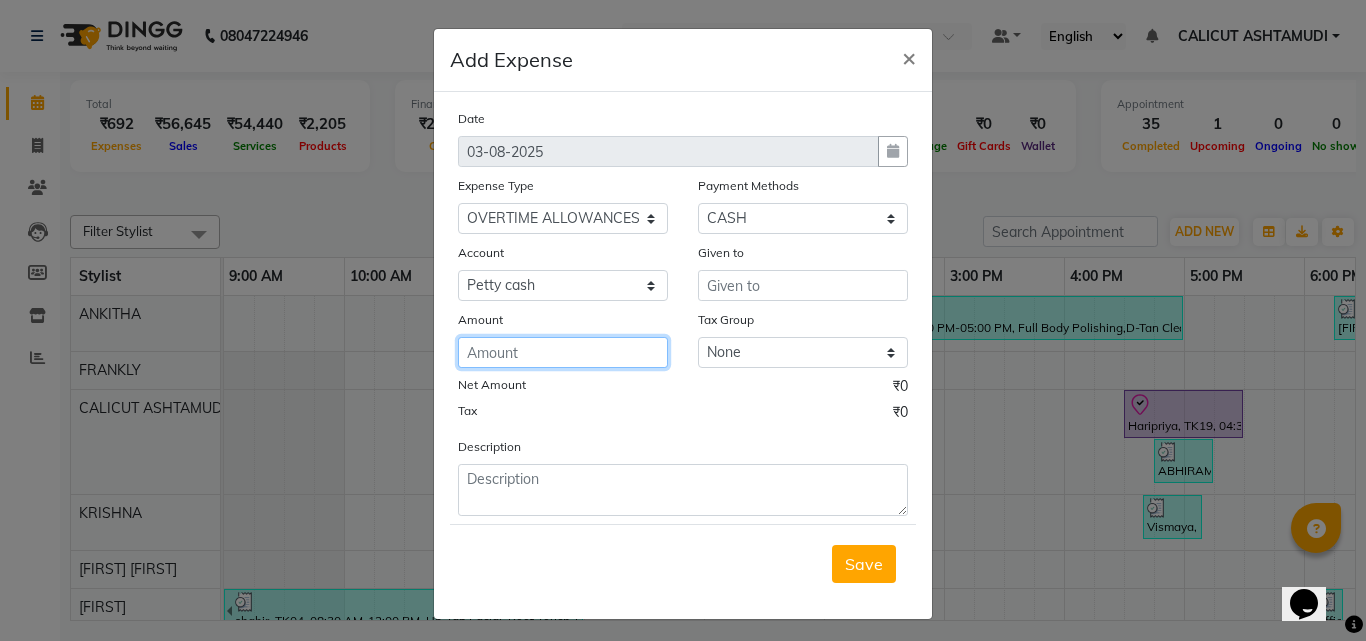 click 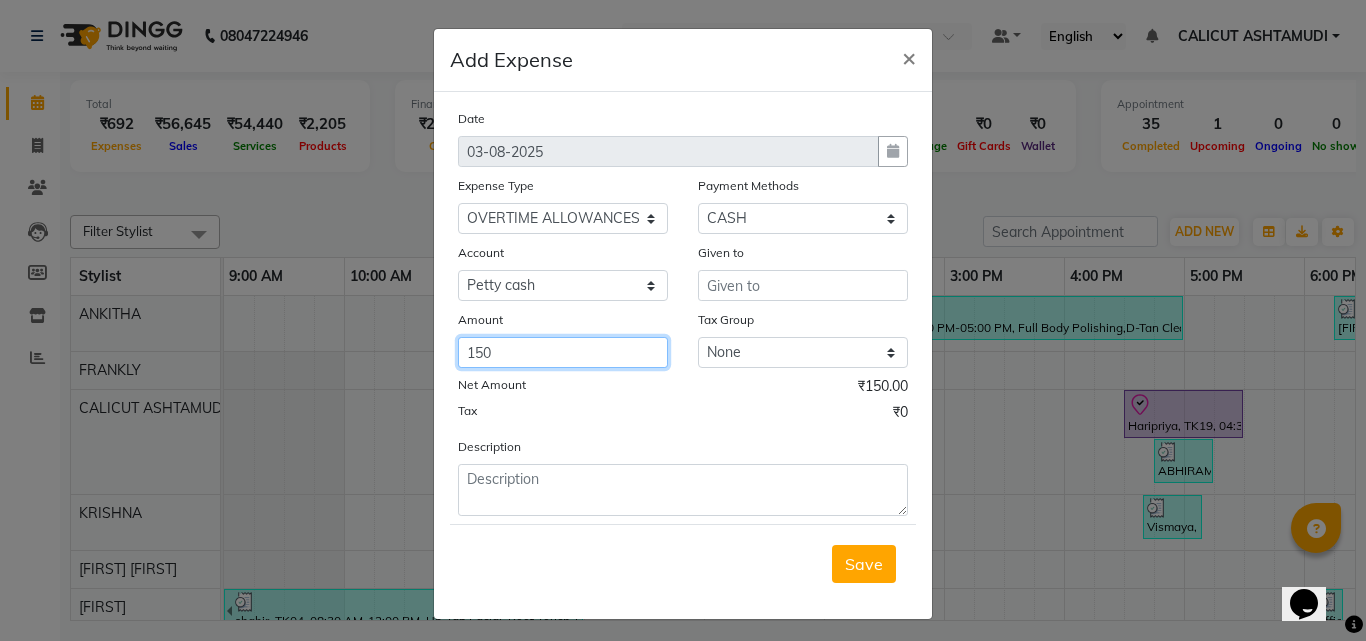 type on "150" 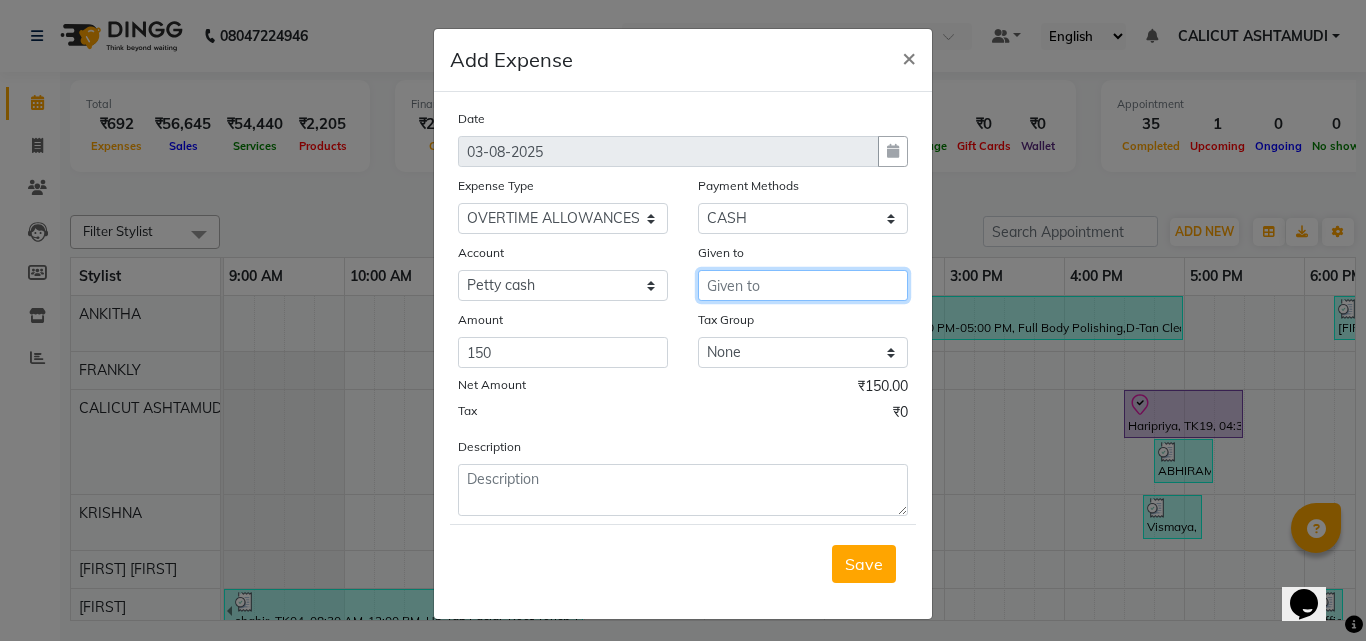 click at bounding box center [803, 285] 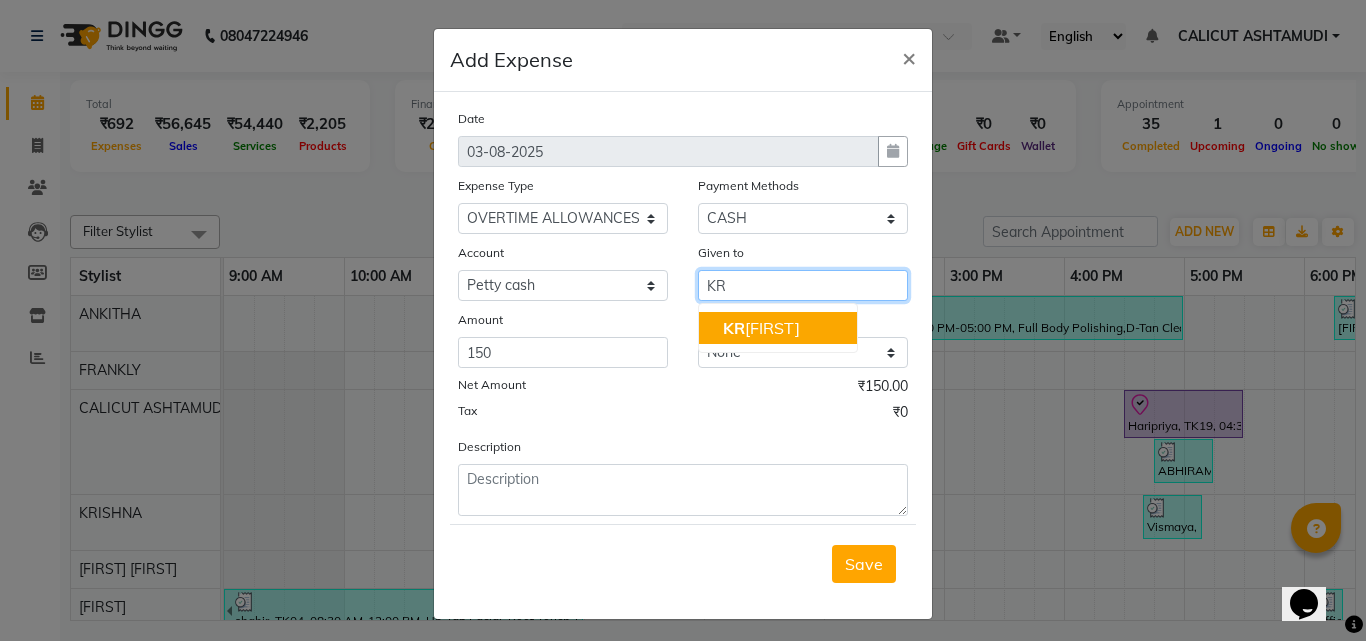 click on "KR" 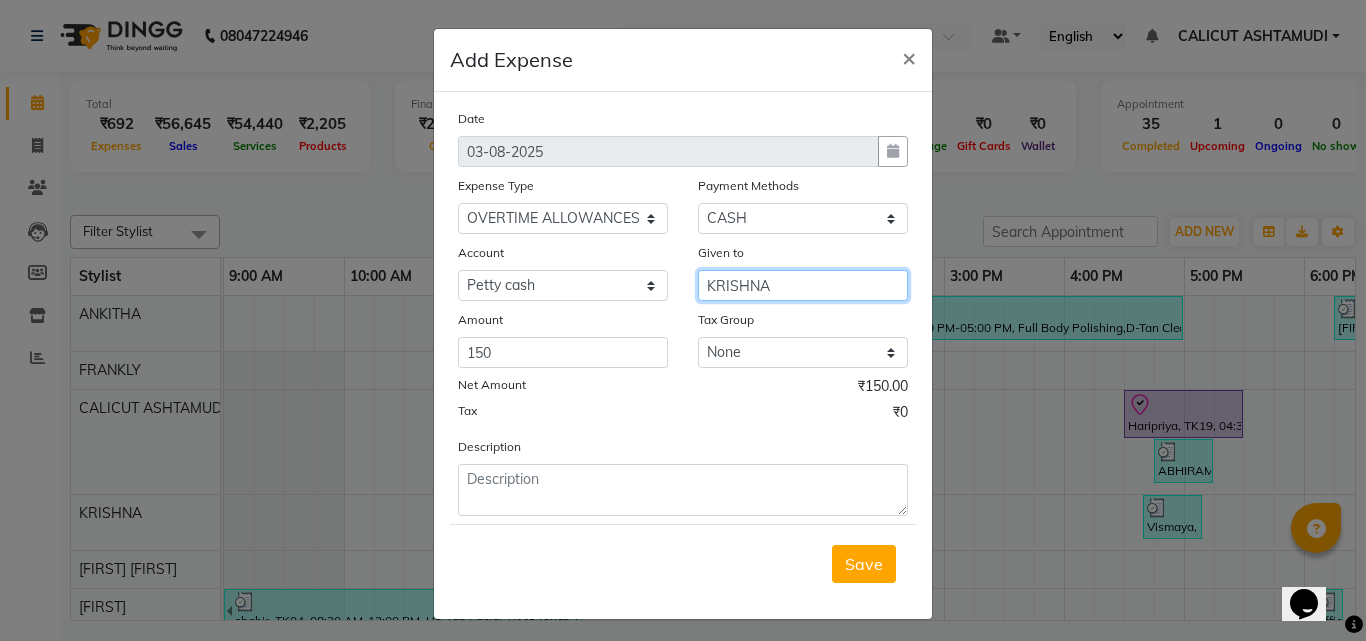 type on "KRISHNA" 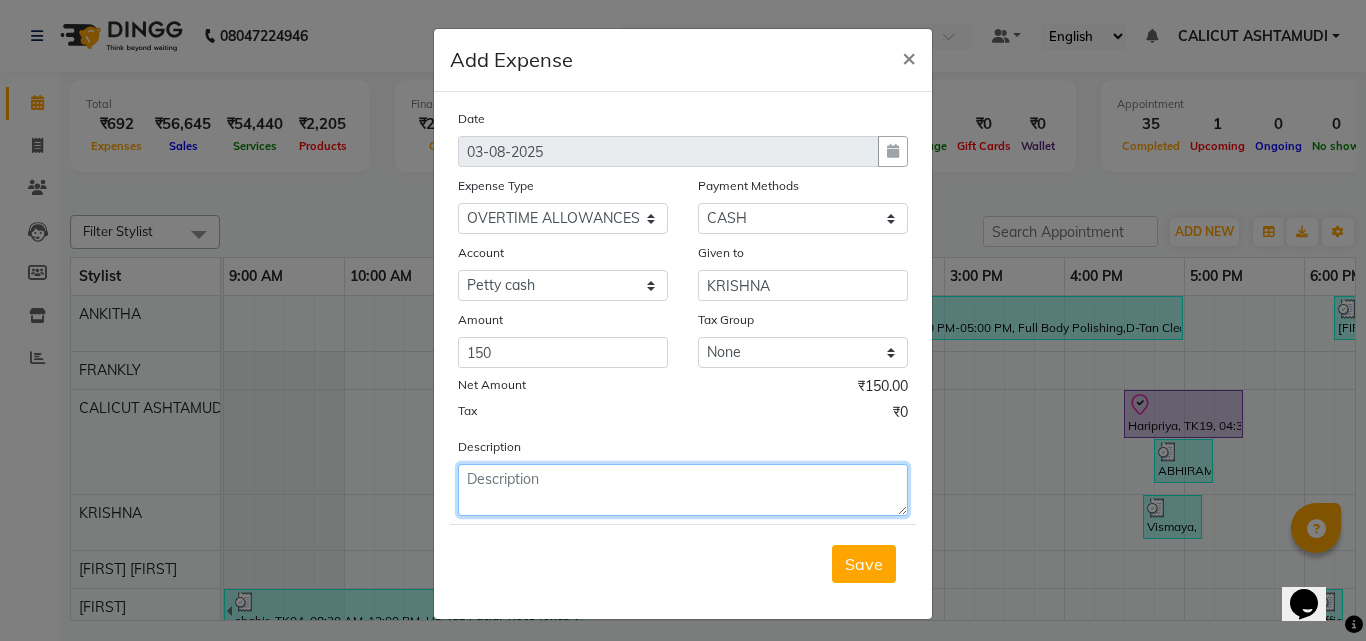 click 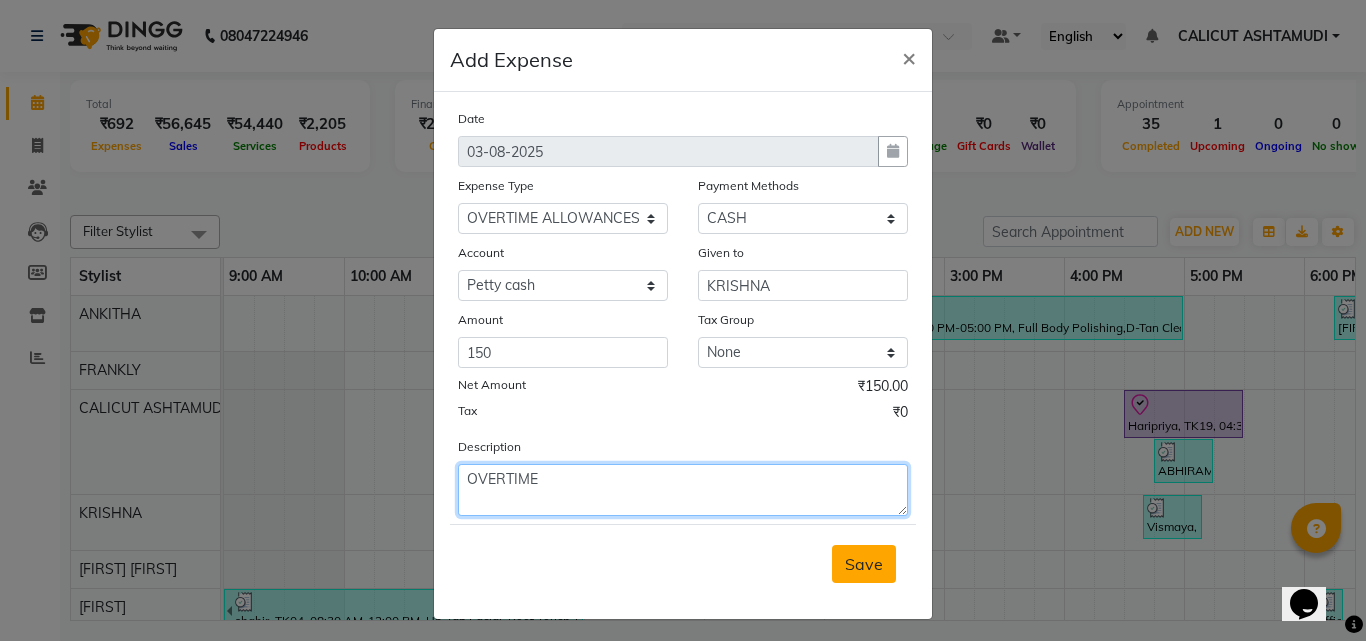 type on "OVERTIME" 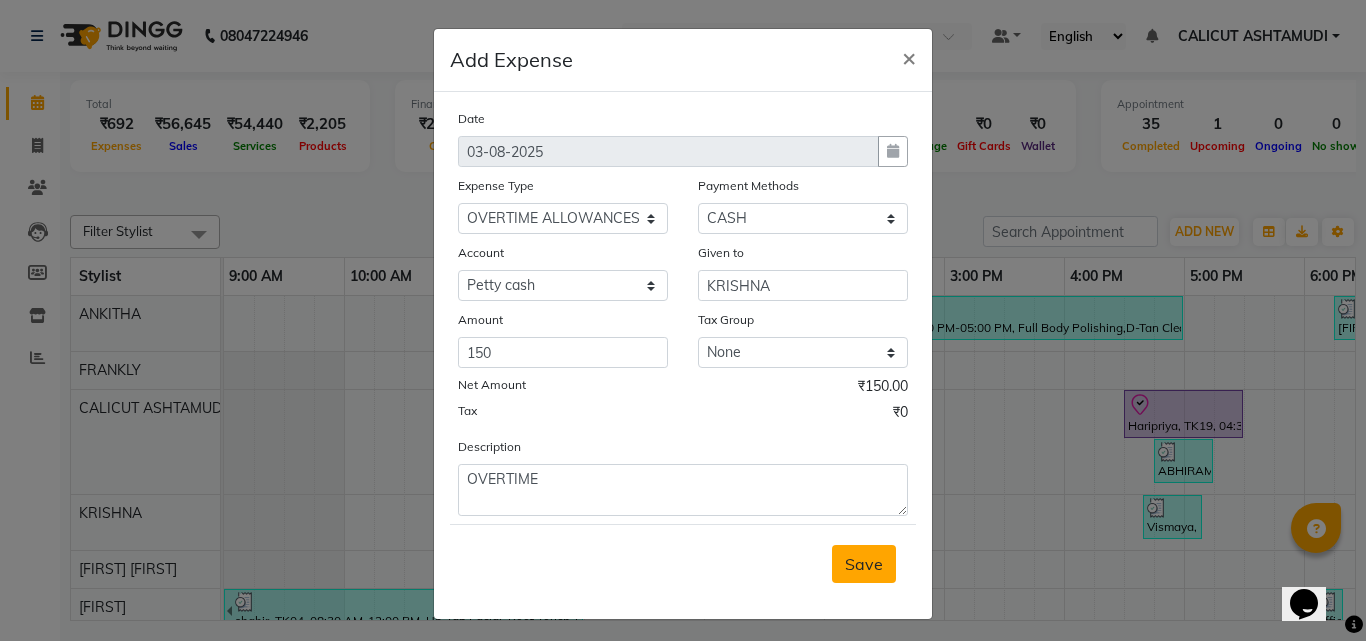 click on "Save" at bounding box center (864, 564) 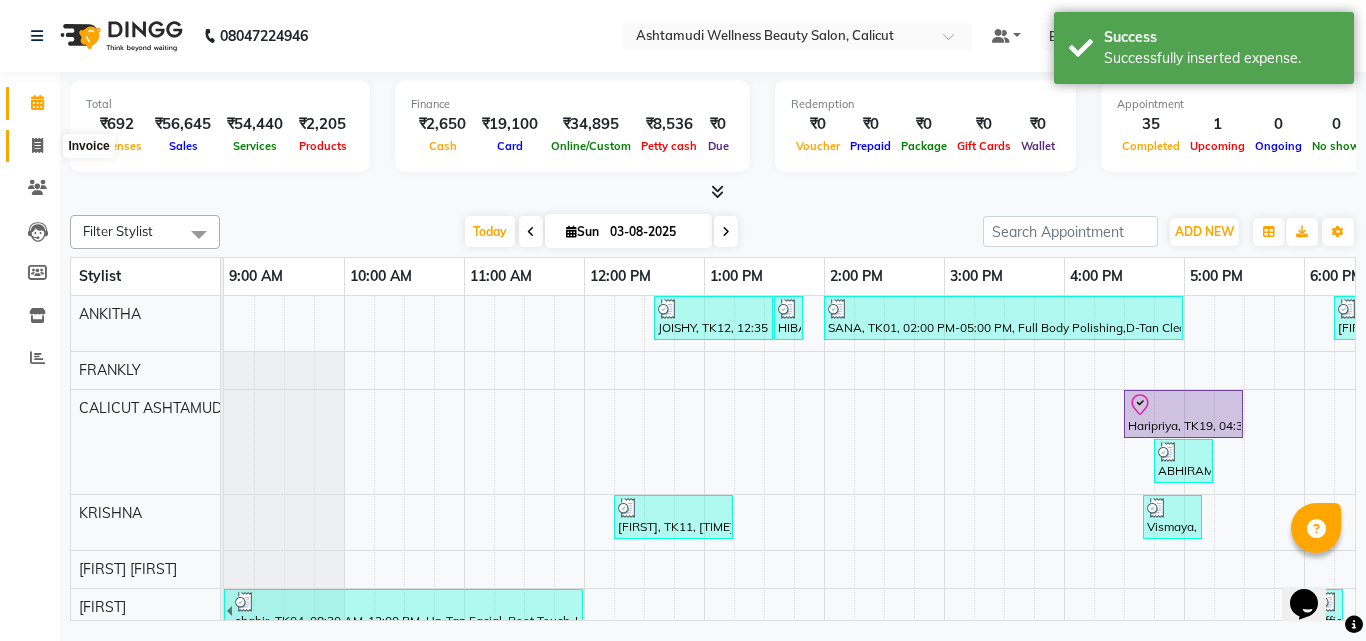 click 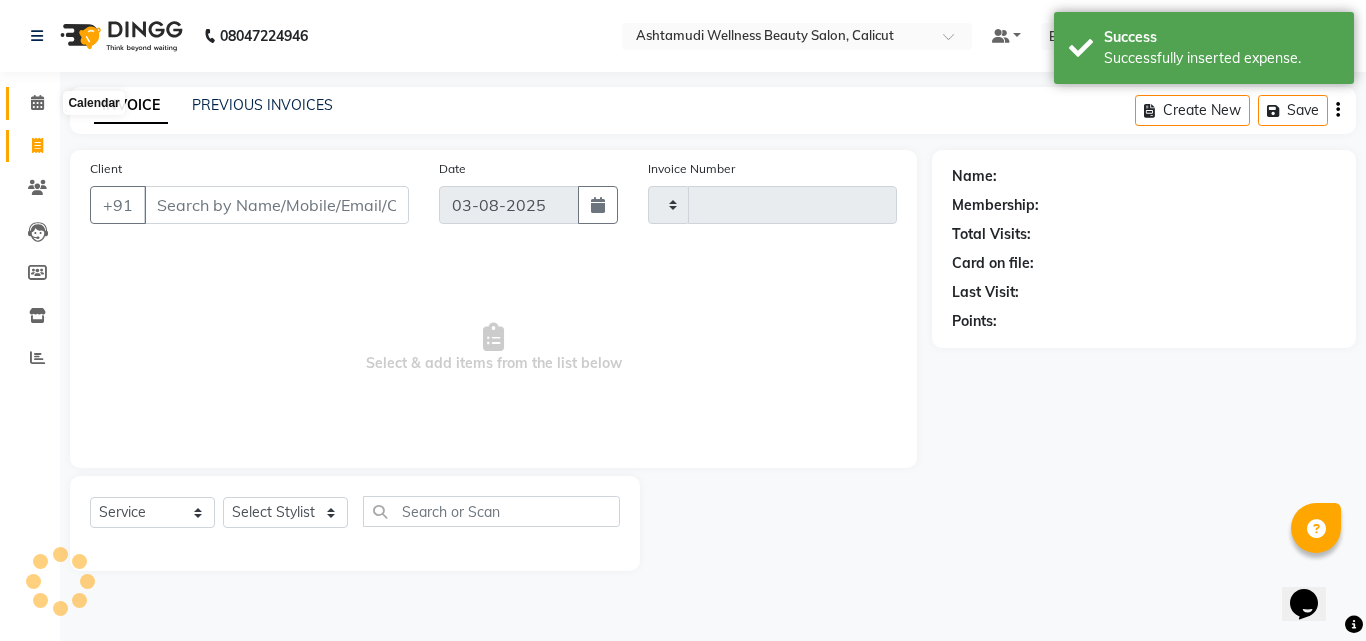 click 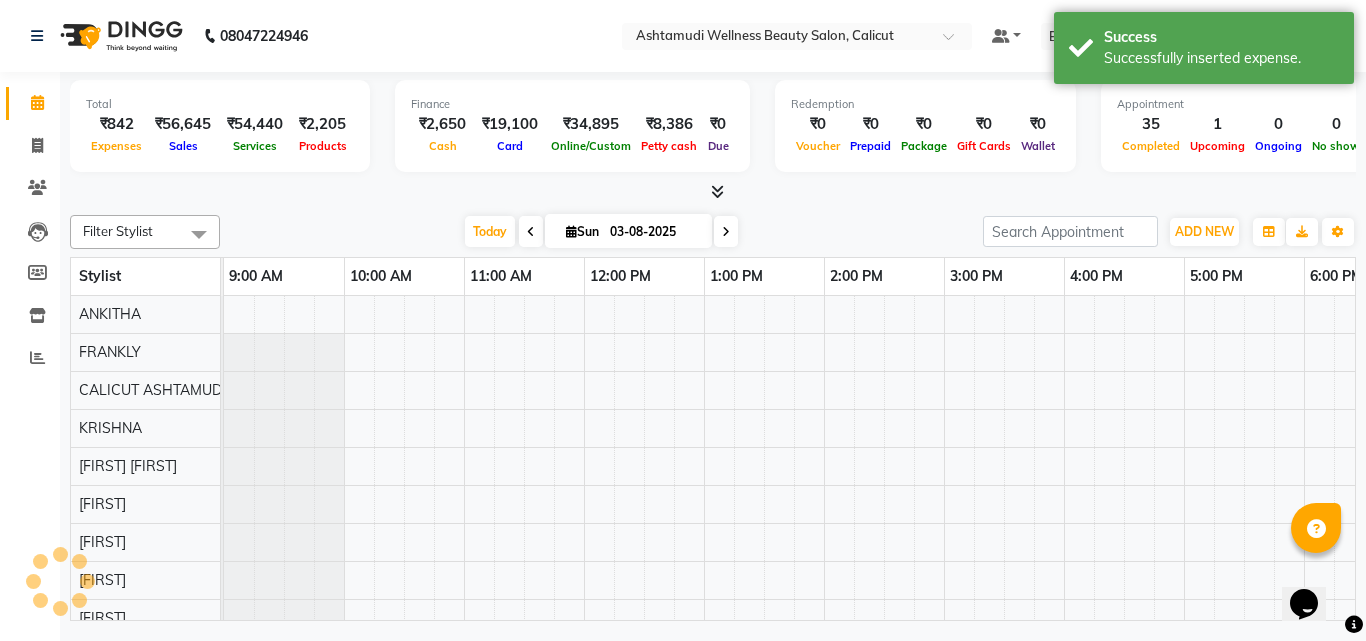 scroll, scrollTop: 0, scrollLeft: 0, axis: both 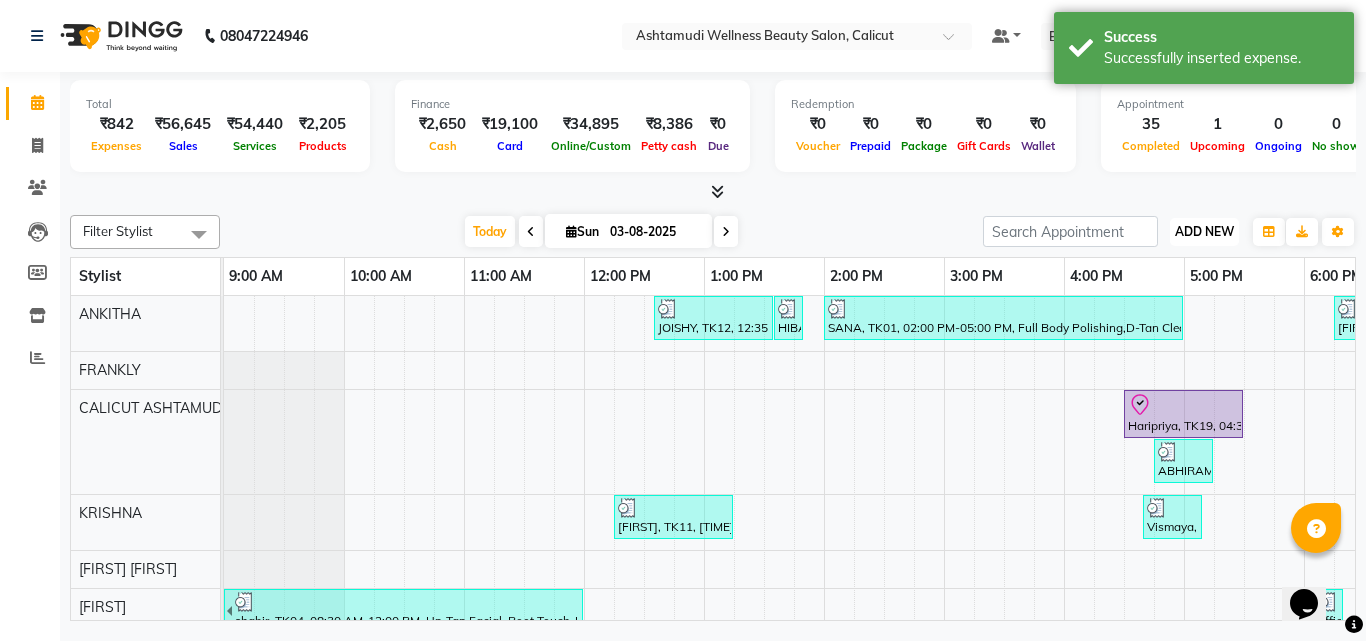 click on "ADD NEW Toggle Dropdown" at bounding box center [1204, 232] 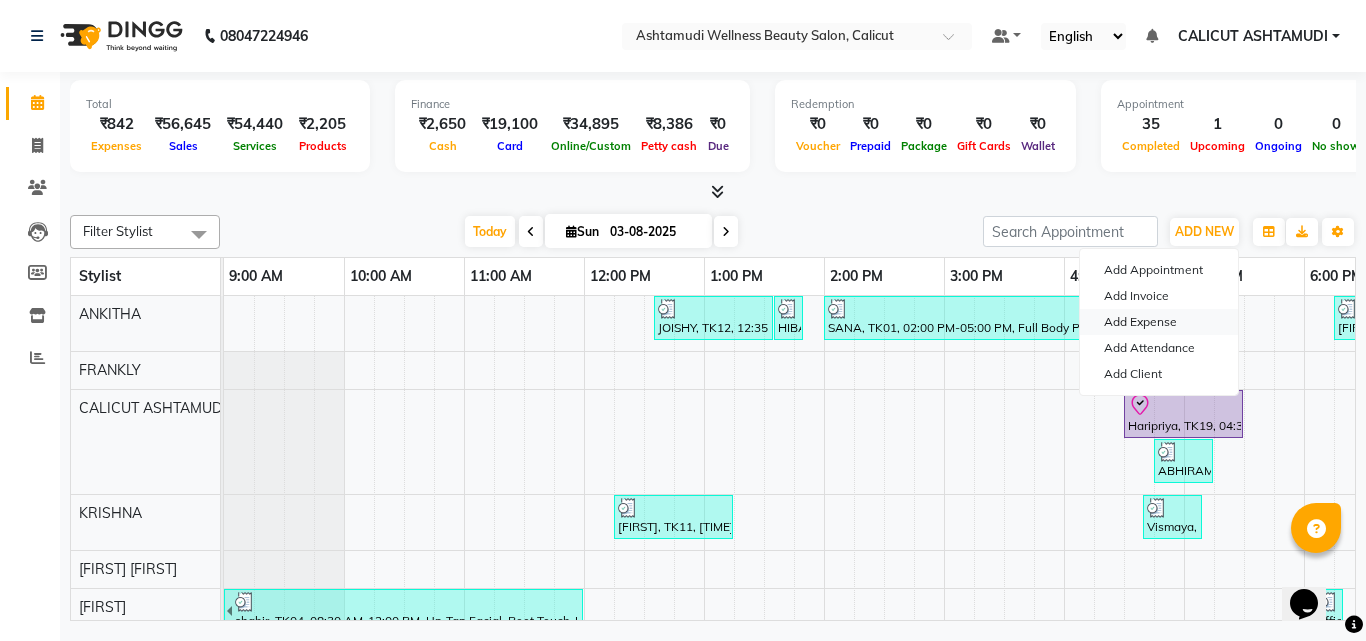 click on "Add Expense" at bounding box center [1159, 322] 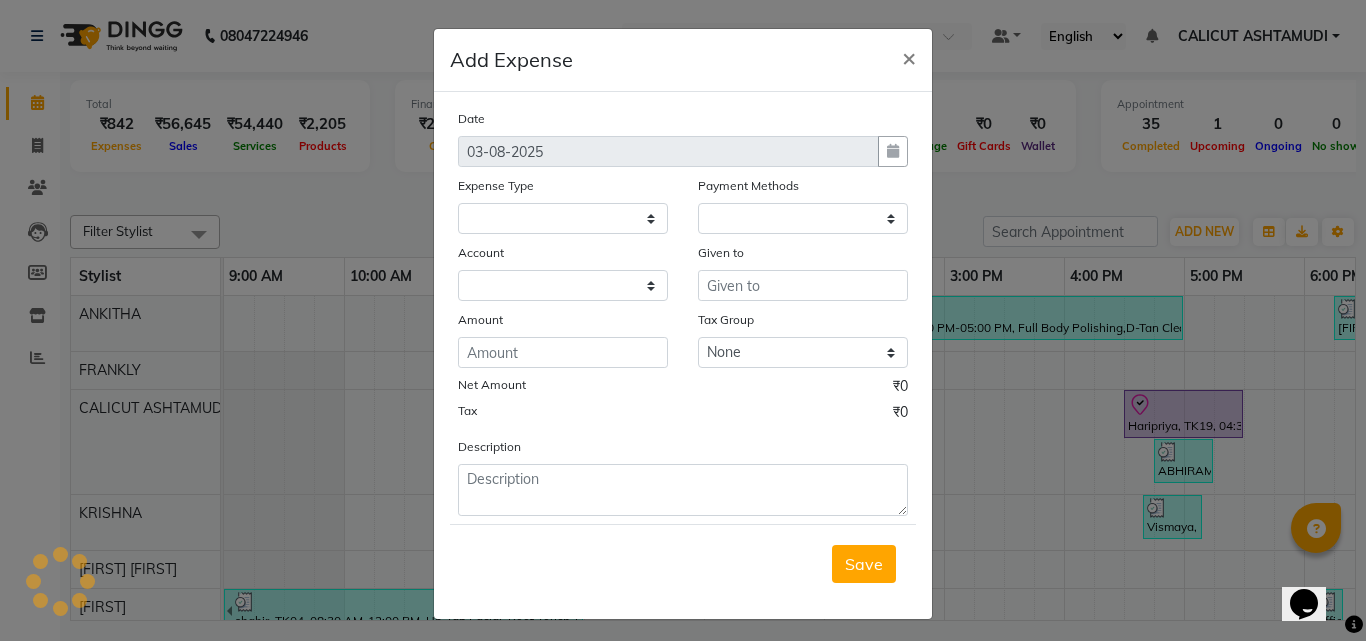 select 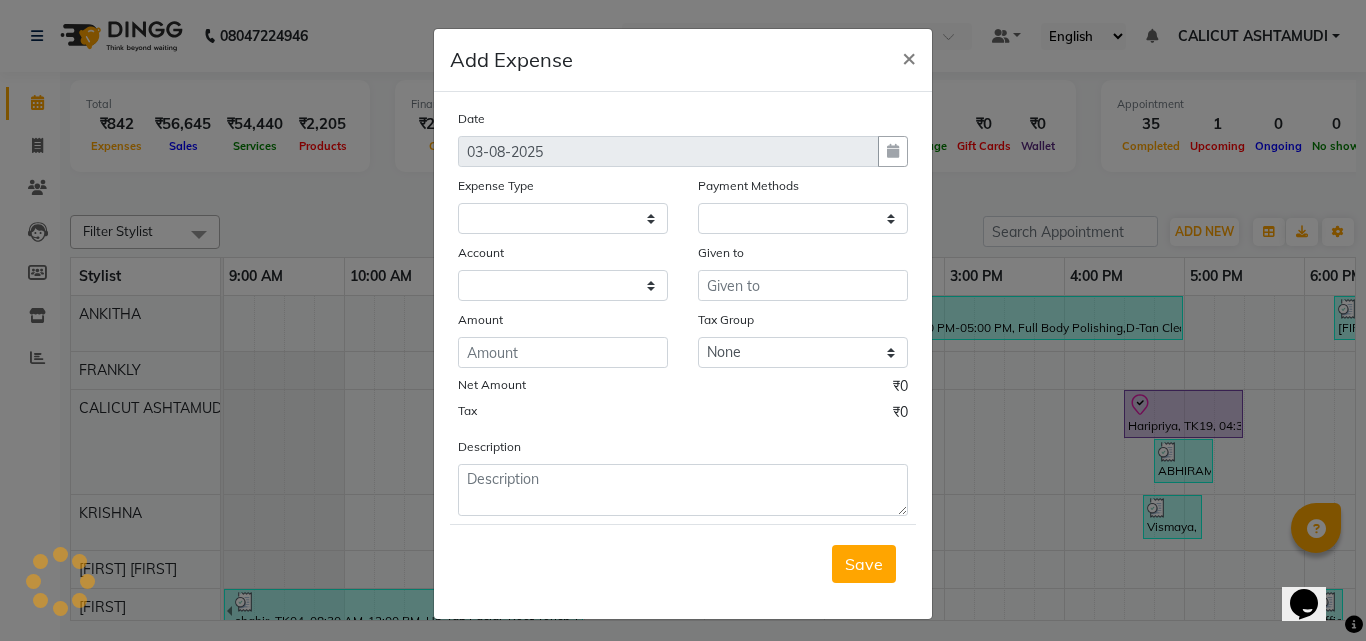 select on "1" 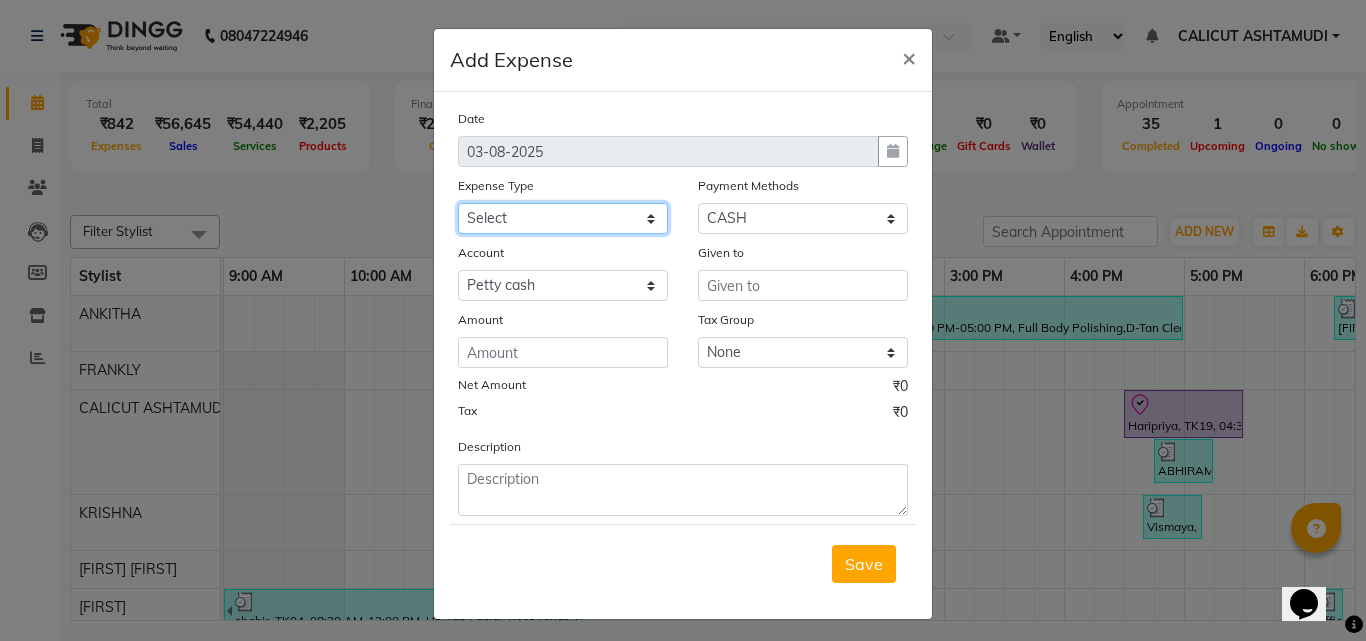 drag, startPoint x: 596, startPoint y: 221, endPoint x: 589, endPoint y: 230, distance: 11.401754 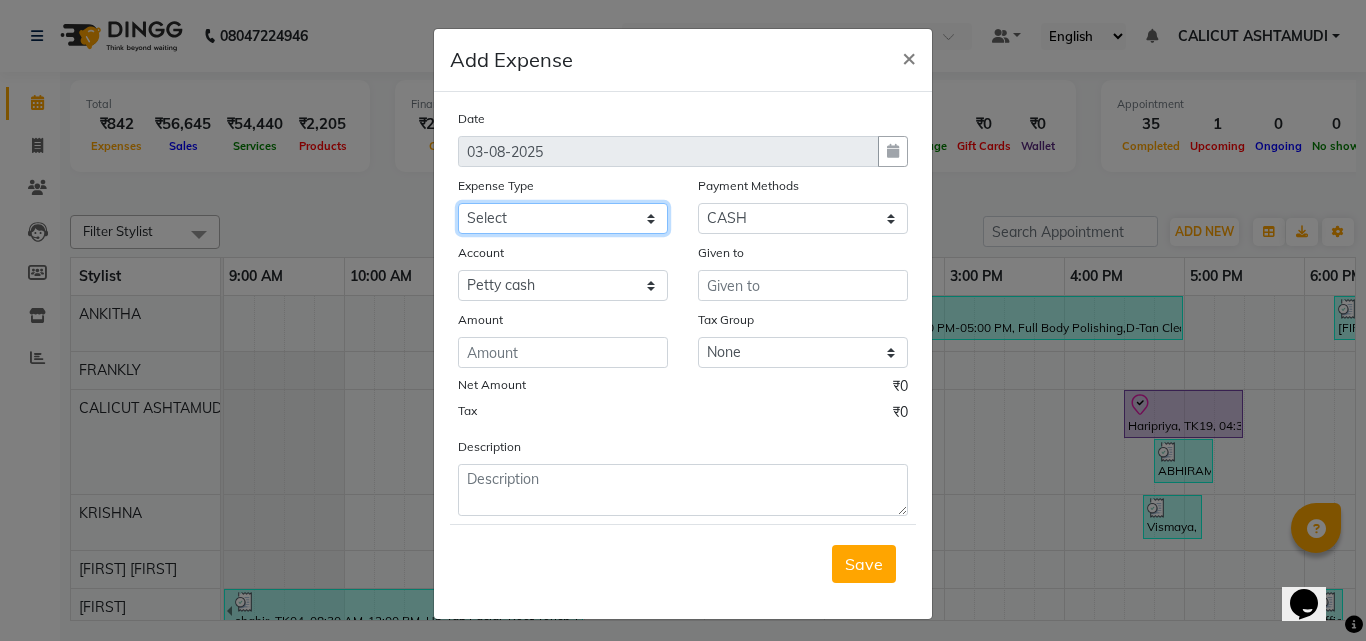 select on "6187" 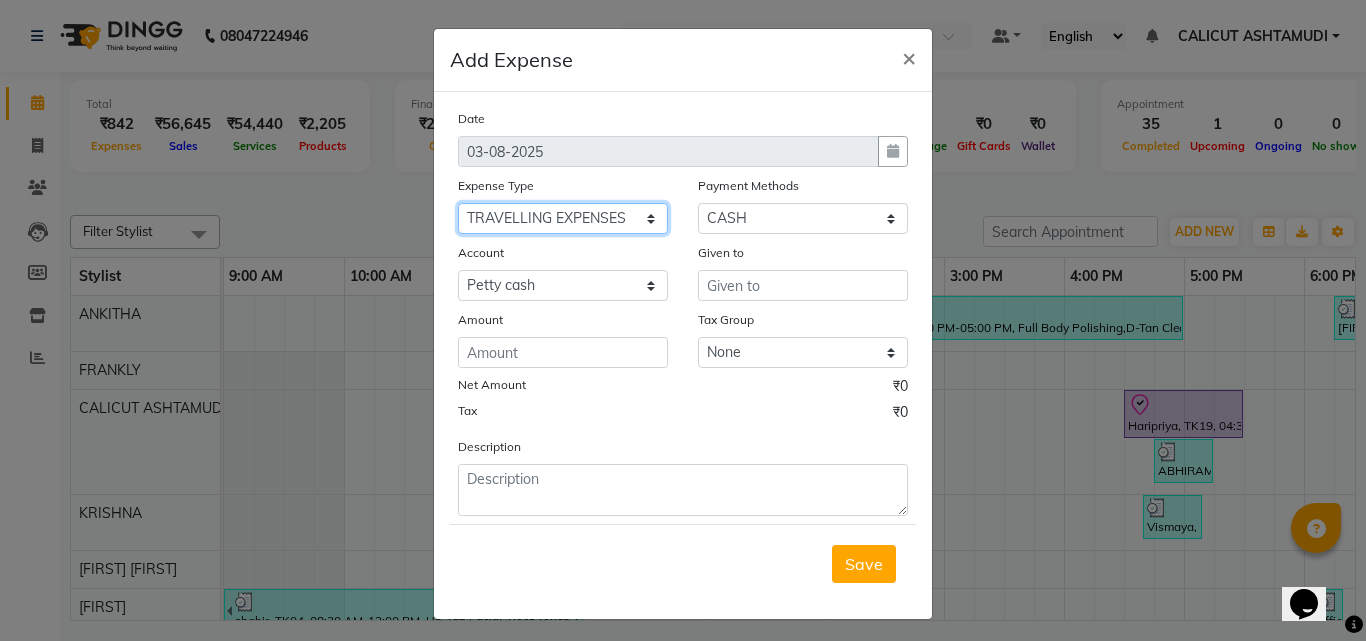 click on "Select ACCOMODATION EXPENSES ADVERTISEMENT SALES PROMOTIONAL EXPENSES Bonus BRIDAL ACCESSORIES REFUND BRIDAL COMMISSION BRIDAL FOOD BRIDAL INCENTIVES BRIDAL ORNAMENTS REFUND BRIDAL TA CASH DEPOSIT RAK BANK COMPUTER ACCESSORIES MOBILE PHONE Donation and Charity Expenses ELECTRICITY CHARGES ELECTRONICS FITTINGS Event Expense FISH FOOD EXPENSES FOOD REFRESHMENT FOR CLIENTS FOOD REFRESHMENT FOR STAFFS Freight And Forwarding Charges FUEL FOR GENERATOR FURNITURE AND EQUIPMENTS Gifts for Clients GIFTS FOR STAFFS GOKULAM CHITS HOSTEL RENT LAUNDRY EXPENSES LICENSE OTHER FEES LOADING UNLOADING CHARGES Medical Expenses MEHNDI PAYMENTS MISCELLANEOUS EXPENSES NEWSPAPER PERIODICALS Ornaments Maintenance Expense OVERTIME ALLOWANCES Payment For Pest Control Perfomance based incentives POSTAGE COURIER CHARGES Printing PRINTING STATIONERY EXPENSES PROFESSIONAL TAX REPAIRS MAINTENANCE ROUND OFF Salary SALARY ADVANCE Sales Incentives Membership Card SALES INCENTIVES PRODUCT SALES INCENTIVES SERVICES SALON ESSENTIALS SALON RENT" 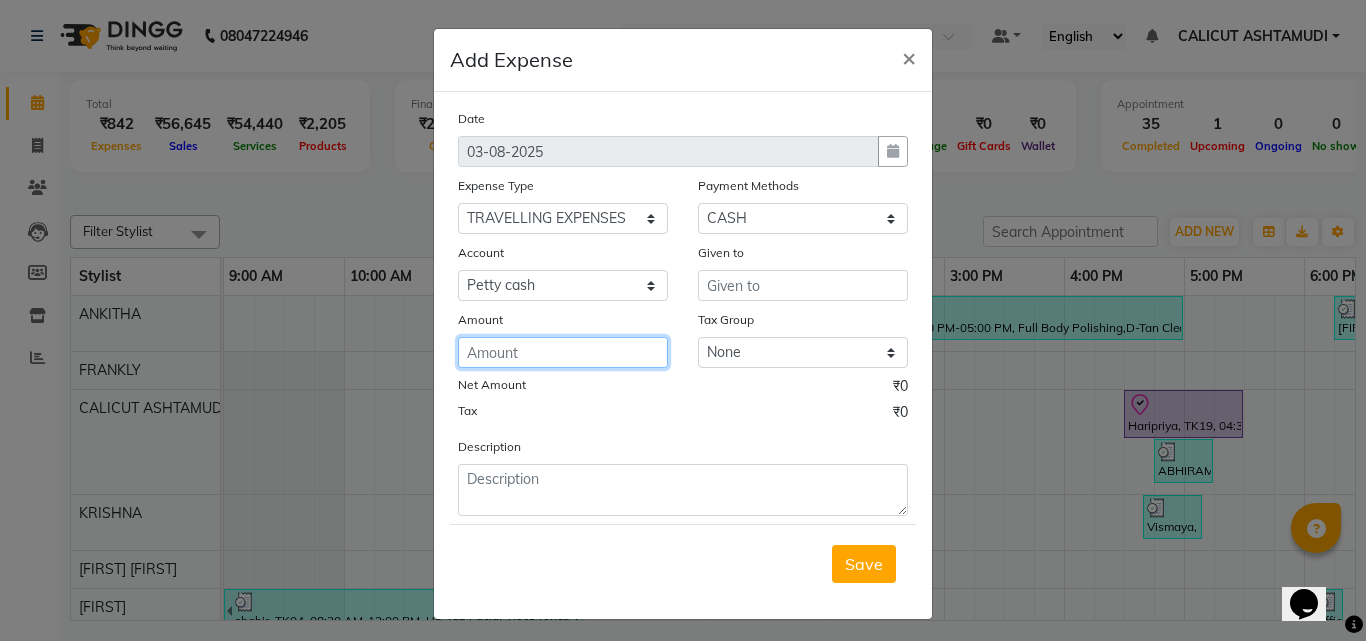click 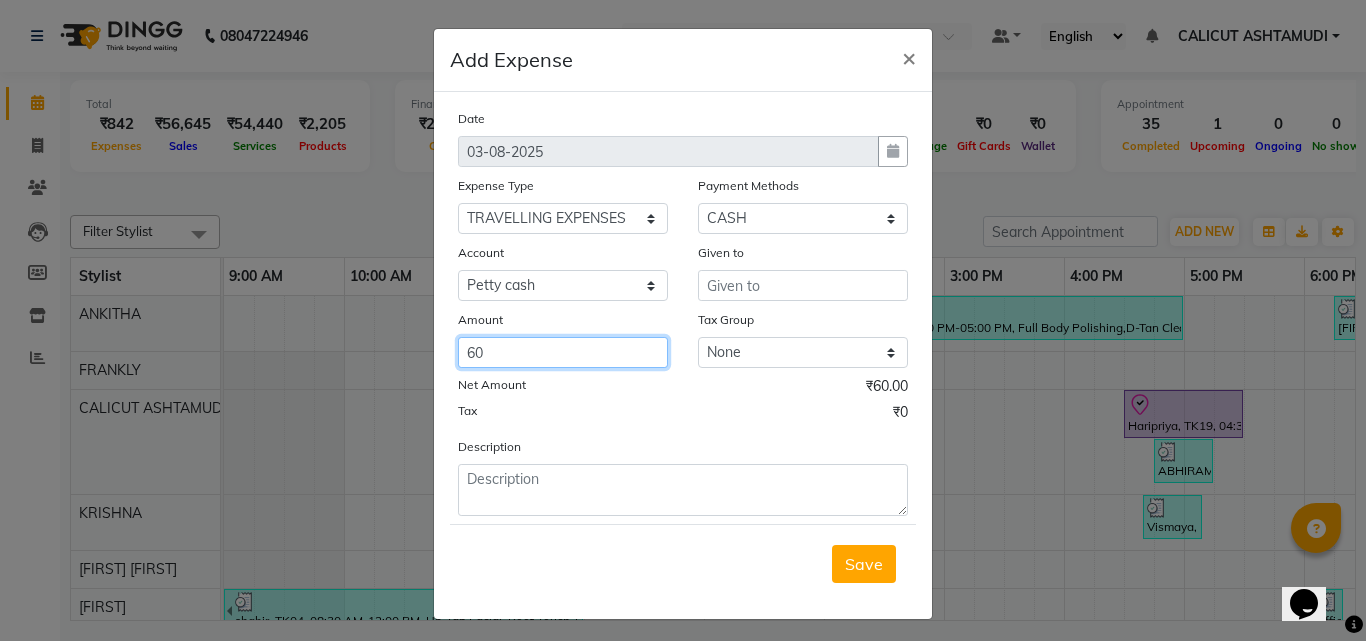 type on "60" 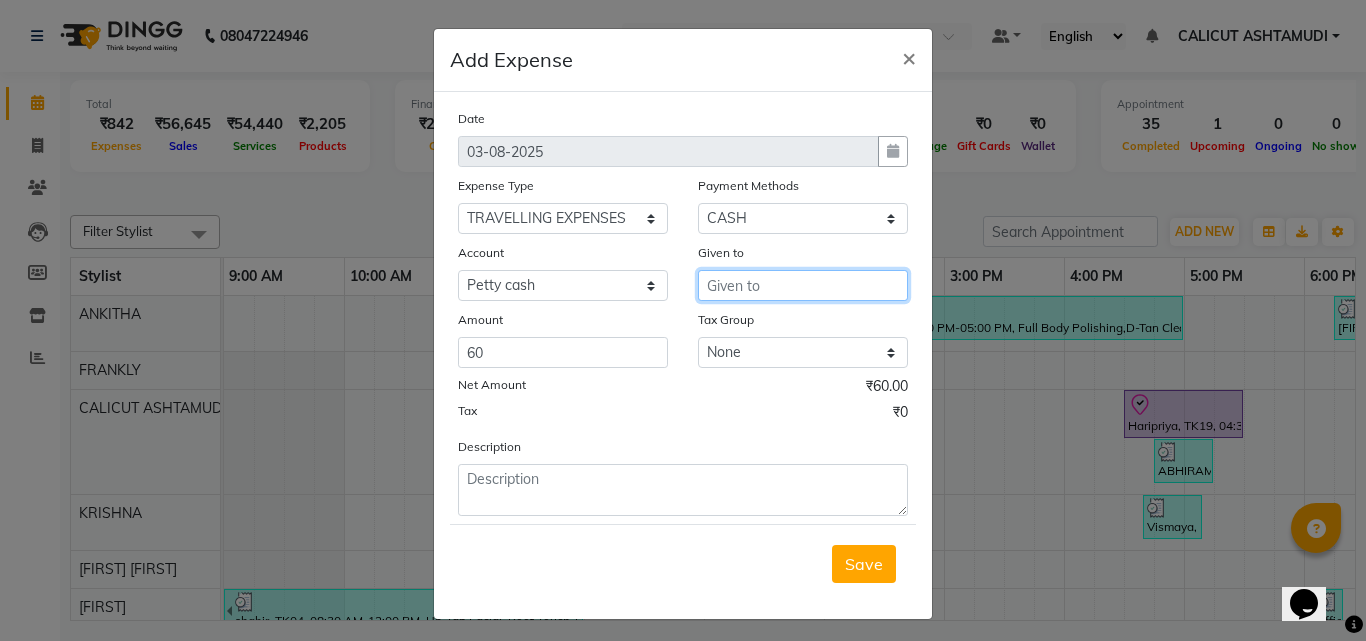 click at bounding box center [803, 285] 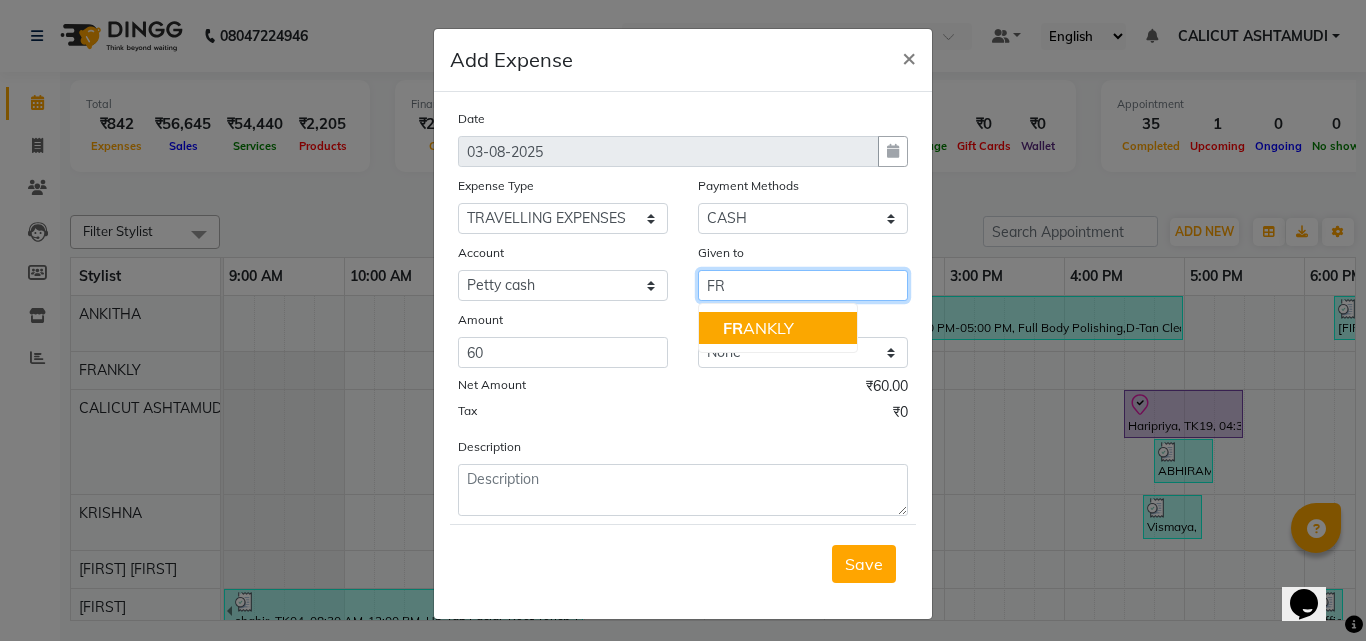 click on "FR ANKLY" at bounding box center (758, 328) 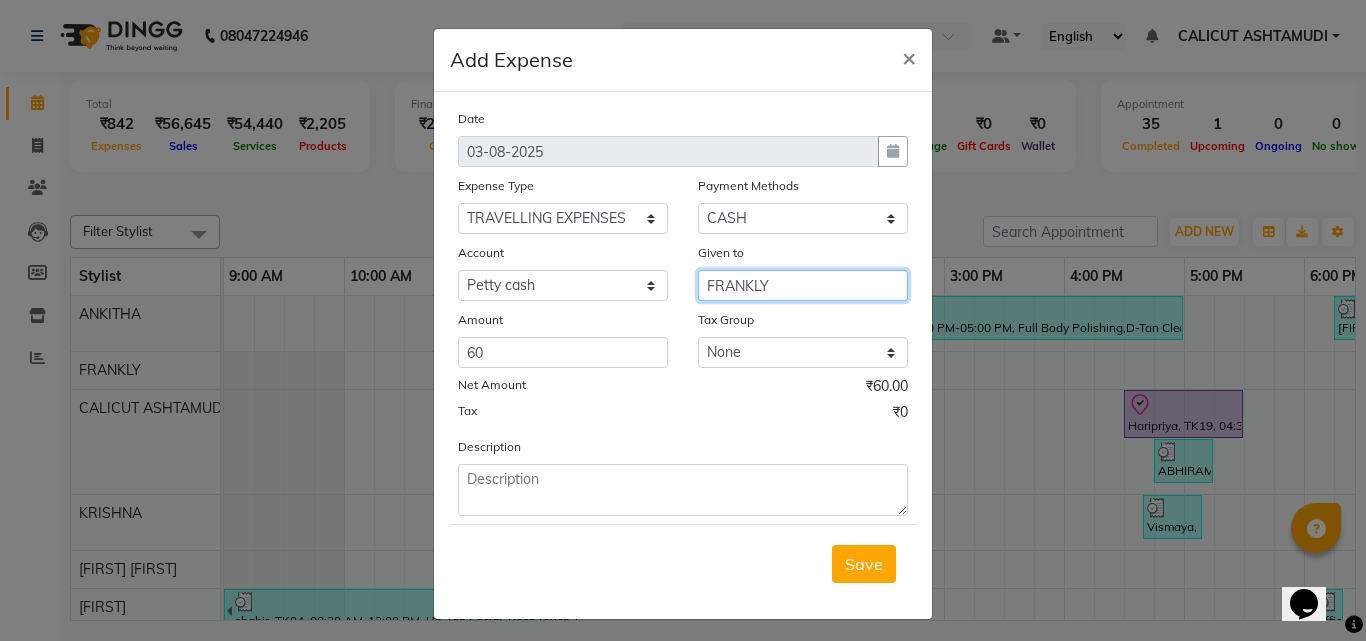 type on "FRANKLY" 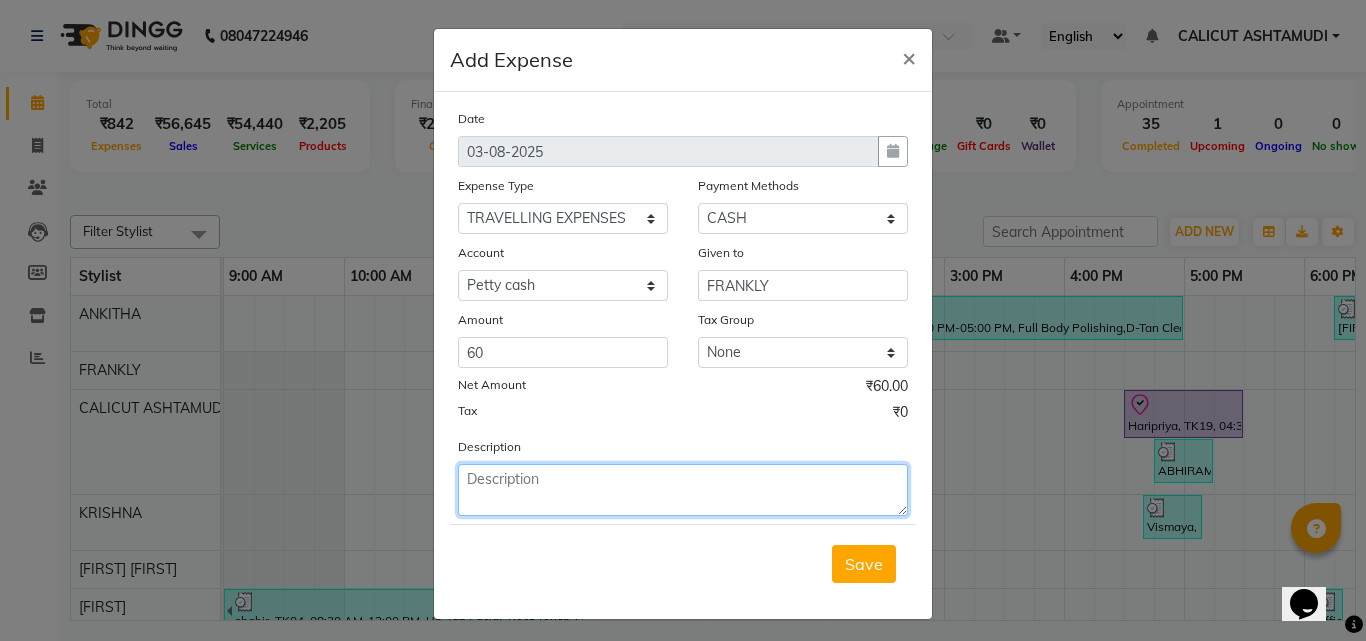 click 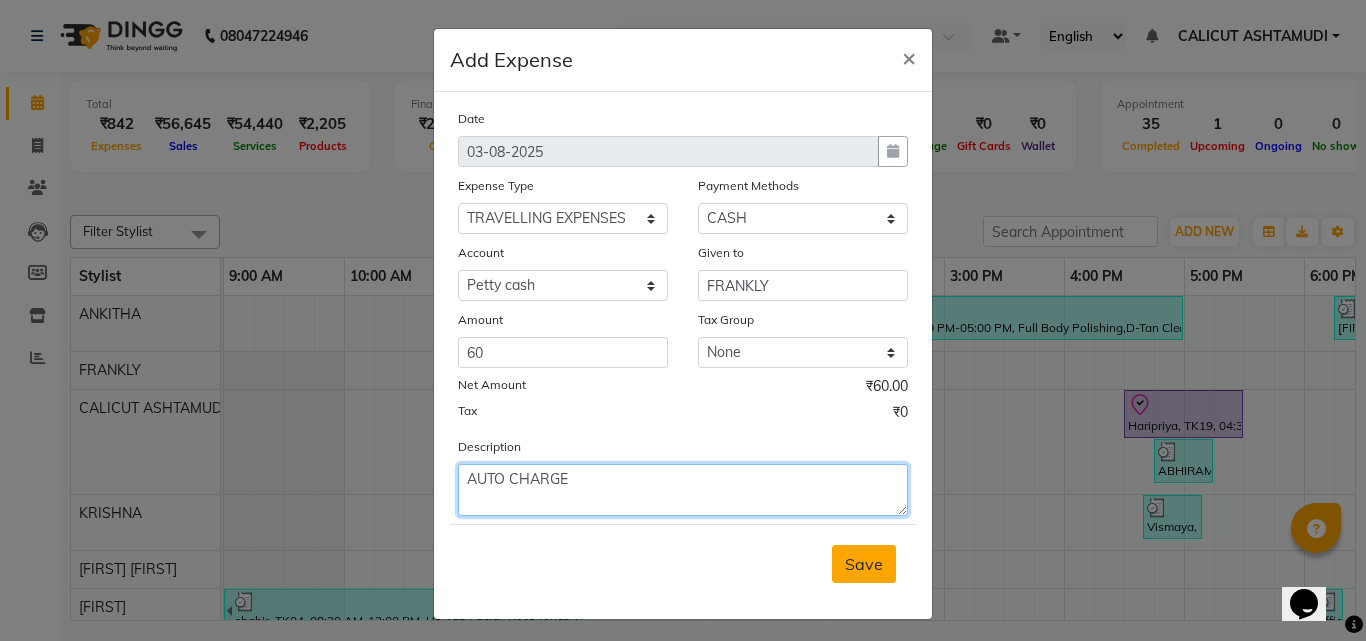 type on "AUTO CHARGE" 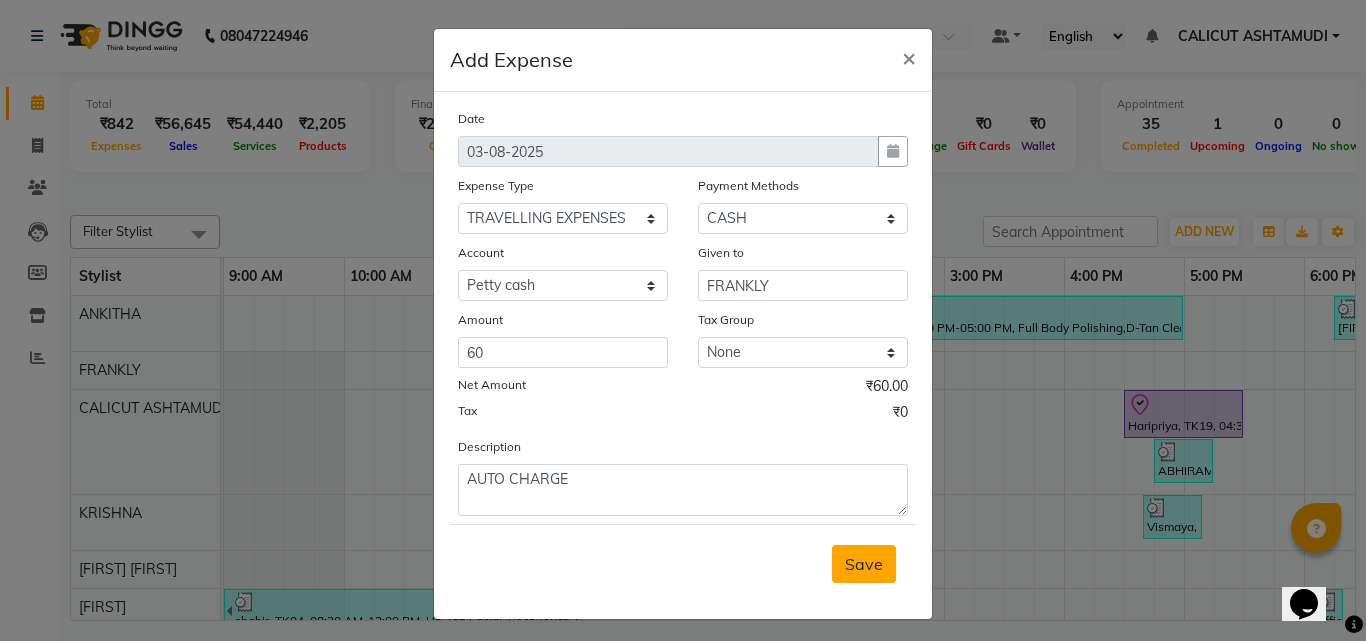click on "Save" at bounding box center [864, 564] 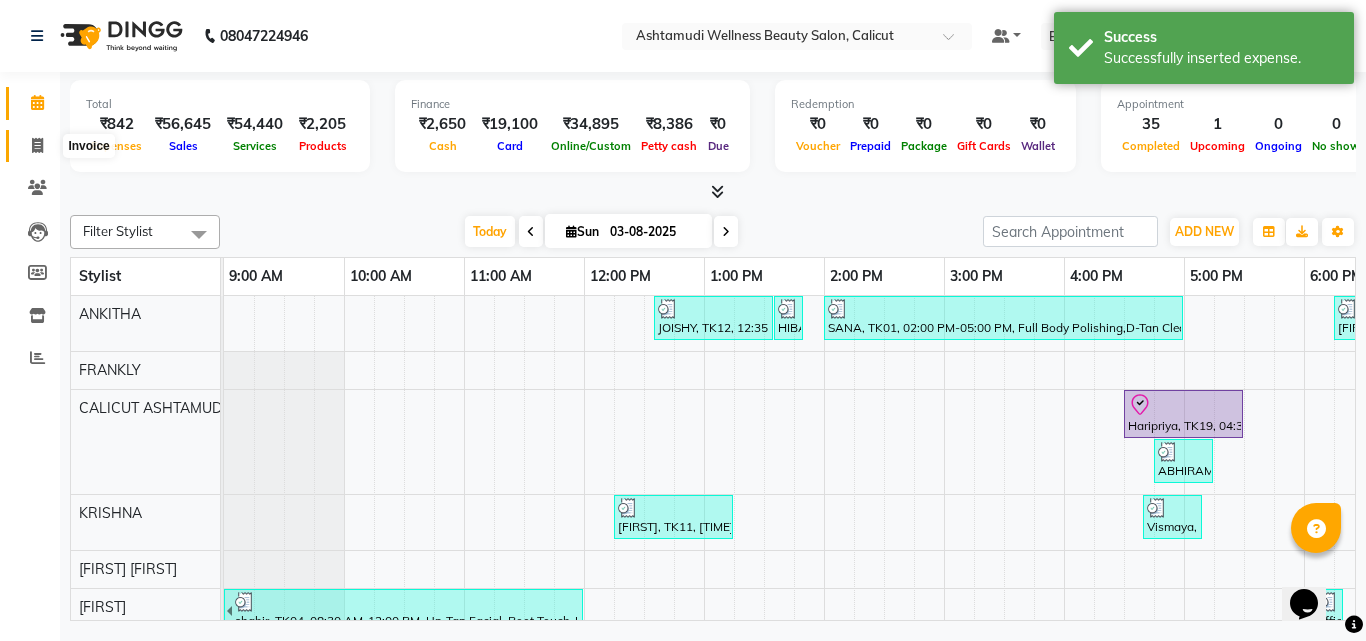click on "Ashtamudi Wellness Beauty Salon, Calicut Default Panel My Panel English ENGLISH Español العربية मराठी हिंदी ગુજરાતી தமிழ் 中文 Notifications nothing to show CALICUT ASHTAMUDI Manage Profile Change Password Sign out Version:3.15.11 ☀ Ashtamudi Wellness Beauty Salon, CALICUT Calendar Invoice Clients Leads Members Inventory Reports Completed InProgress Upcoming Dropped Tentative Check-In Confirm Bookings Generate Report Segments Page Builder Total ₹842 Expenses ₹56,645 Sales ₹54,440 Services ₹2,205 Products Finance ₹2,650 Cash ₹19,100 Card ₹34,895 Online/Custom ₹8,386 Petty cash ₹0 Due Redemption ₹0 Voucher ₹0 Prepaid ₹0 Package ₹0 Gift Cards ₹0 Wallet Appointment 35 Completed 1 Upcoming 0 Ongoing 0 No show Other sales ₹0 Packages ₹0 Memberships ₹0 Vouchers ₹0 Prepaids ₹0 Gift Cards Filter Stylist Select All Amala George AMBILI C ANJANA DAS ANKITHA" at bounding box center (683, 320) 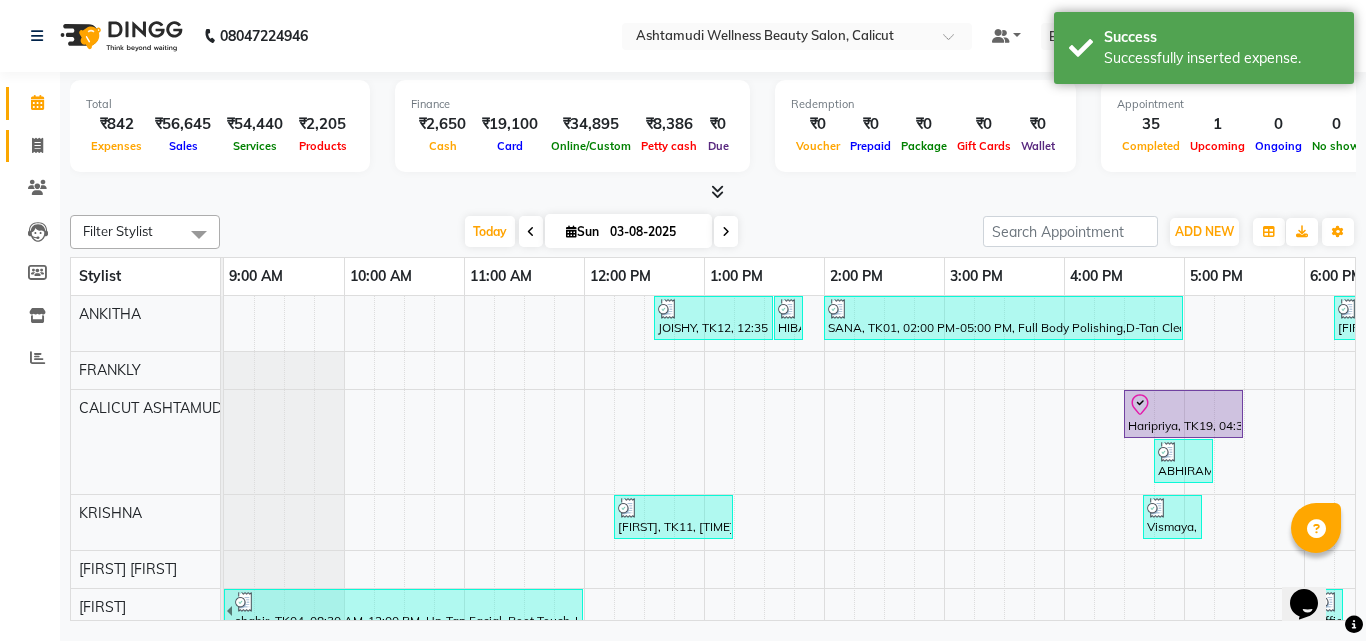 click 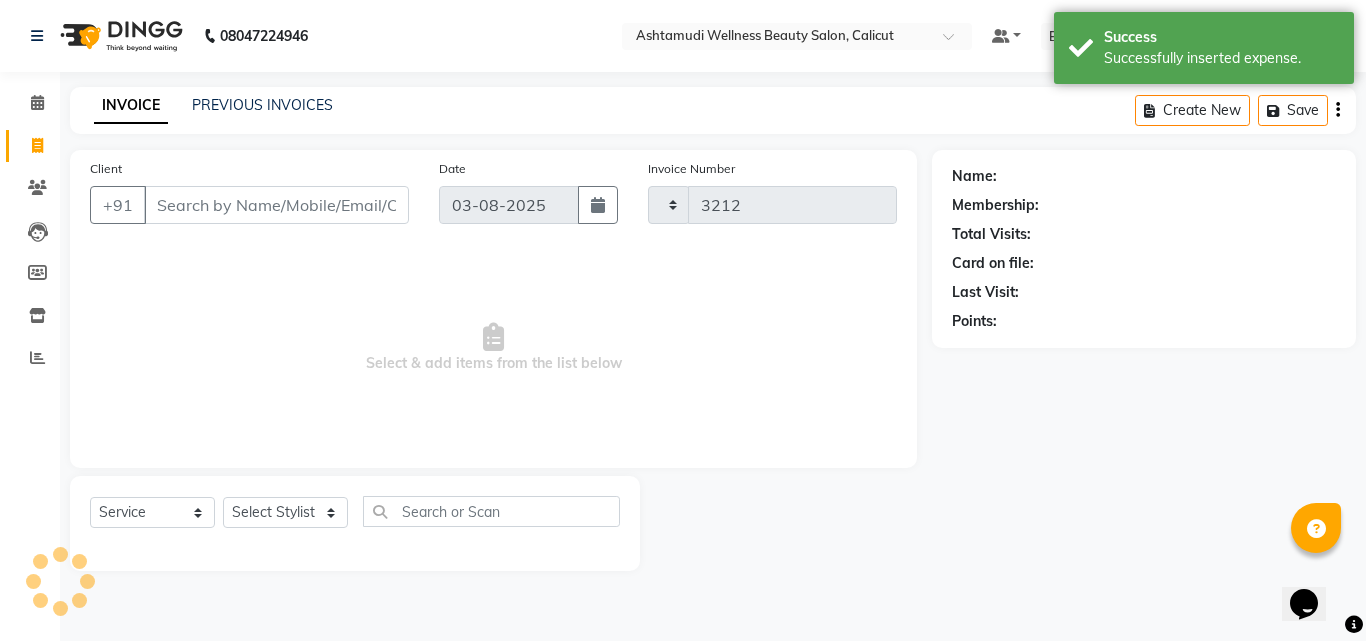 drag, startPoint x: 48, startPoint y: 146, endPoint x: 42, endPoint y: 127, distance: 19.924858 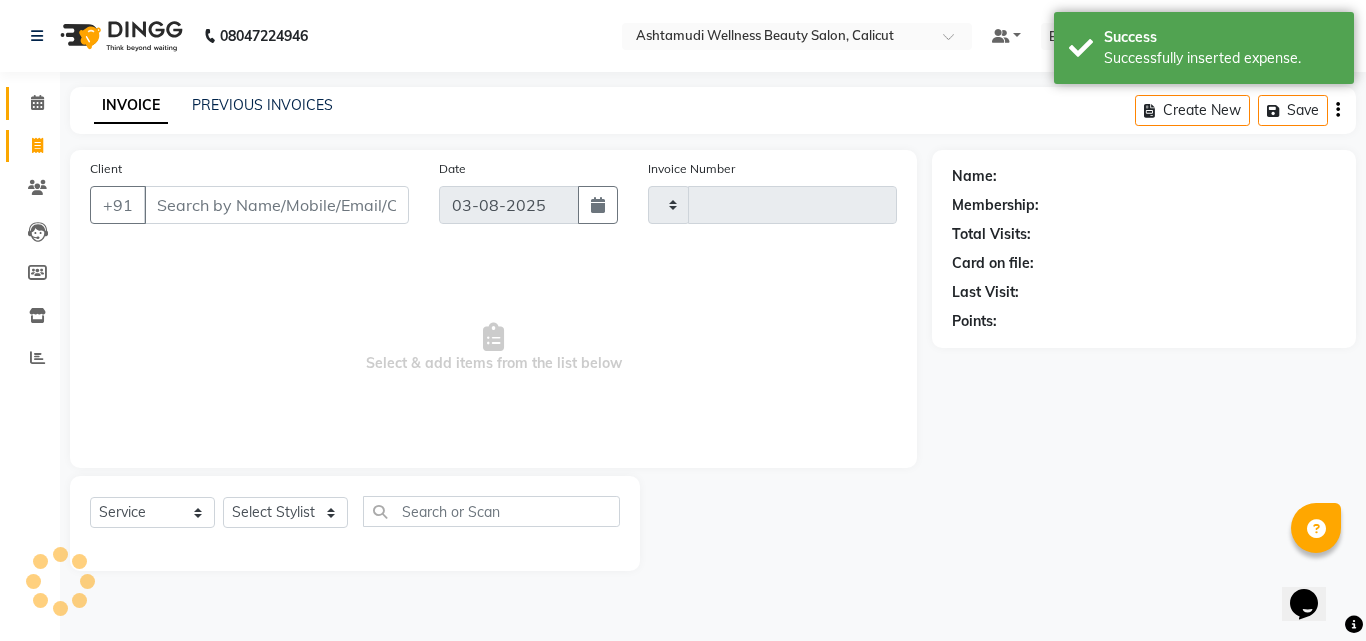 type on "3212" 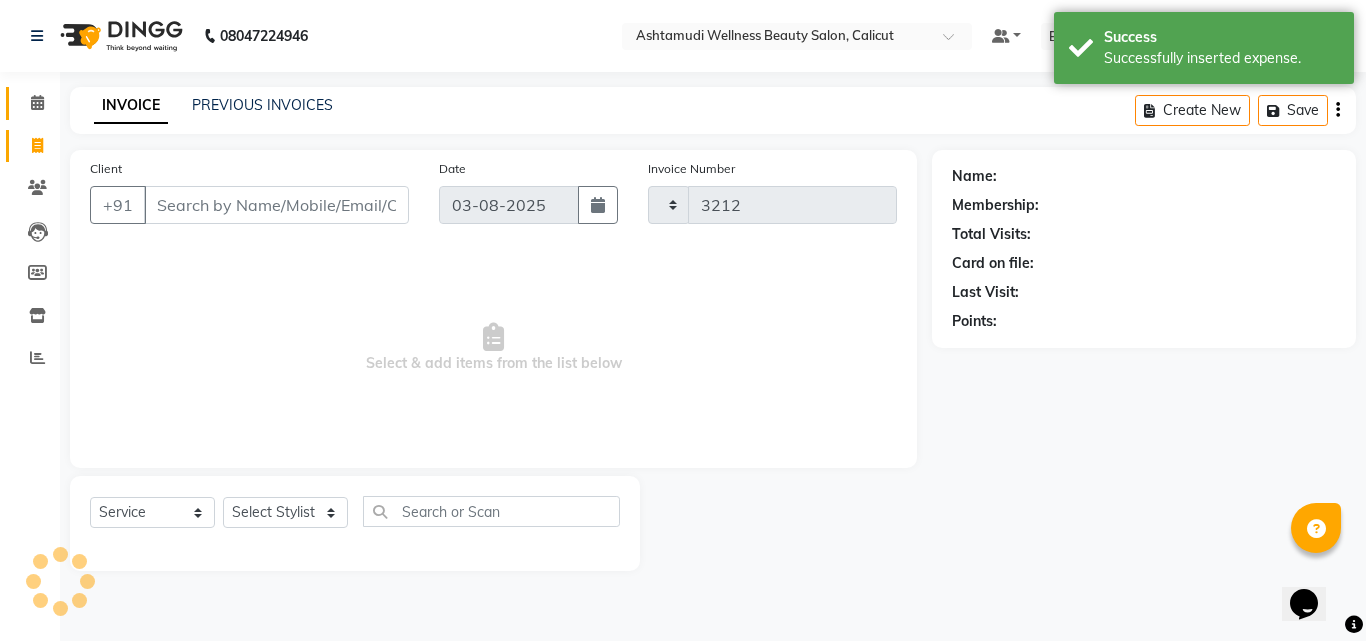 select on "4630" 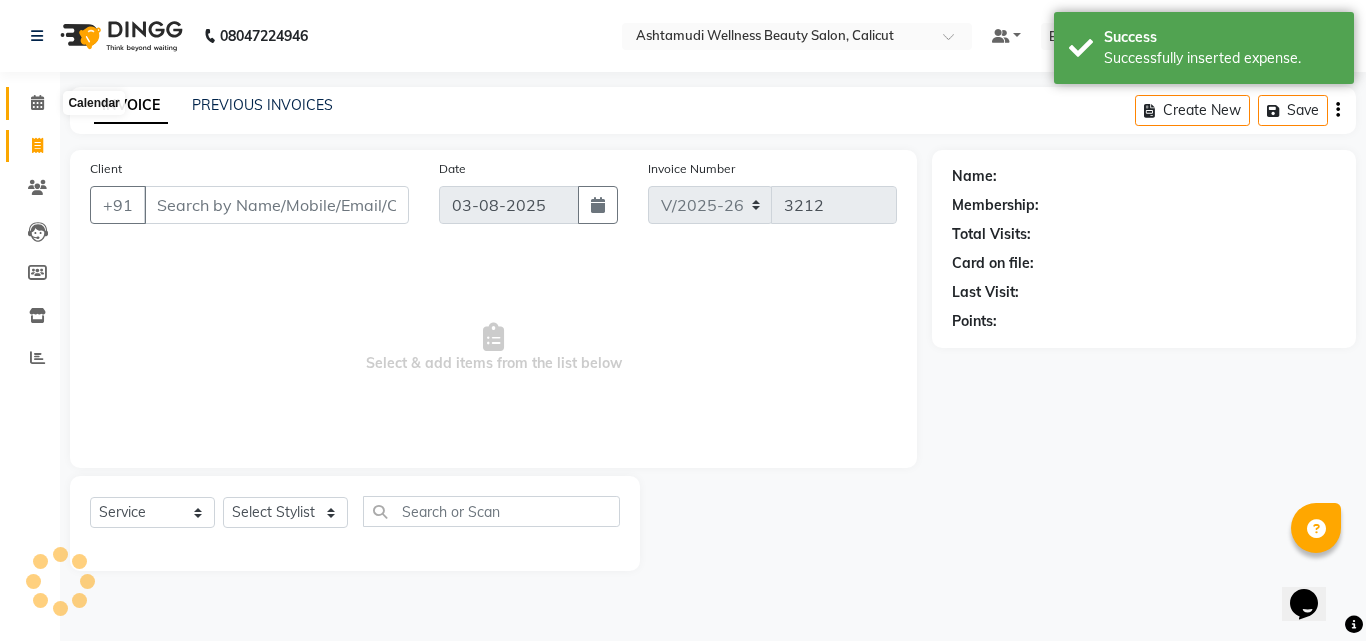 click 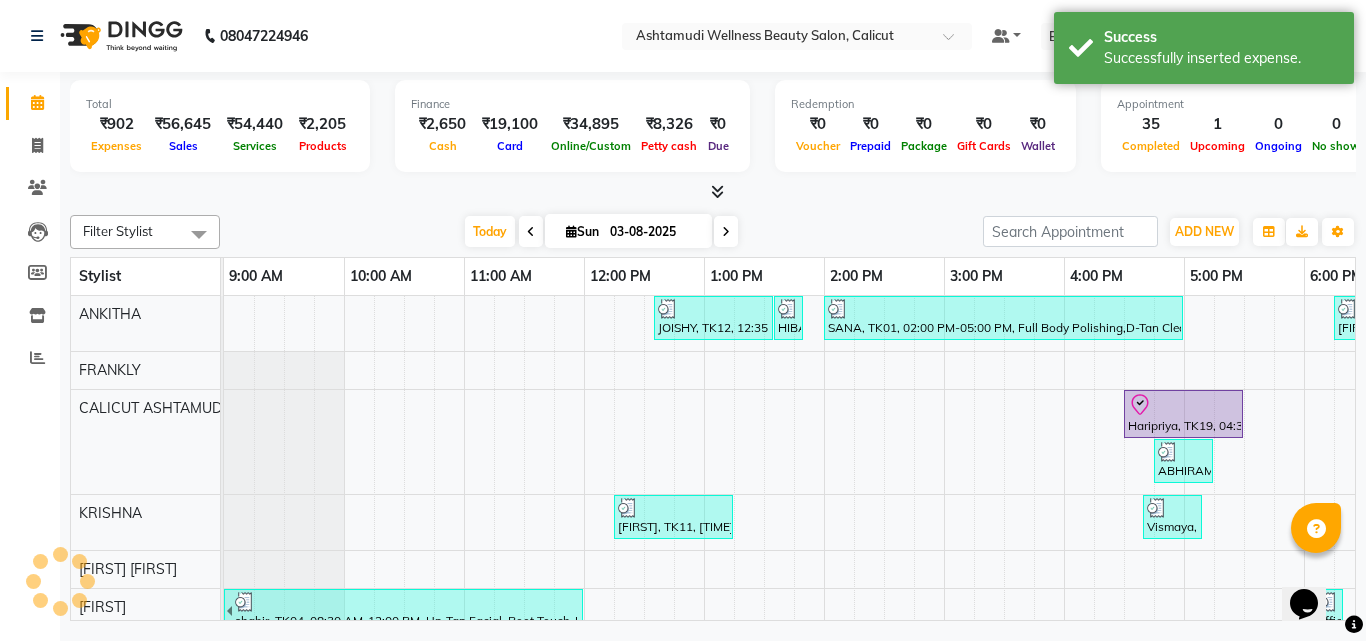 scroll, scrollTop: 0, scrollLeft: 0, axis: both 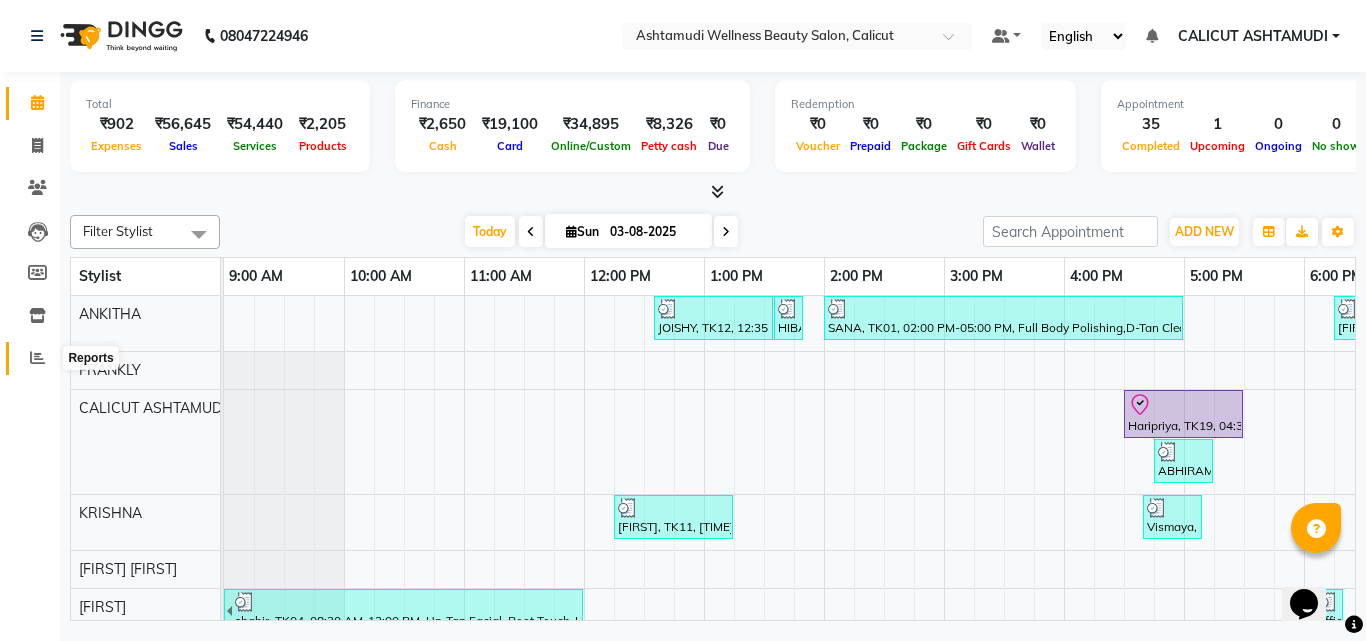 click 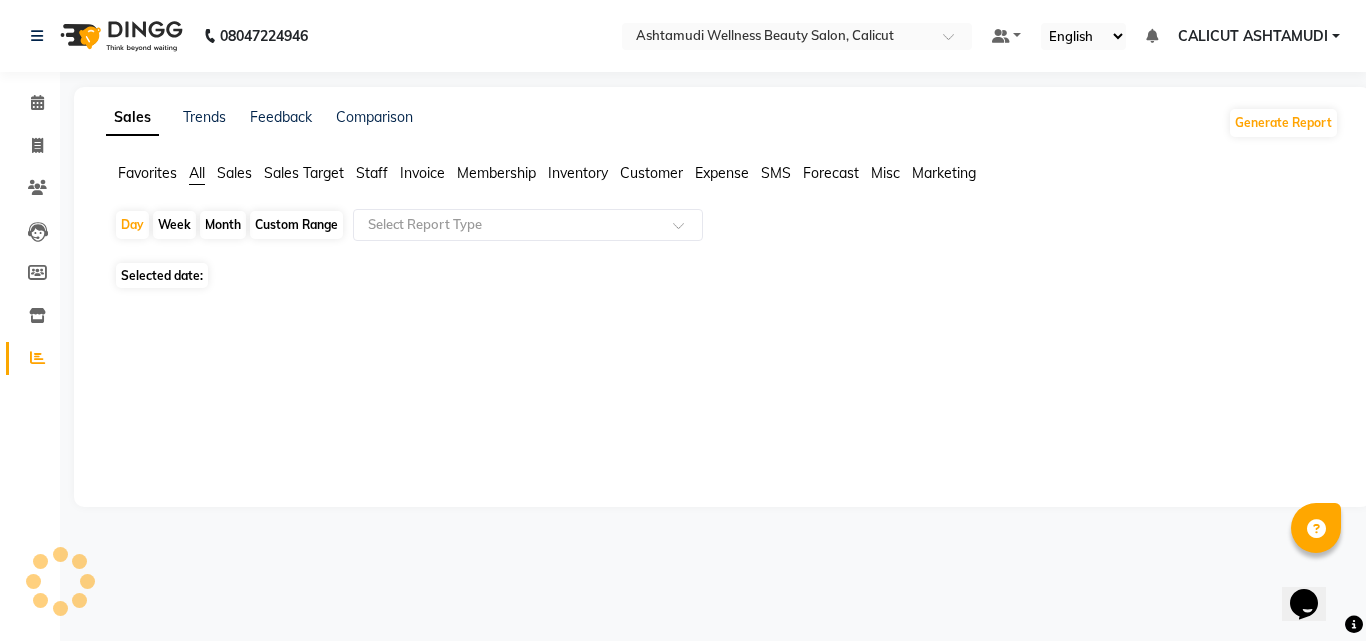 click 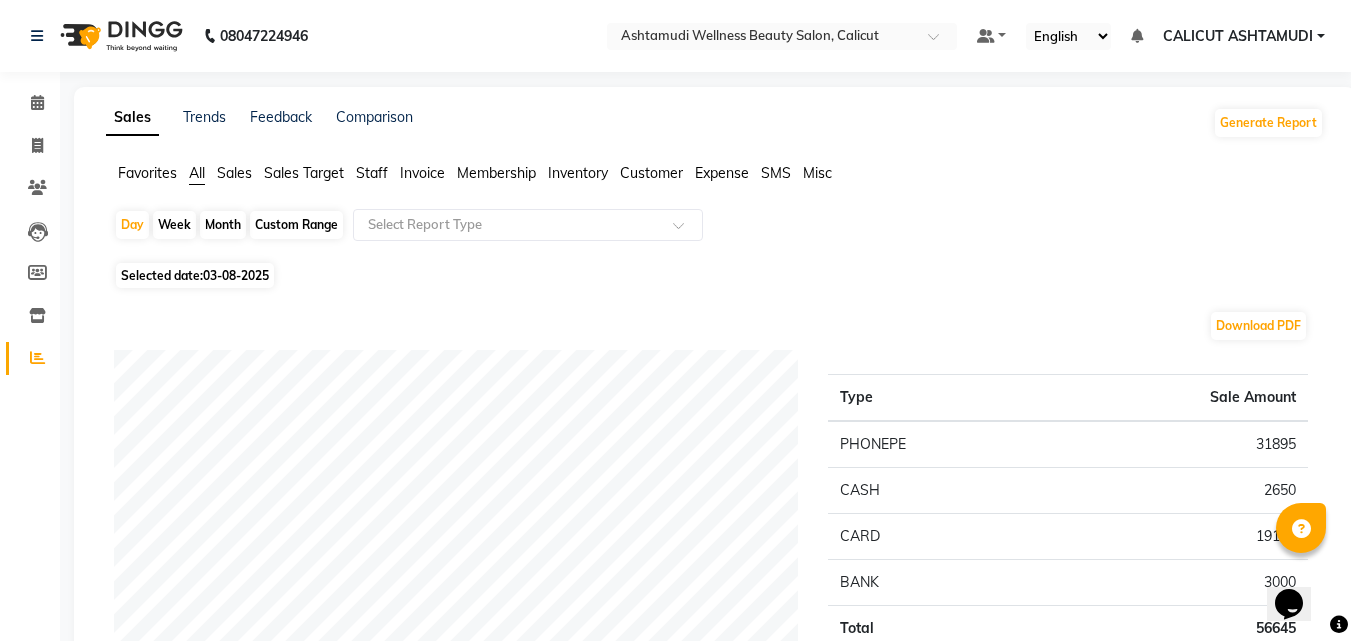 click on "Expense" 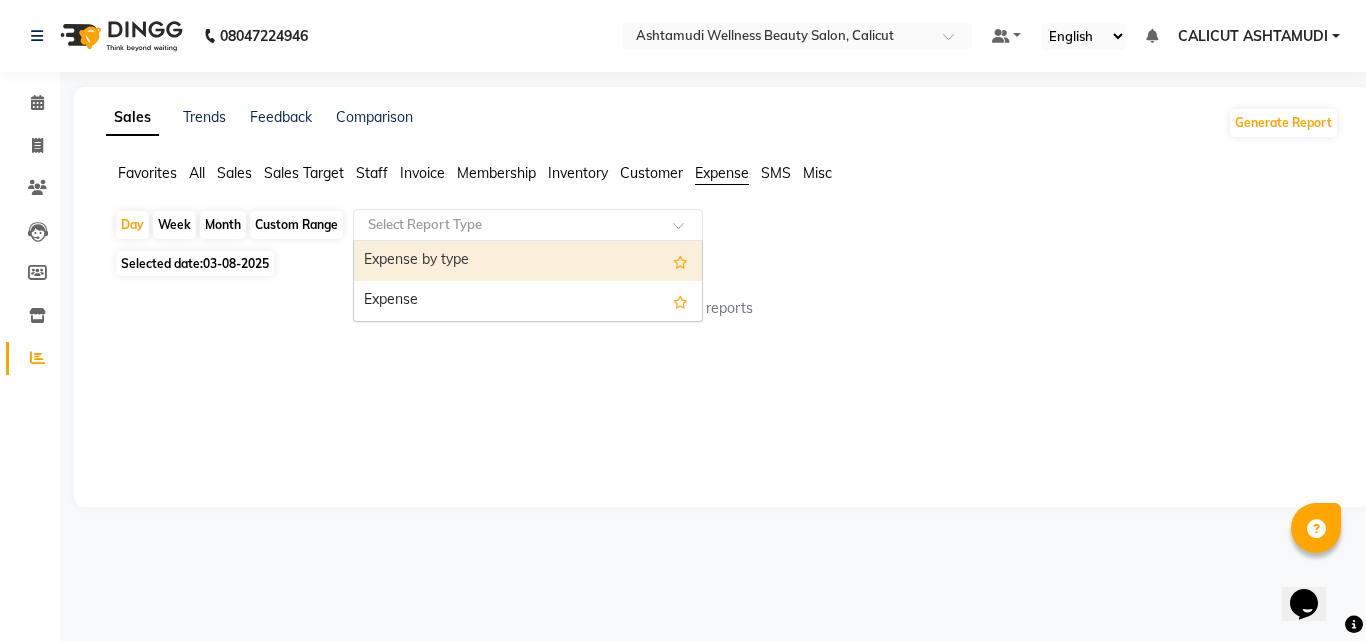 drag, startPoint x: 623, startPoint y: 219, endPoint x: 548, endPoint y: 290, distance: 103.27633 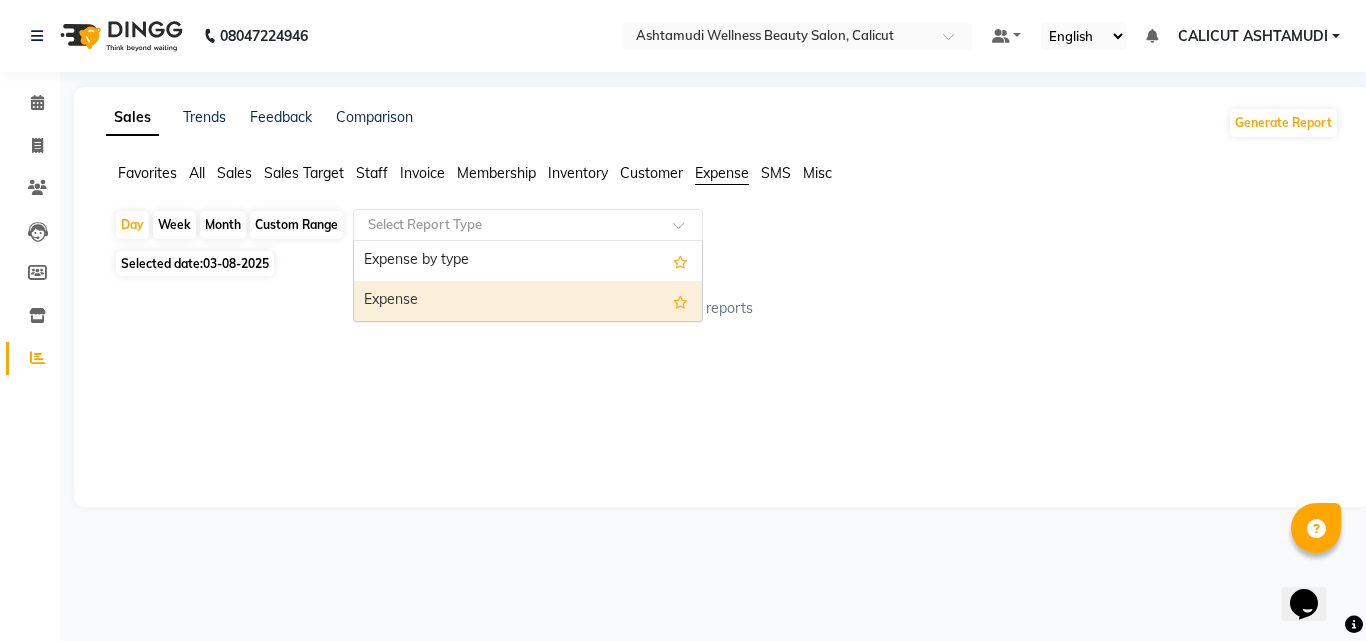 click on "Expense" at bounding box center [528, 301] 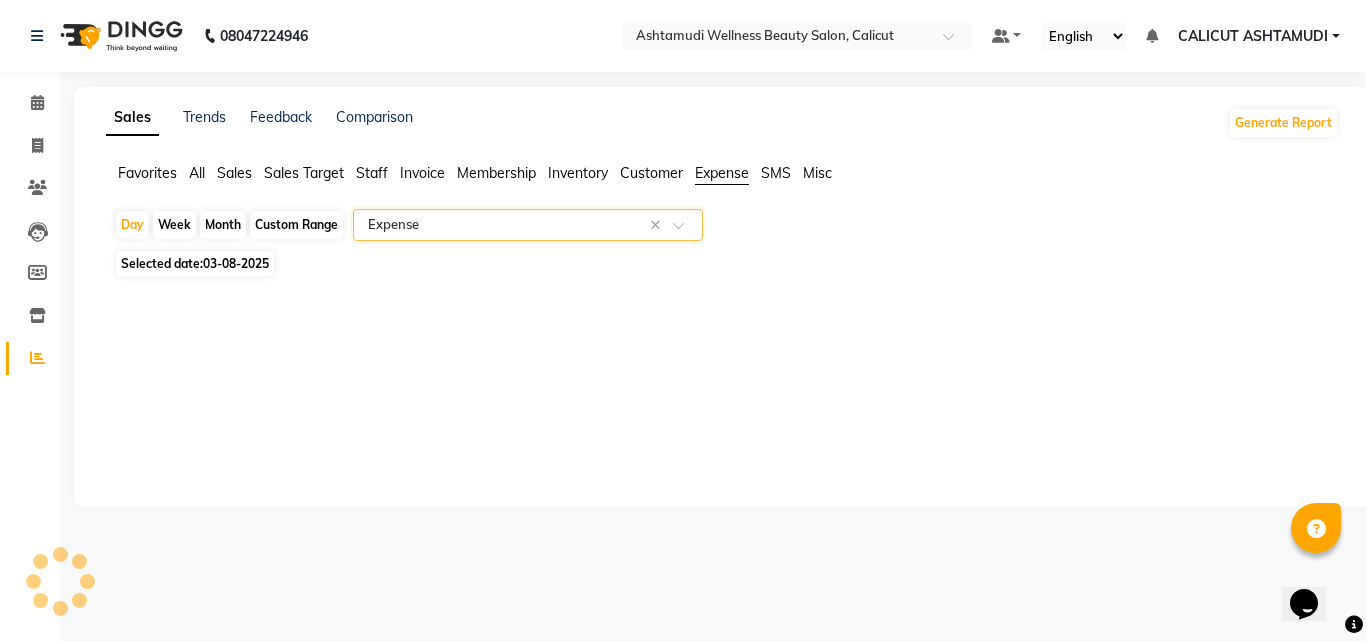 select on "full_report" 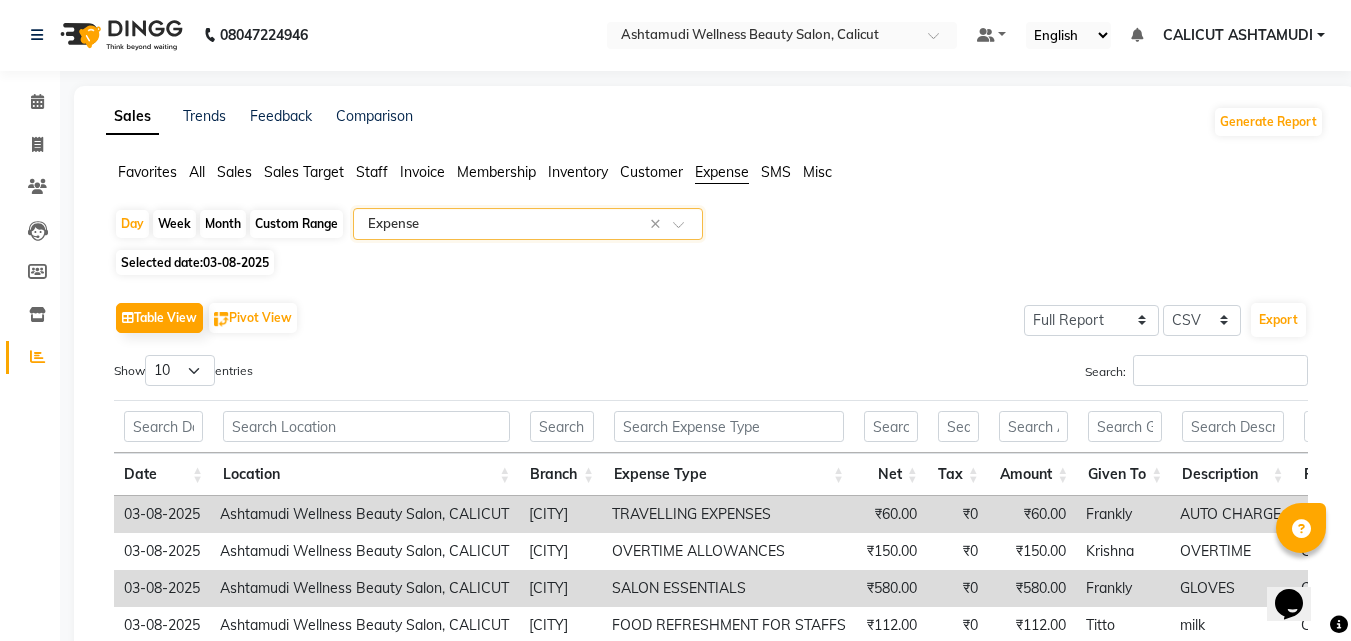 scroll, scrollTop: 0, scrollLeft: 0, axis: both 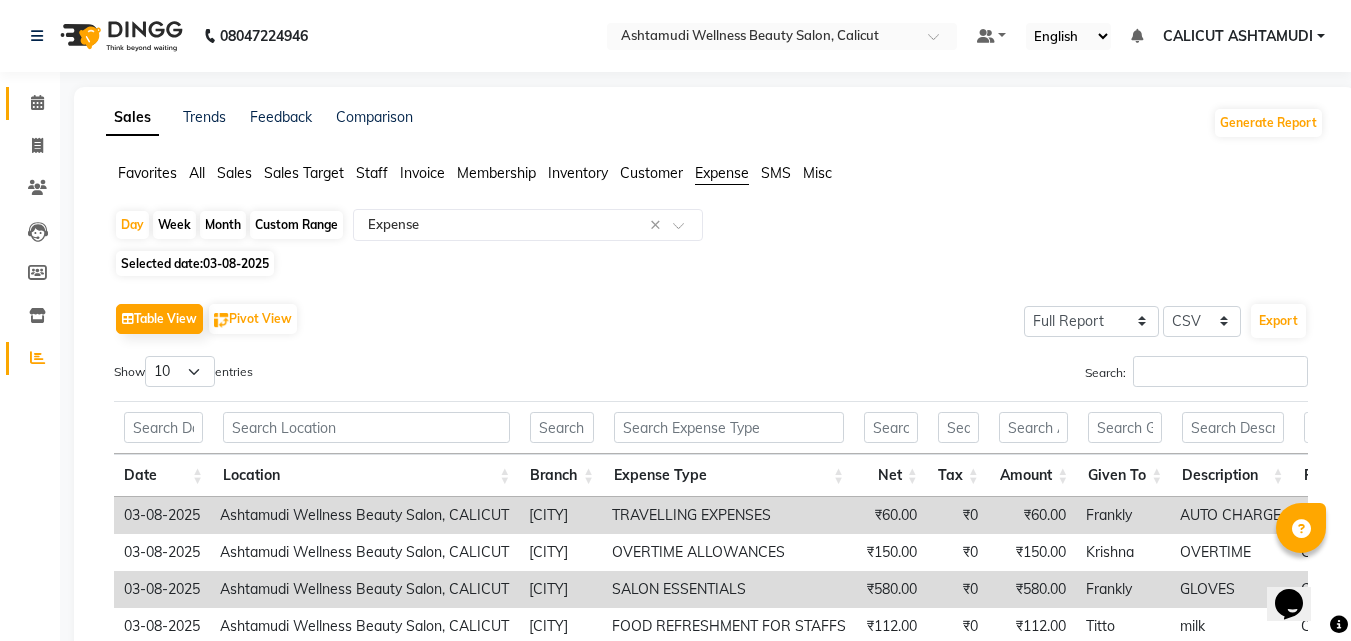 click on "Calendar" 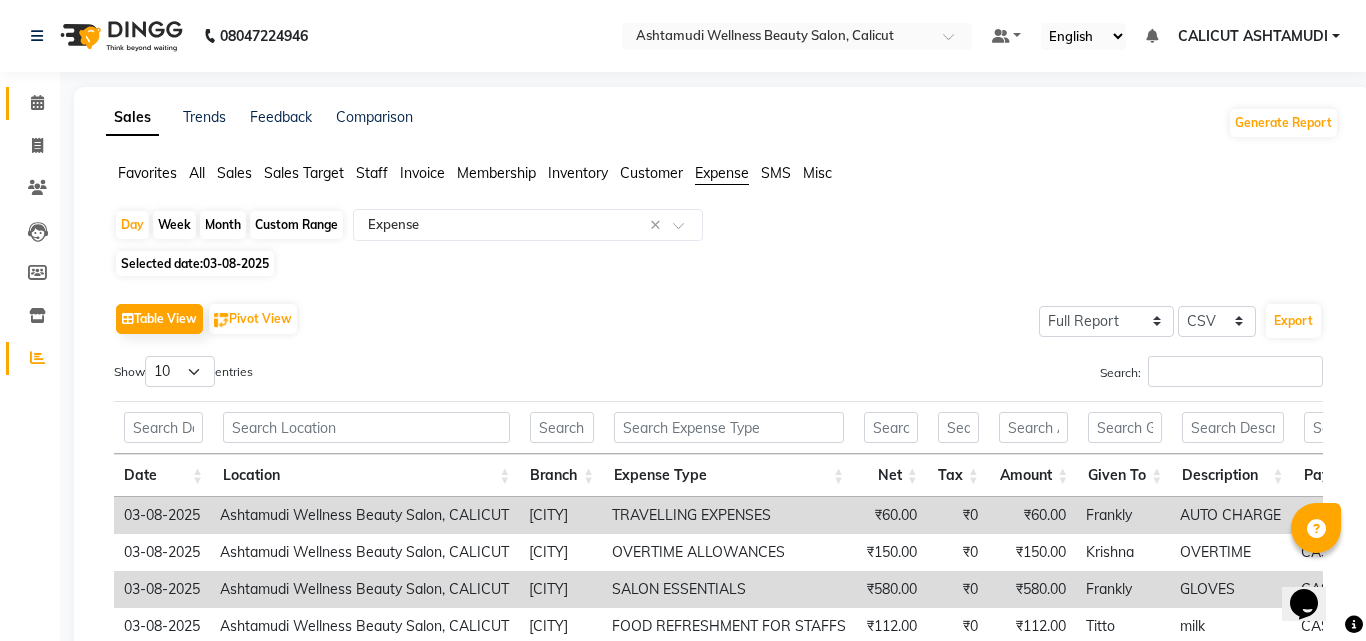 click 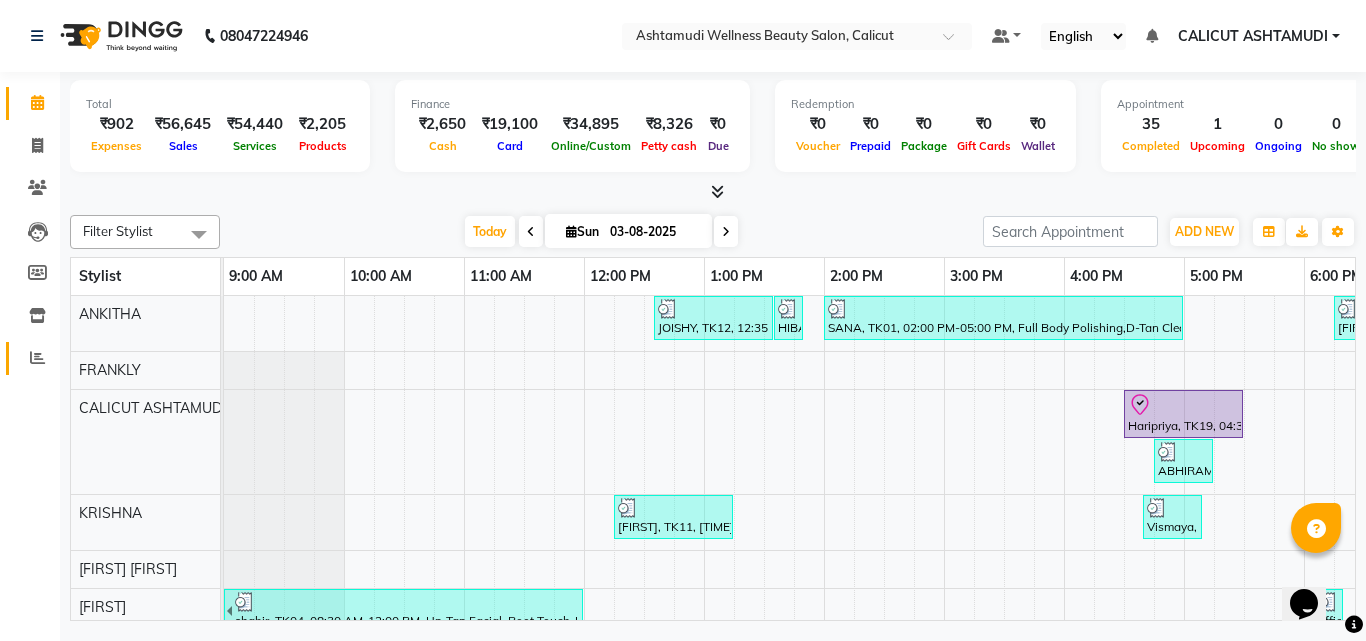 click on "Reports" 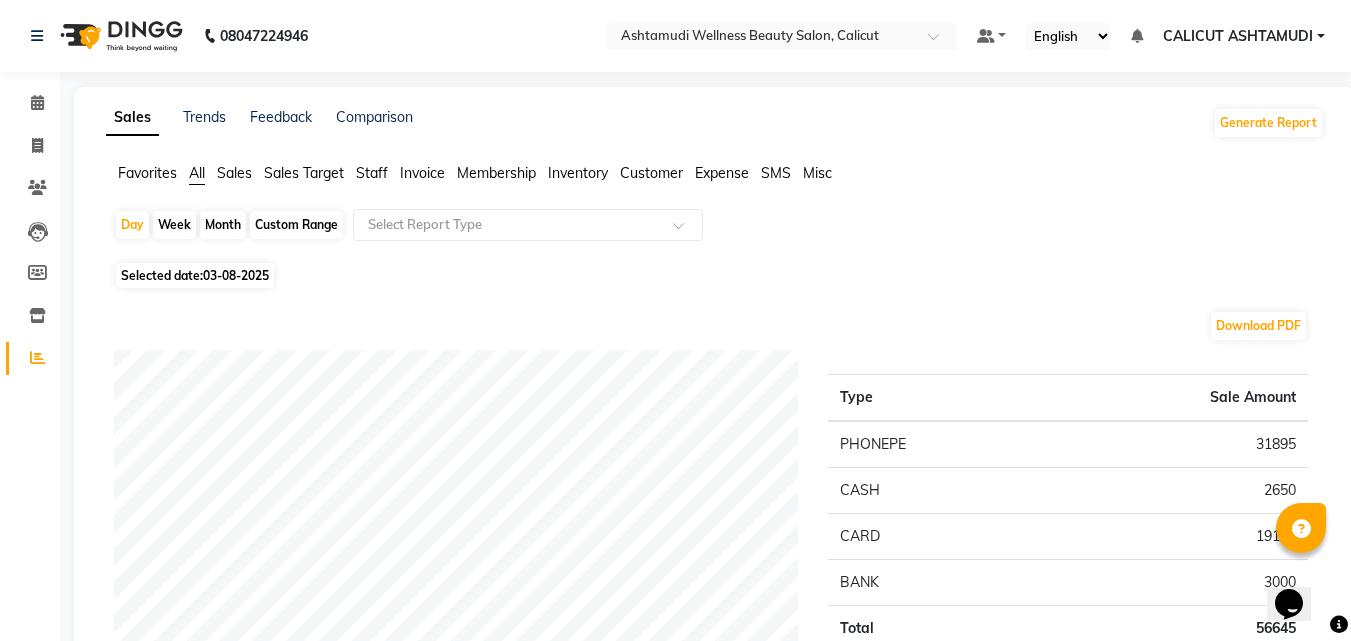 click on "Customer" 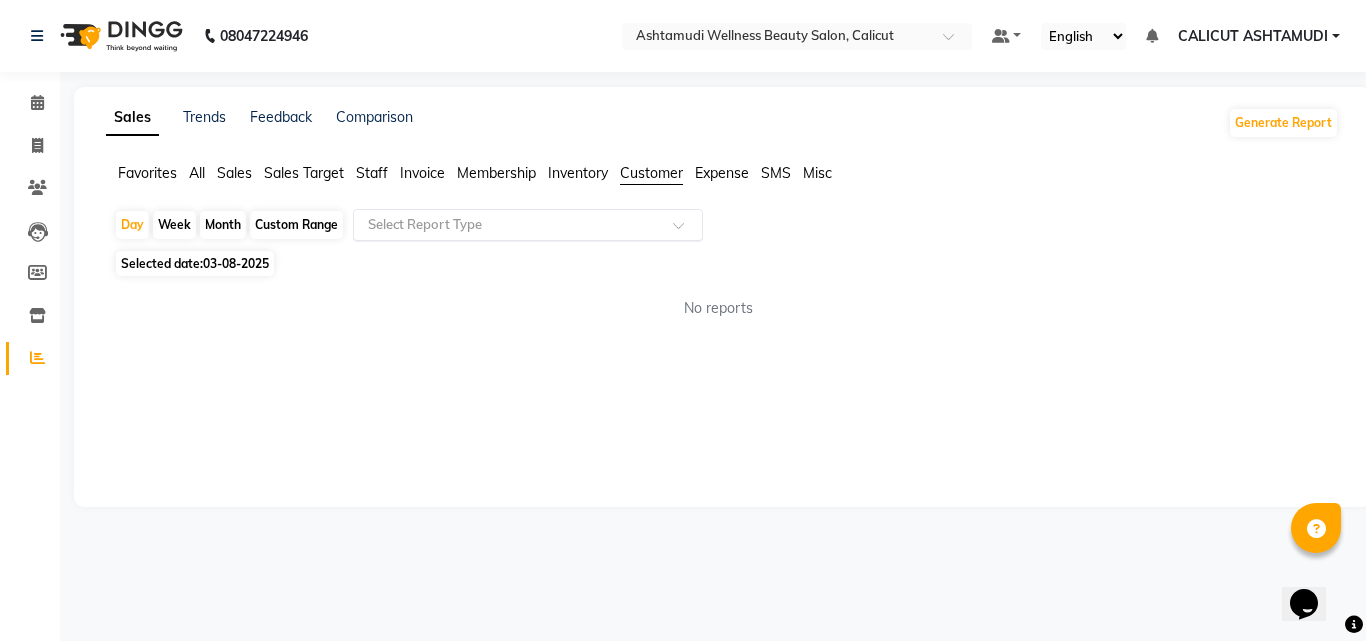 click 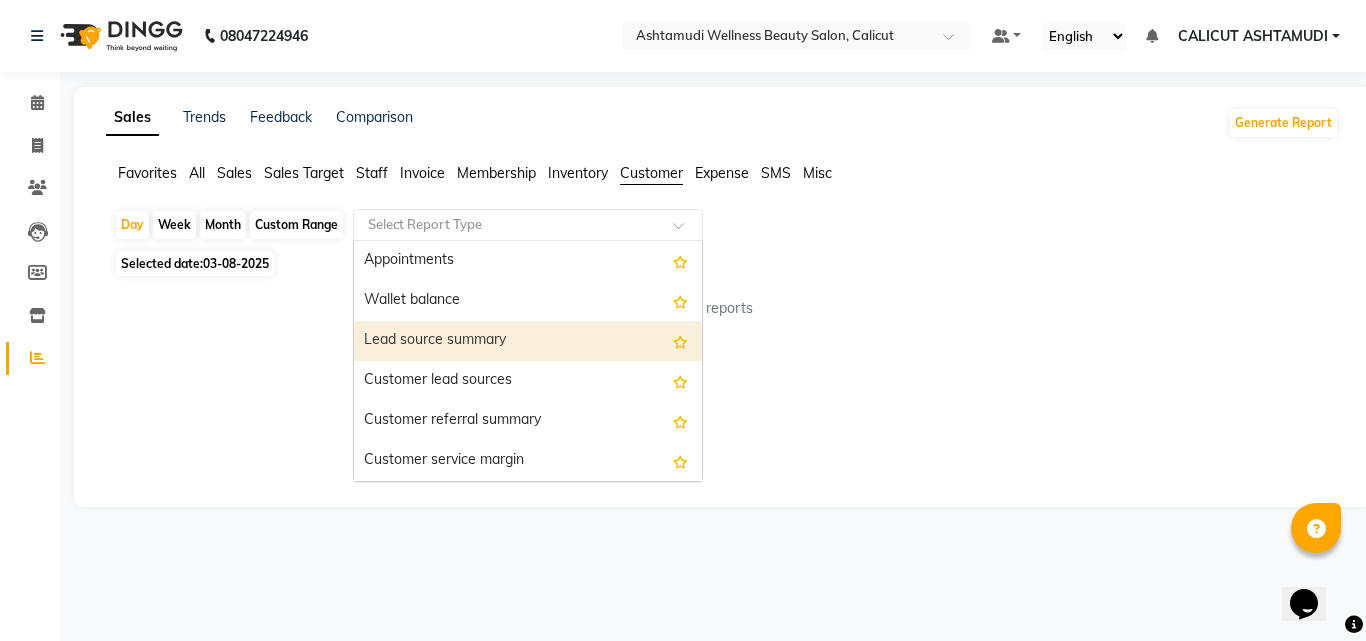 click on "Lead source summary" at bounding box center (528, 341) 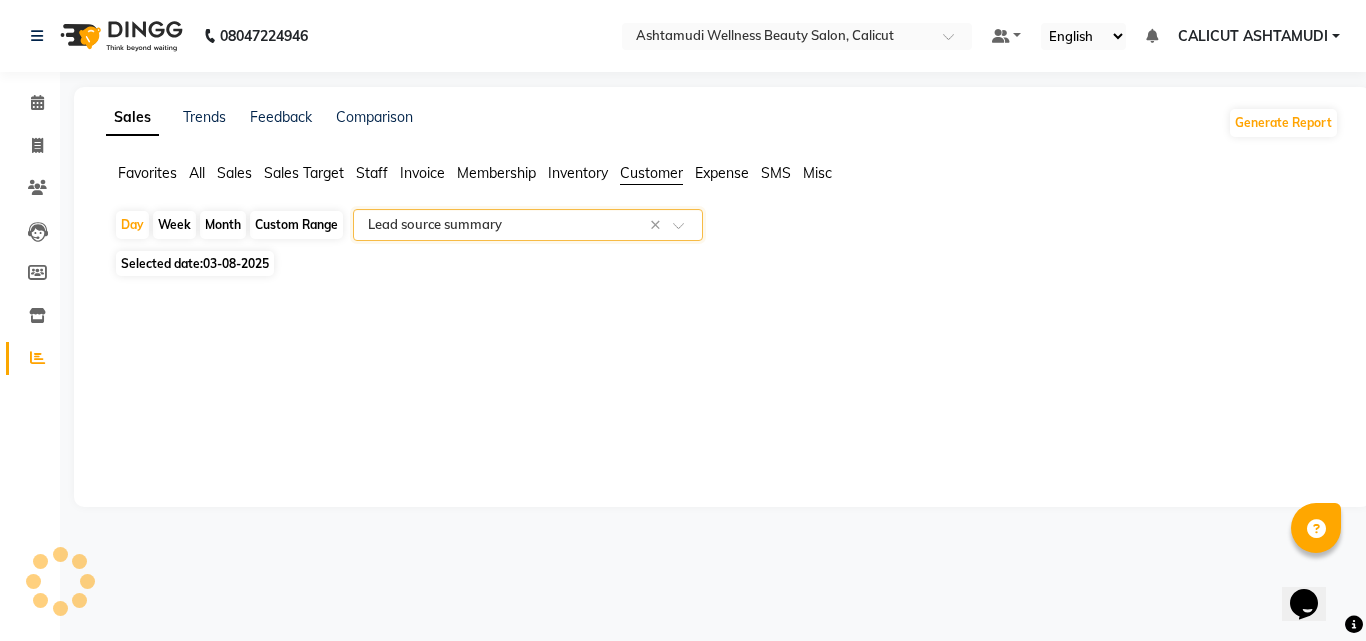 select on "full_report" 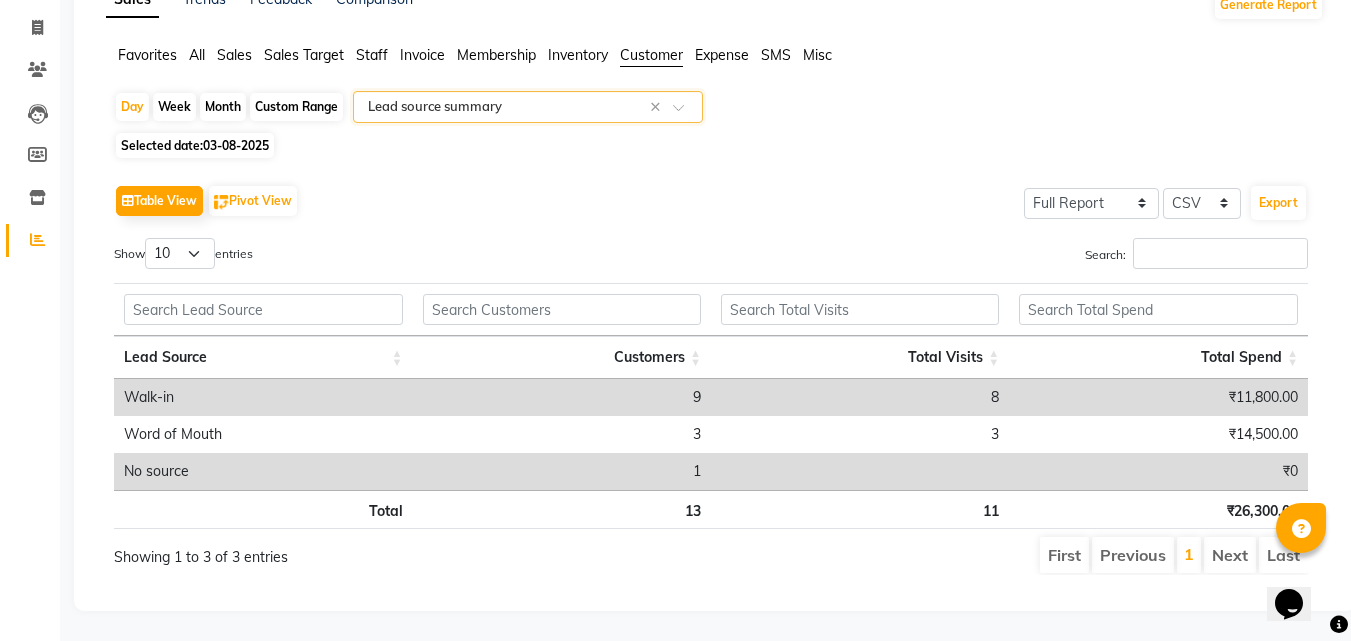 scroll, scrollTop: 133, scrollLeft: 0, axis: vertical 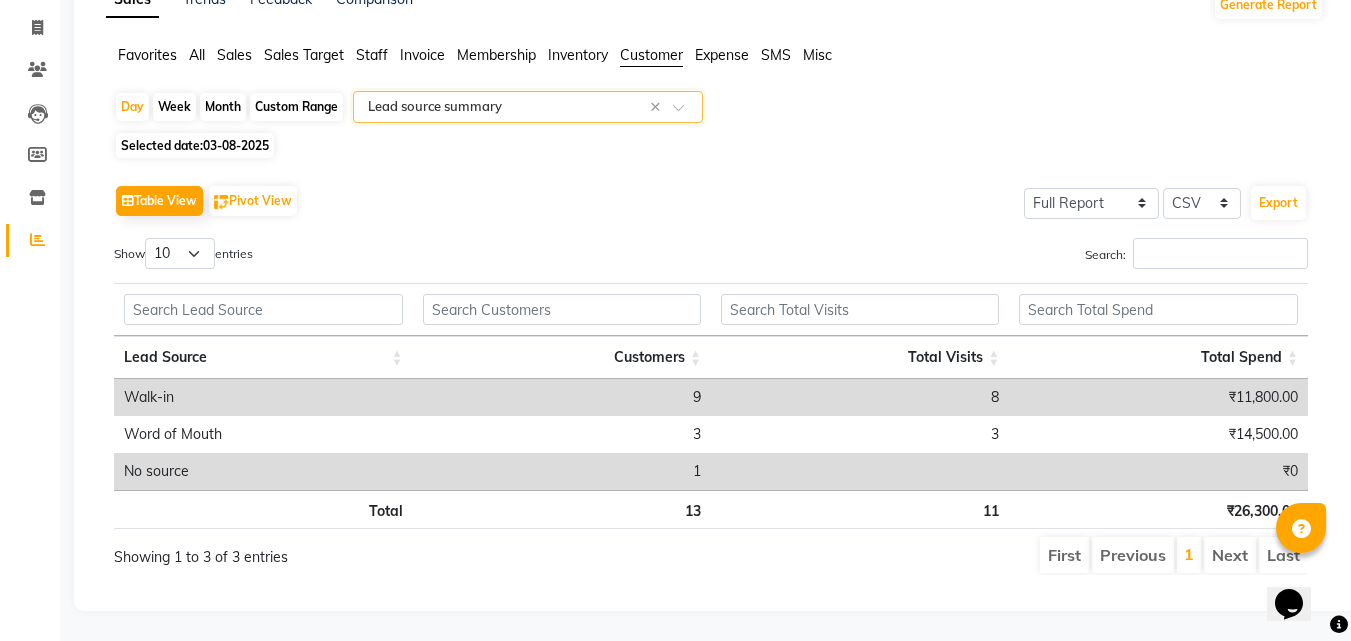 click 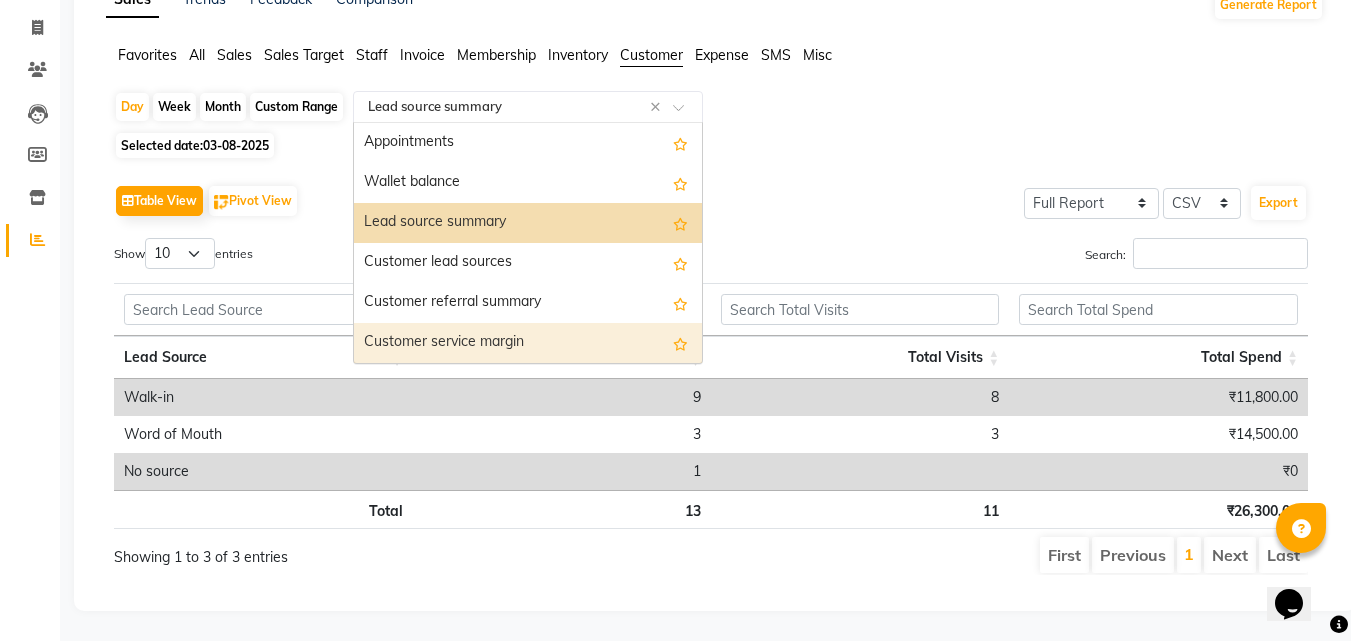 click on "Customer service margin" at bounding box center (528, 343) 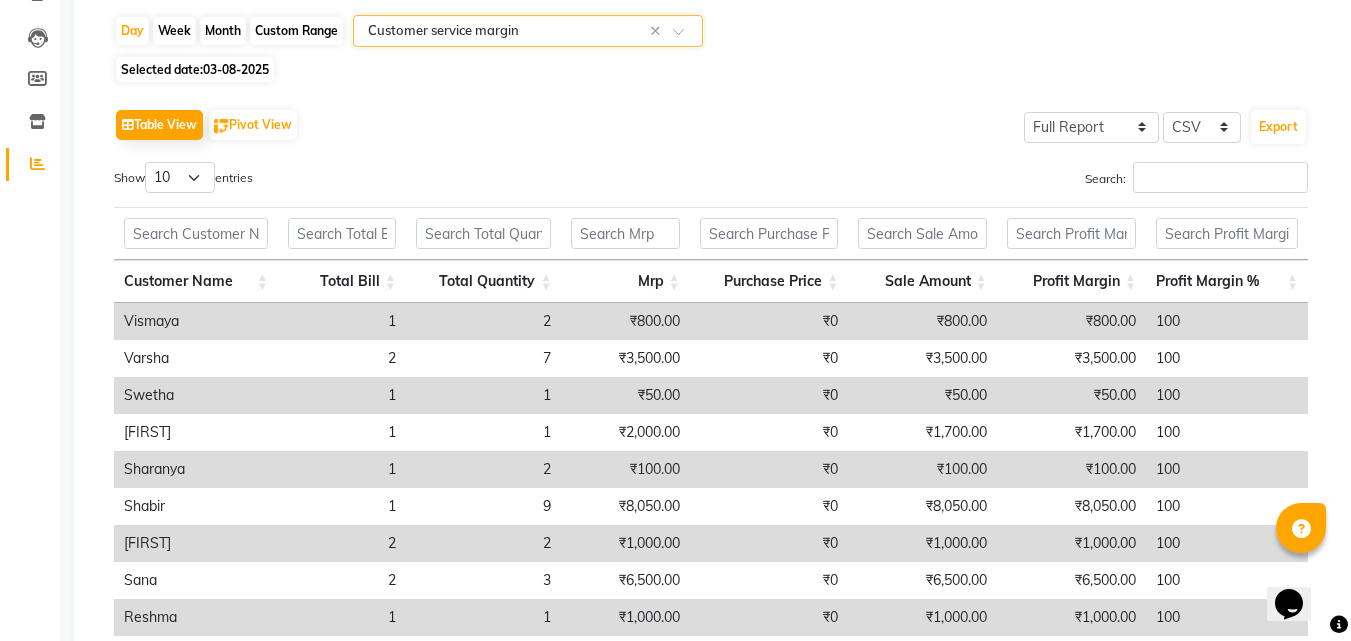 scroll, scrollTop: 392, scrollLeft: 0, axis: vertical 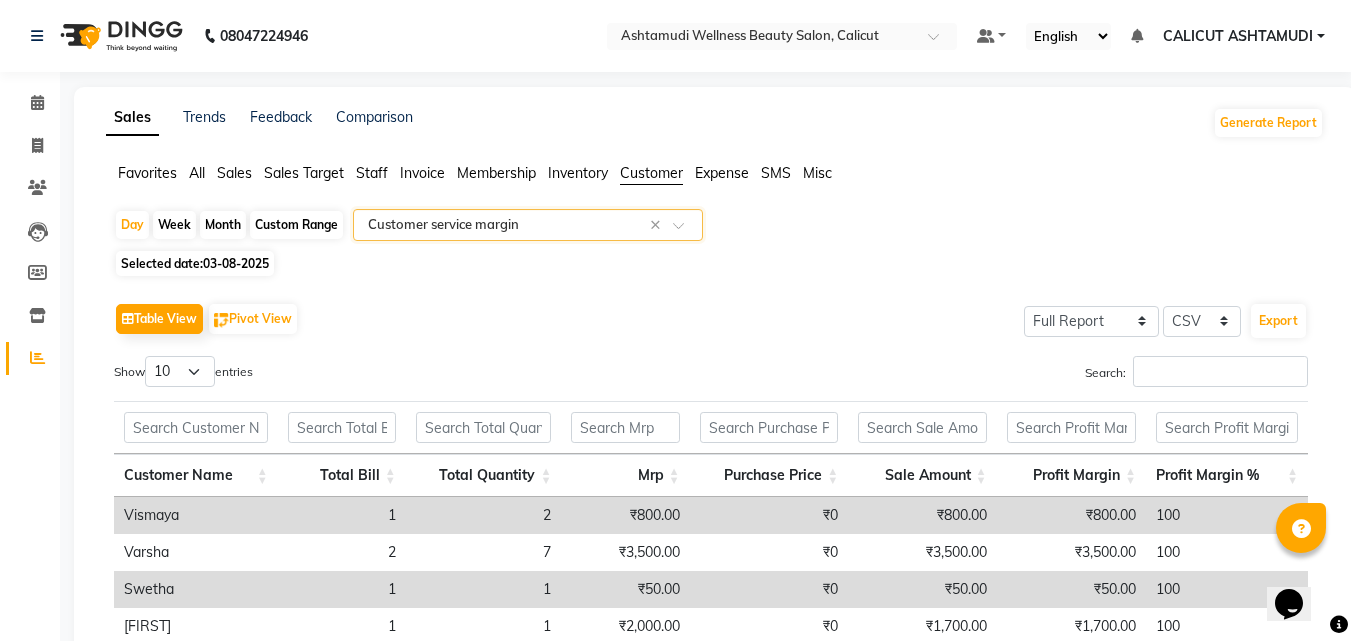 click on "All" 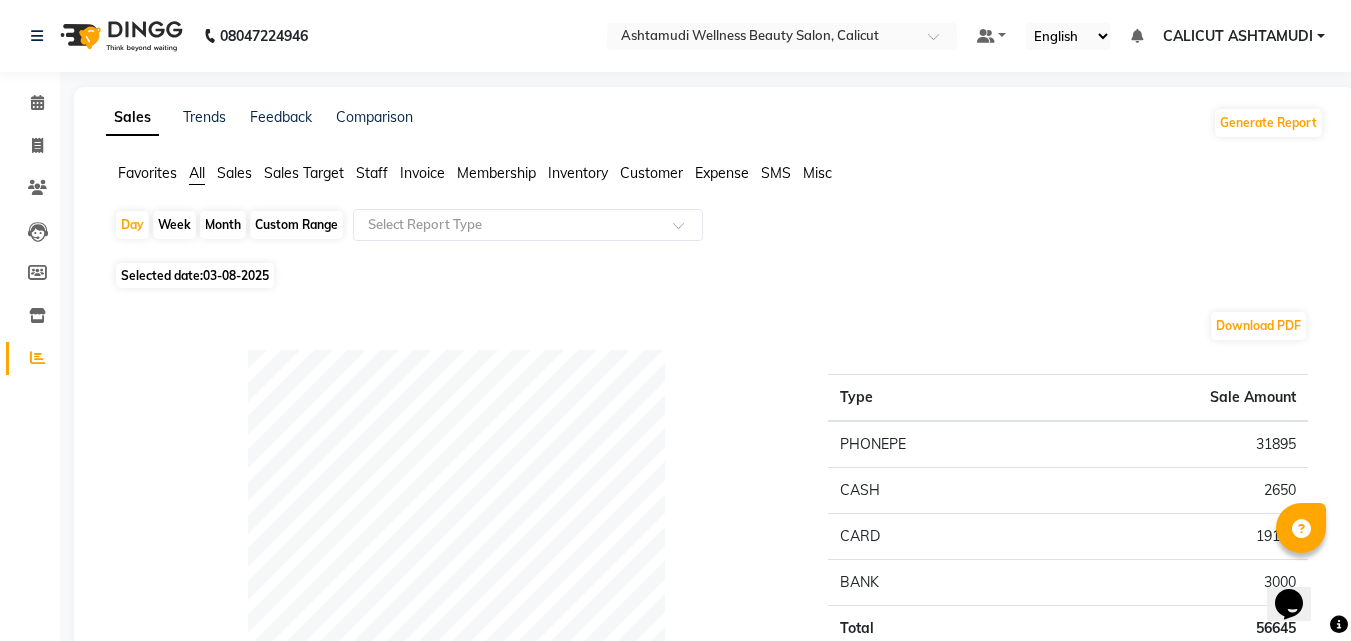 drag, startPoint x: 327, startPoint y: 218, endPoint x: 291, endPoint y: 258, distance: 53.814495 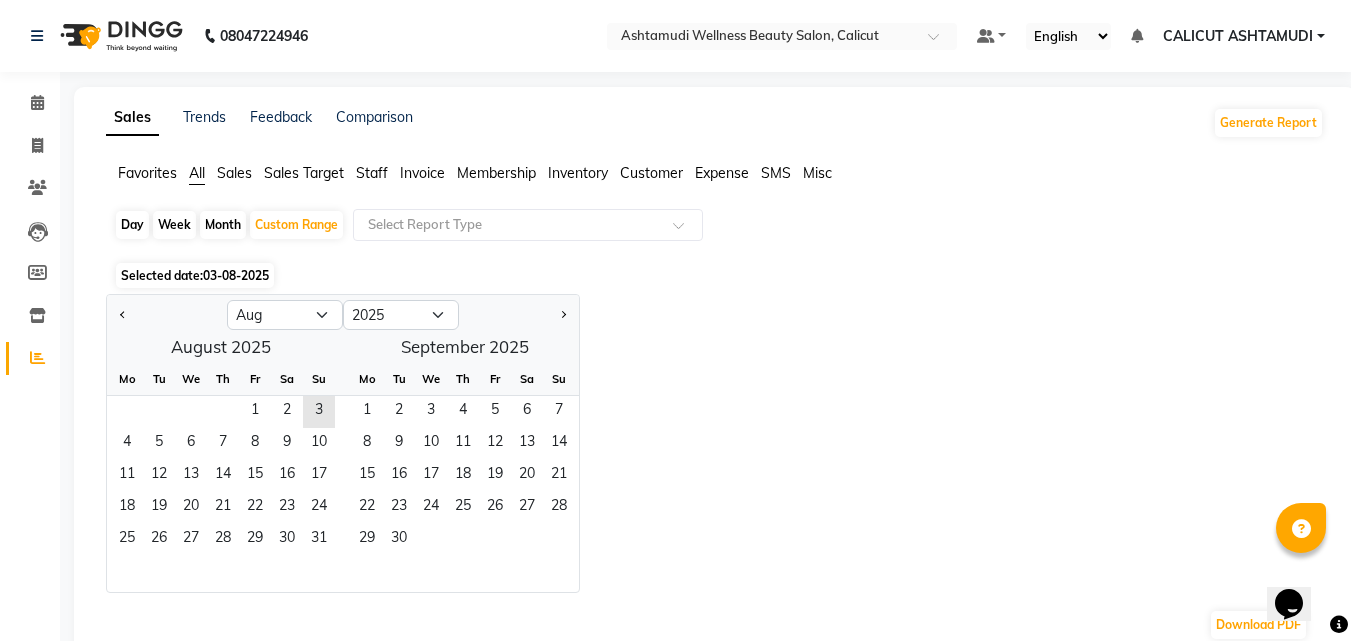click on "Day   Week   Month   Custom Range  Select Report Type" 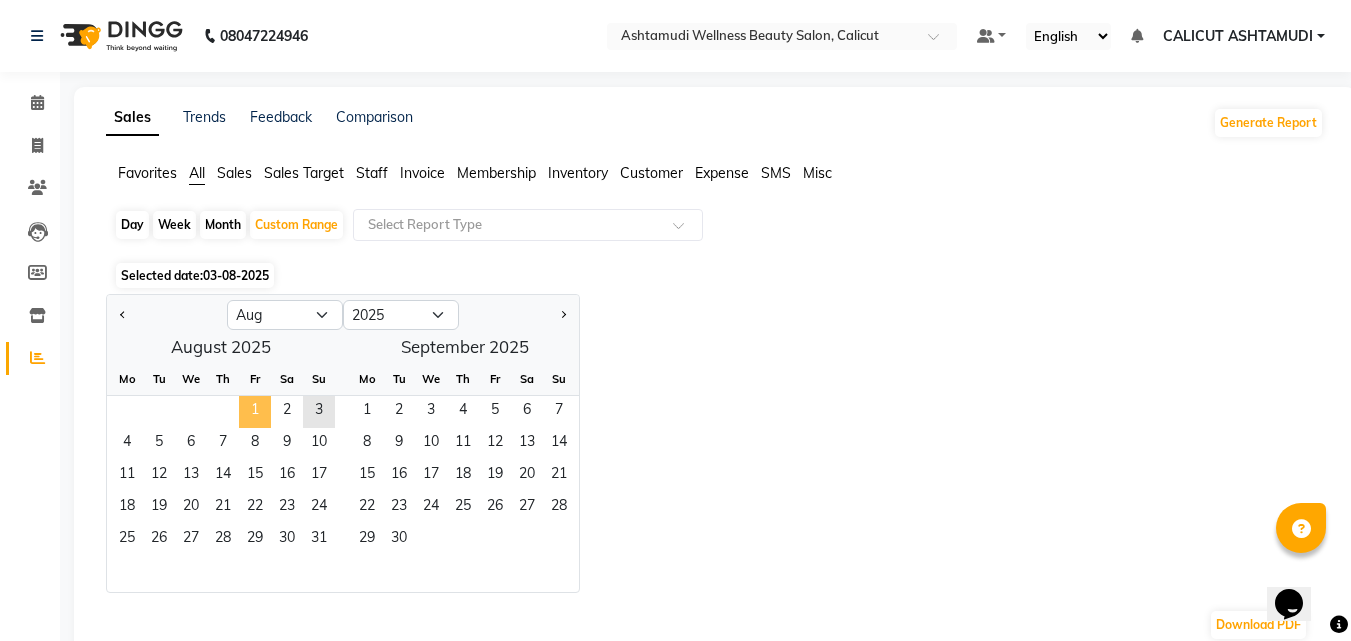 click on "1" 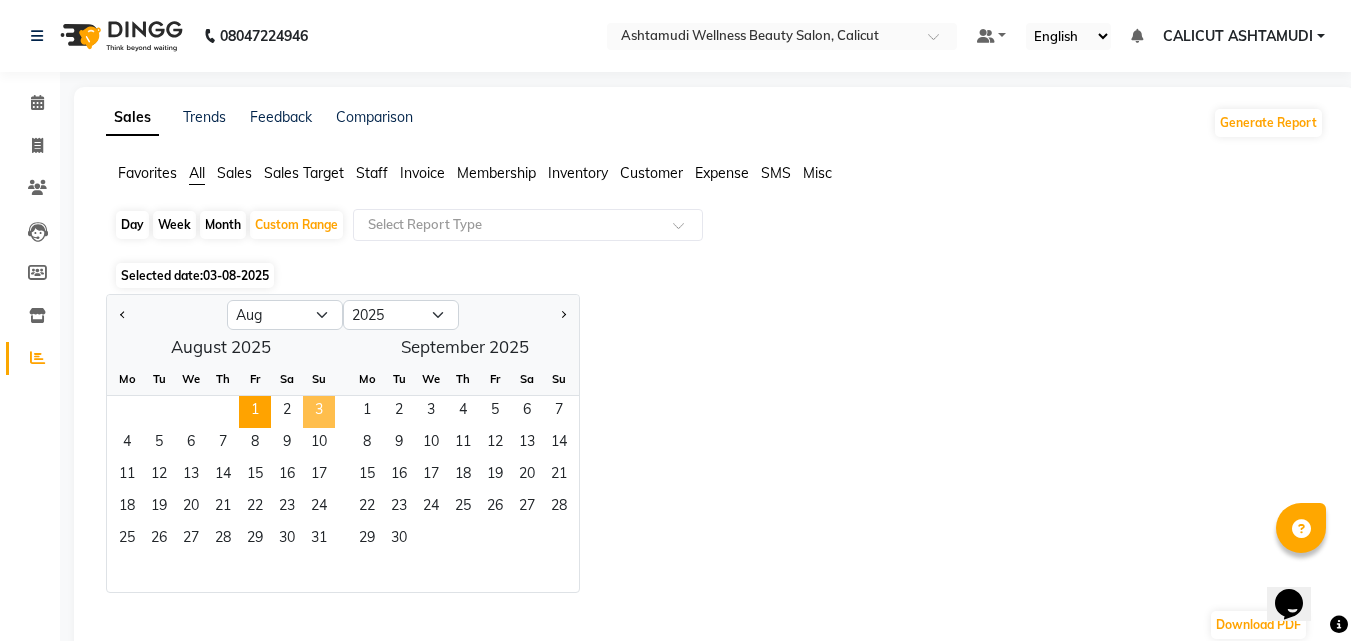 drag, startPoint x: 316, startPoint y: 409, endPoint x: 324, endPoint y: 394, distance: 17 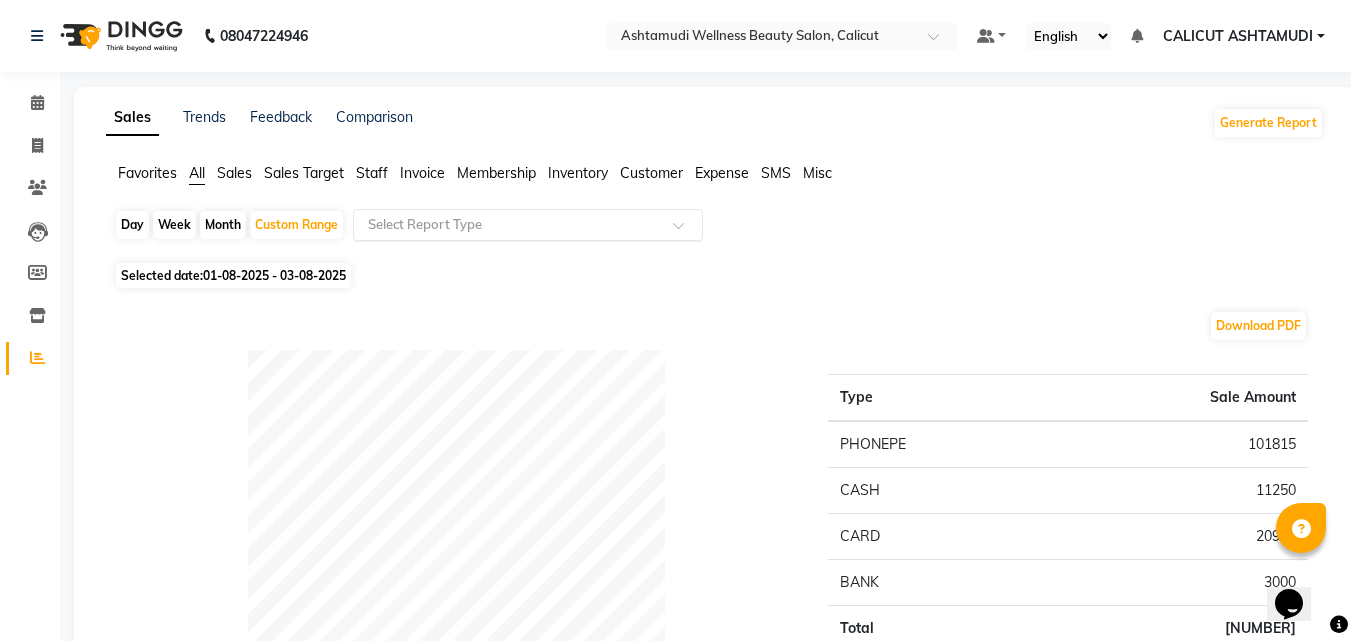 click 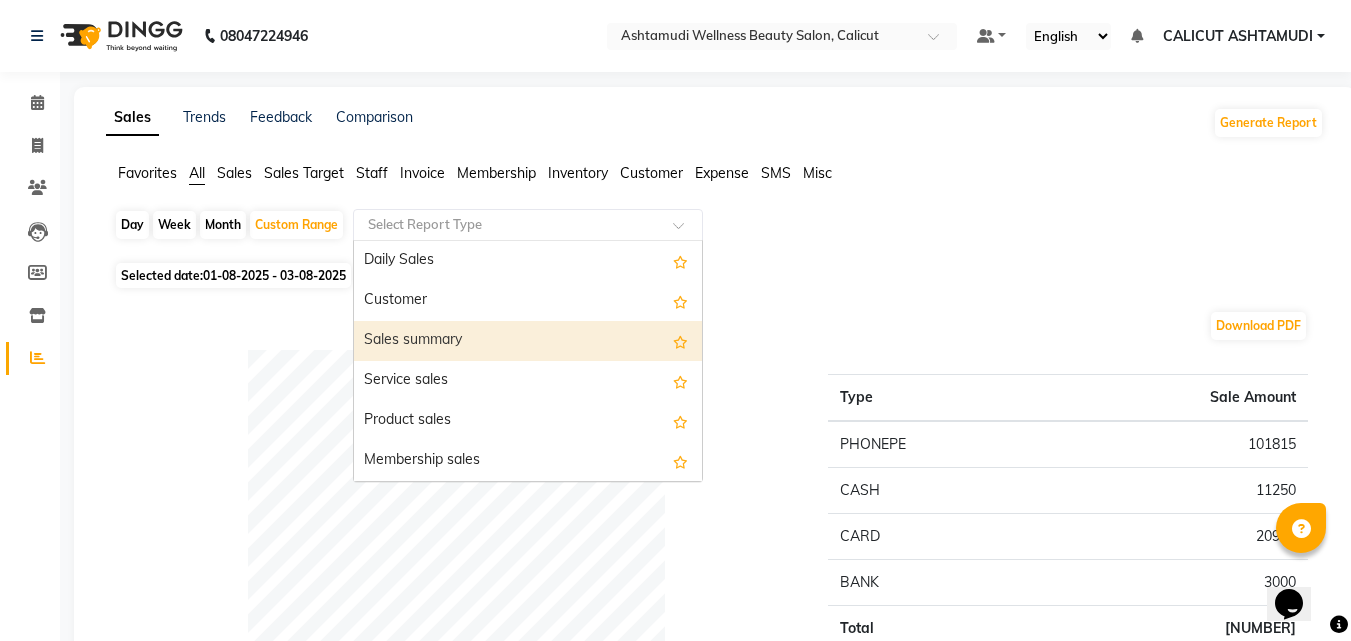 click on "Sales summary" at bounding box center (528, 341) 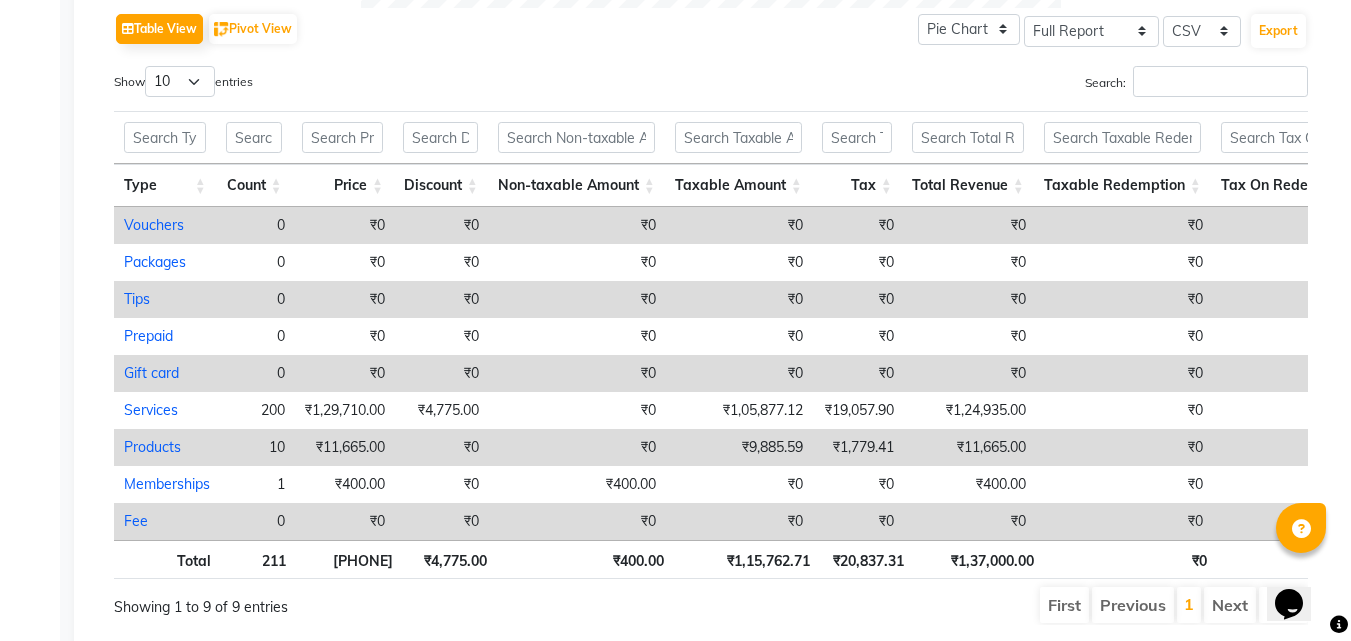scroll, scrollTop: 1106, scrollLeft: 0, axis: vertical 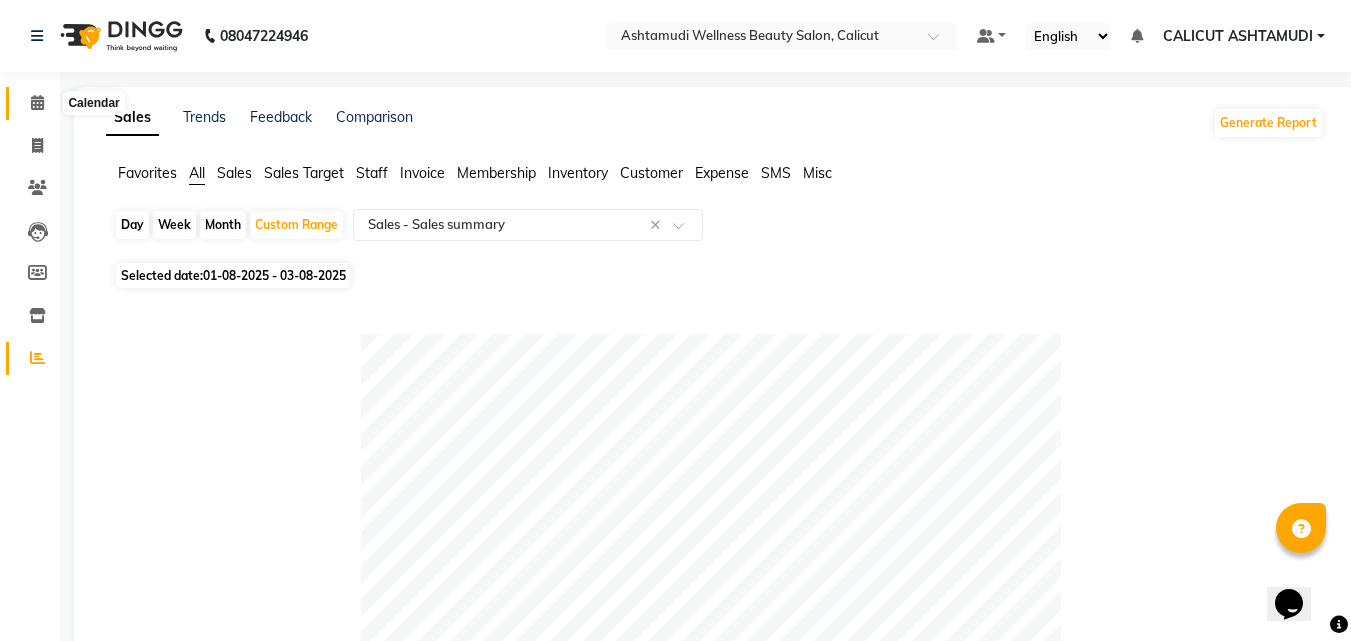 click 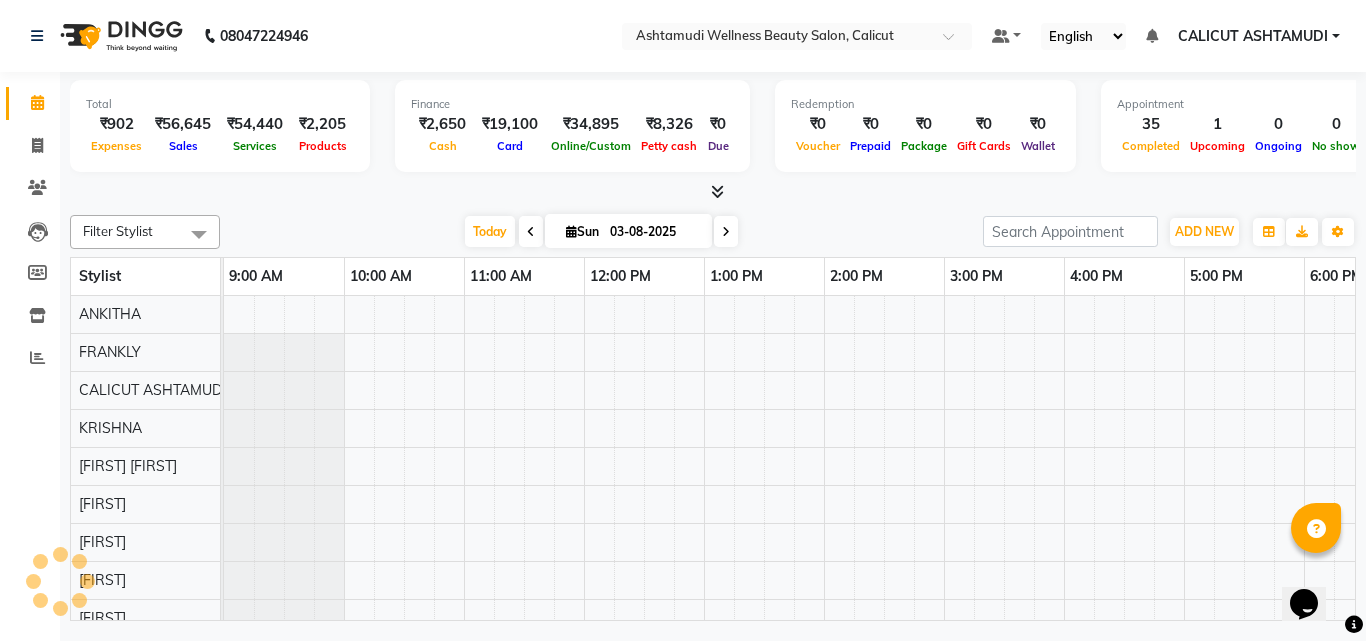 scroll, scrollTop: 0, scrollLeft: 669, axis: horizontal 